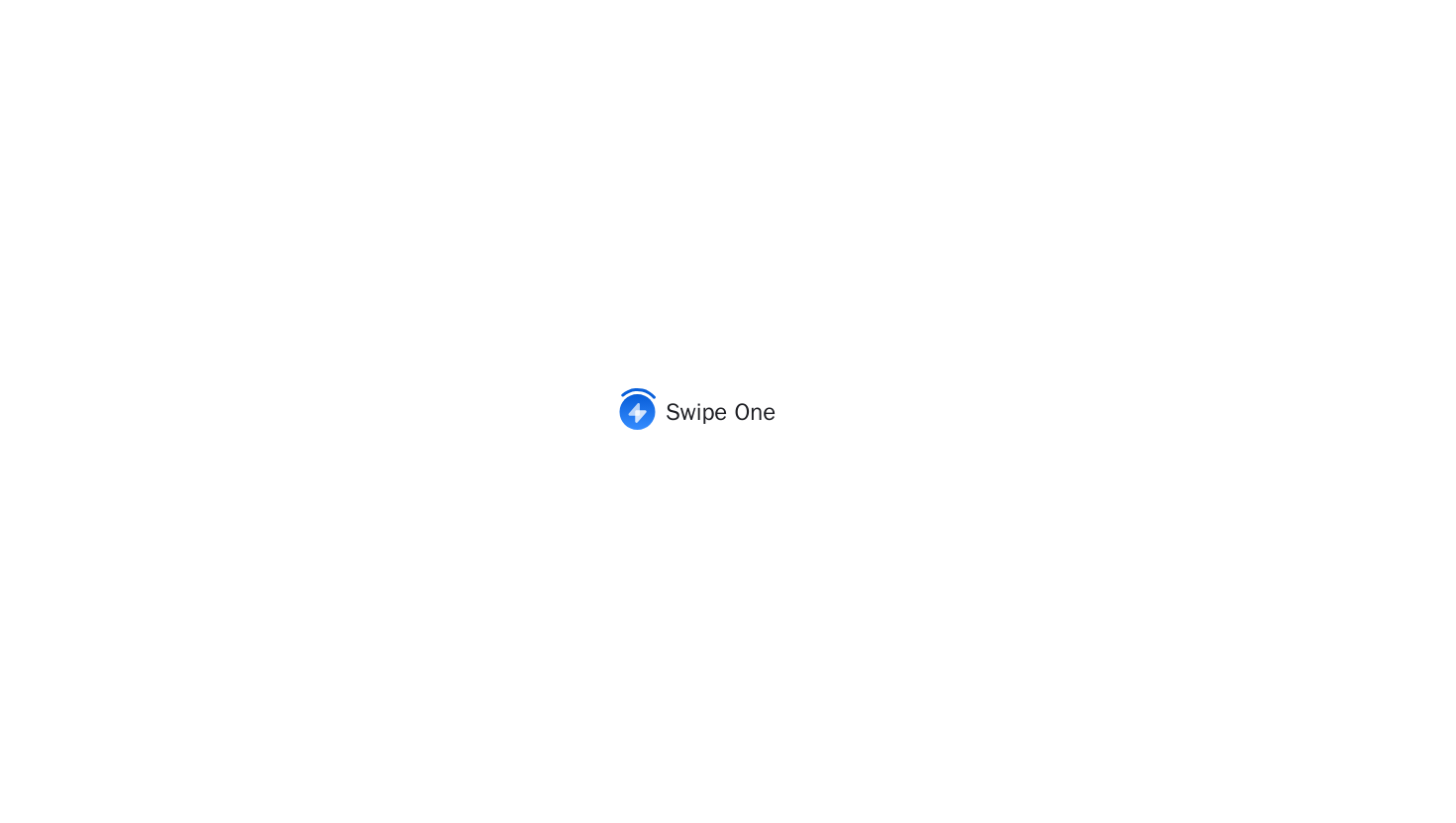 scroll, scrollTop: 0, scrollLeft: 0, axis: both 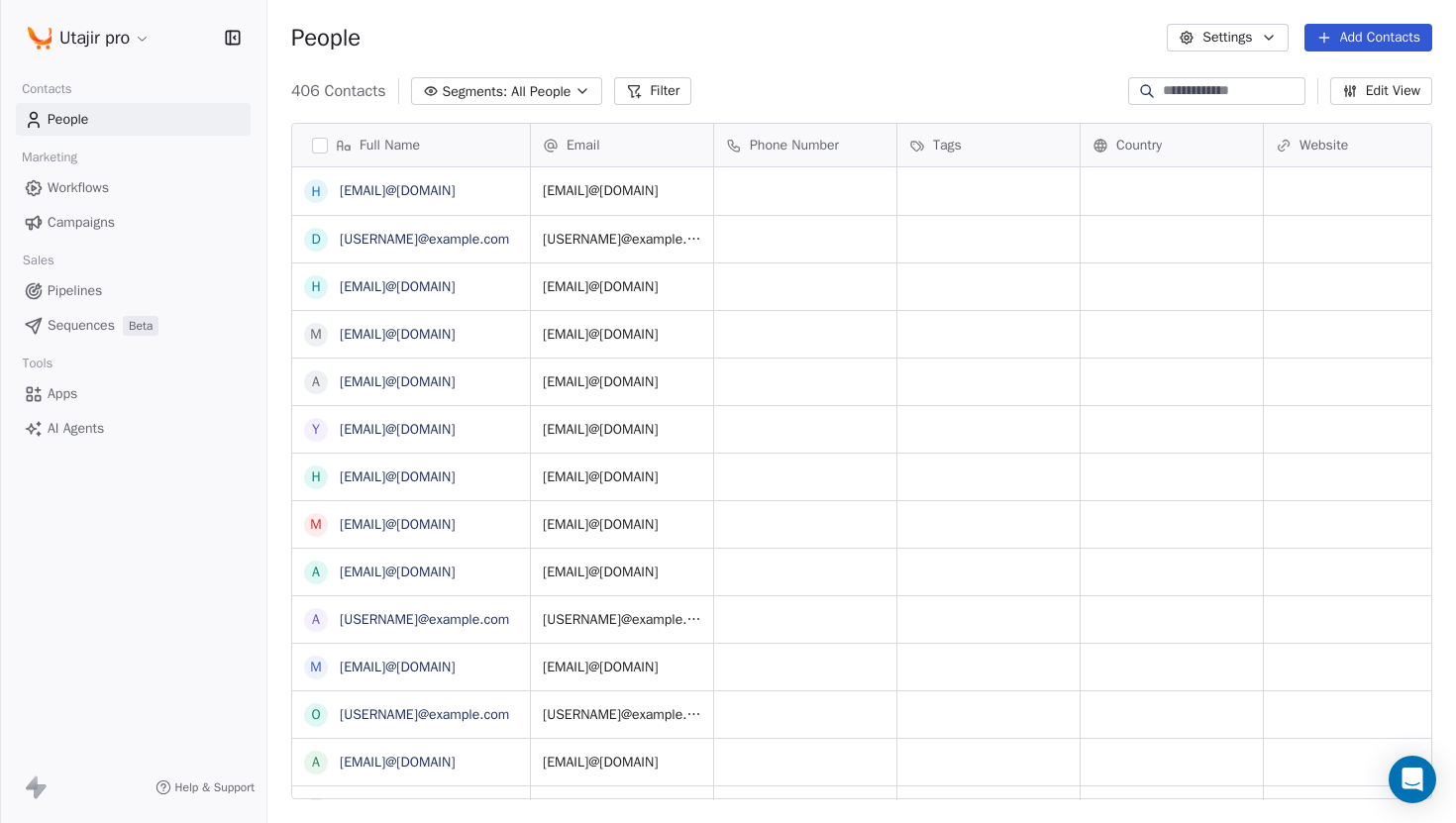 click on "Utajir pro Contacts People Marketing Workflows Campaigns Sales Pipelines Sequences Beta Tools Apps AI Agents Help & Support People Settings Add Contacts 406 Contacts Segments: All People Filter Edit View Tag Add to Sequence Export Full Name H [EMAIL]@[DOMAIN] d [EMAIL]@[DOMAIN] h [EMAIL]@[DOMAIN] m [EMAIL]@[DOMAIN] a [EMAIL]@[DOMAIN] y [EMAIL]@[DOMAIN] h [EMAIL]@[DOMAIN] m [EMAIL]@[DOMAIN] a [EMAIL]@[DOMAIN] a [EMAIL]@[DOMAIN] m [EMAIL]@[DOMAIN] o [EMAIL]@[DOMAIN] a [EMAIL]@[DOMAIN] o [EMAIL]@[DOMAIN] m [EMAIL]@[DOMAIN] e [EMAIL]@[DOMAIN] s [EMAIL]@[DOMAIN] n [EMAIL]@[DOMAIN] u [EMAIL]@[DOMAIN] e [EMAIL]@[DOMAIN] a [EMAIL]@[DOMAIN] i [EMAIL]@[DOMAIN] a [EMAIL]@[DOMAIN] m [EMAIL]@[DOMAIN] k [EMAIL]@[DOMAIN] f [EMAIL]@[DOMAIN] a [EMAIL]@[DOMAIN] g [EMAIL]@[DOMAIN] m [EMAIL]@[DOMAIN] d [EMAIL]@[DOMAIN] m [EMAIL]@[DOMAIN] m [EMAIL]@[DOMAIN] t t" at bounding box center (728, 411) 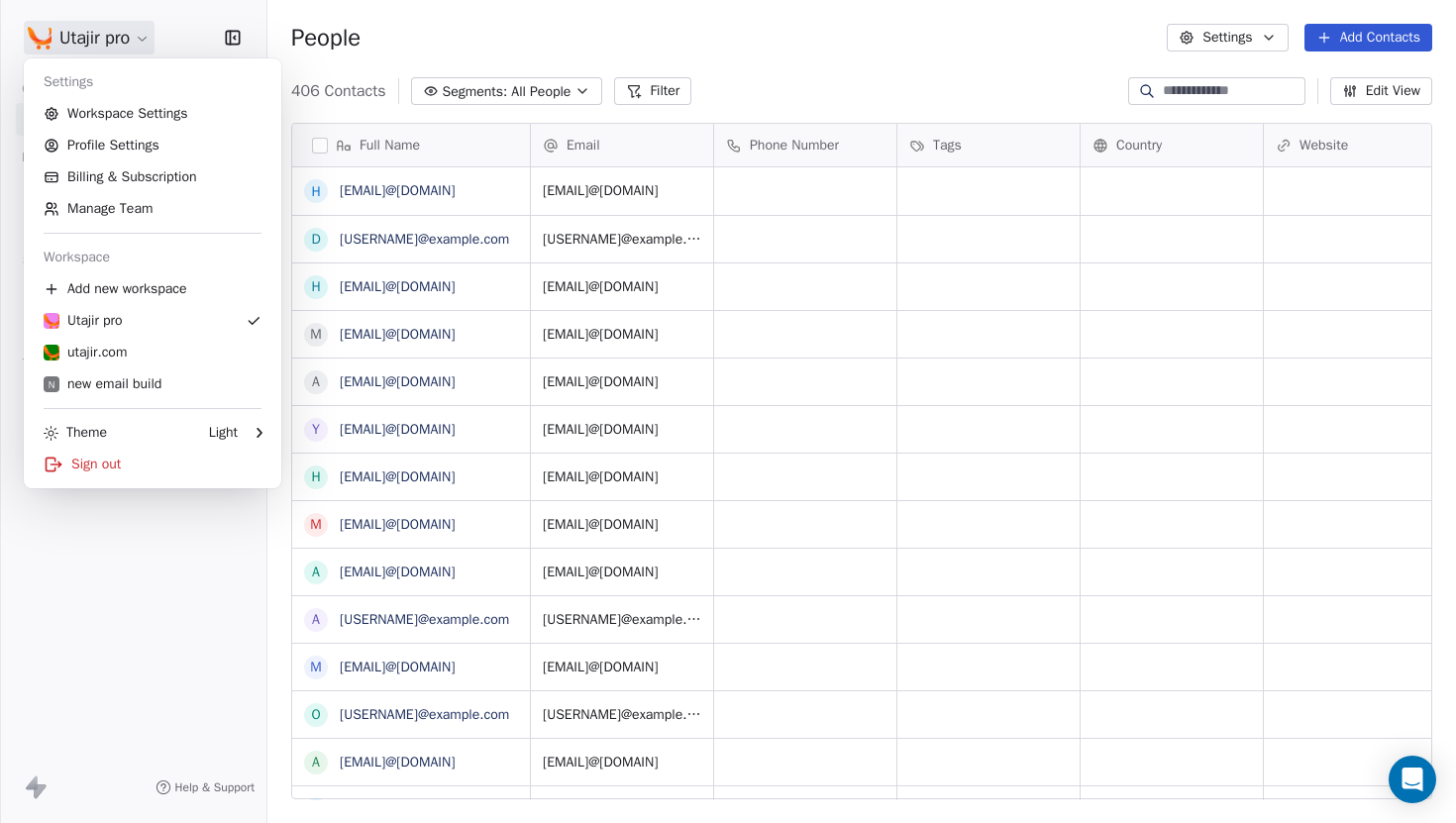 click on "Utajir pro Contacts People Marketing Workflows Campaigns Sales Pipelines Sequences Beta Tools Apps AI Agents Help & Support People Settings Add Contacts 406 Contacts Segments: All People Filter Edit View Tag Add to Sequence Export Full Name H [EMAIL]@[DOMAIN] d [EMAIL]@[DOMAIN] h [EMAIL]@[DOMAIN] m [EMAIL]@[DOMAIN] a [EMAIL]@[DOMAIN] y [EMAIL]@[DOMAIN] h [EMAIL]@[DOMAIN] m [EMAIL]@[DOMAIN] a [EMAIL]@[DOMAIN] a [EMAIL]@[DOMAIN] m [EMAIL]@[DOMAIN] o [EMAIL]@[DOMAIN] a [EMAIL]@[DOMAIN] o [EMAIL]@[DOMAIN] m [EMAIL]@[DOMAIN] e [EMAIL]@[DOMAIN] s [EMAIL]@[DOMAIN] n [EMAIL]@[DOMAIN] u [EMAIL]@[DOMAIN] e [EMAIL]@[DOMAIN] a [EMAIL]@[DOMAIN] i [EMAIL]@[DOMAIN] a [EMAIL]@[DOMAIN] m [EMAIL]@[DOMAIN] k [EMAIL]@[DOMAIN] f [EMAIL]@[DOMAIN] a [EMAIL]@[DOMAIN] g [EMAIL]@[DOMAIN] m [EMAIL]@[DOMAIN] d [EMAIL]@[DOMAIN] m [EMAIL]@[DOMAIN] m [EMAIL]@[DOMAIN] t t" at bounding box center (728, 411) 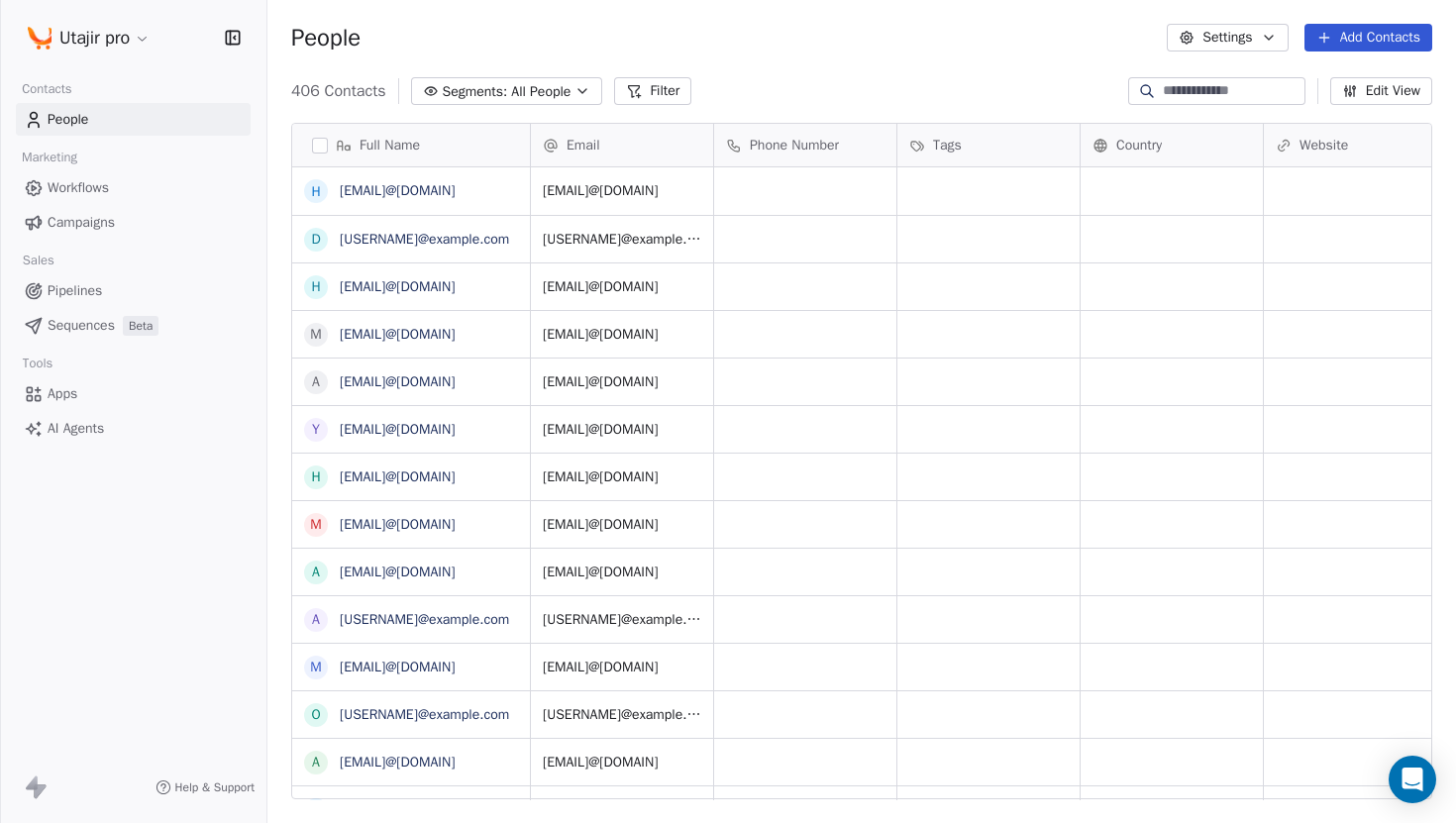 click on "Campaigns" at bounding box center (133, 222) 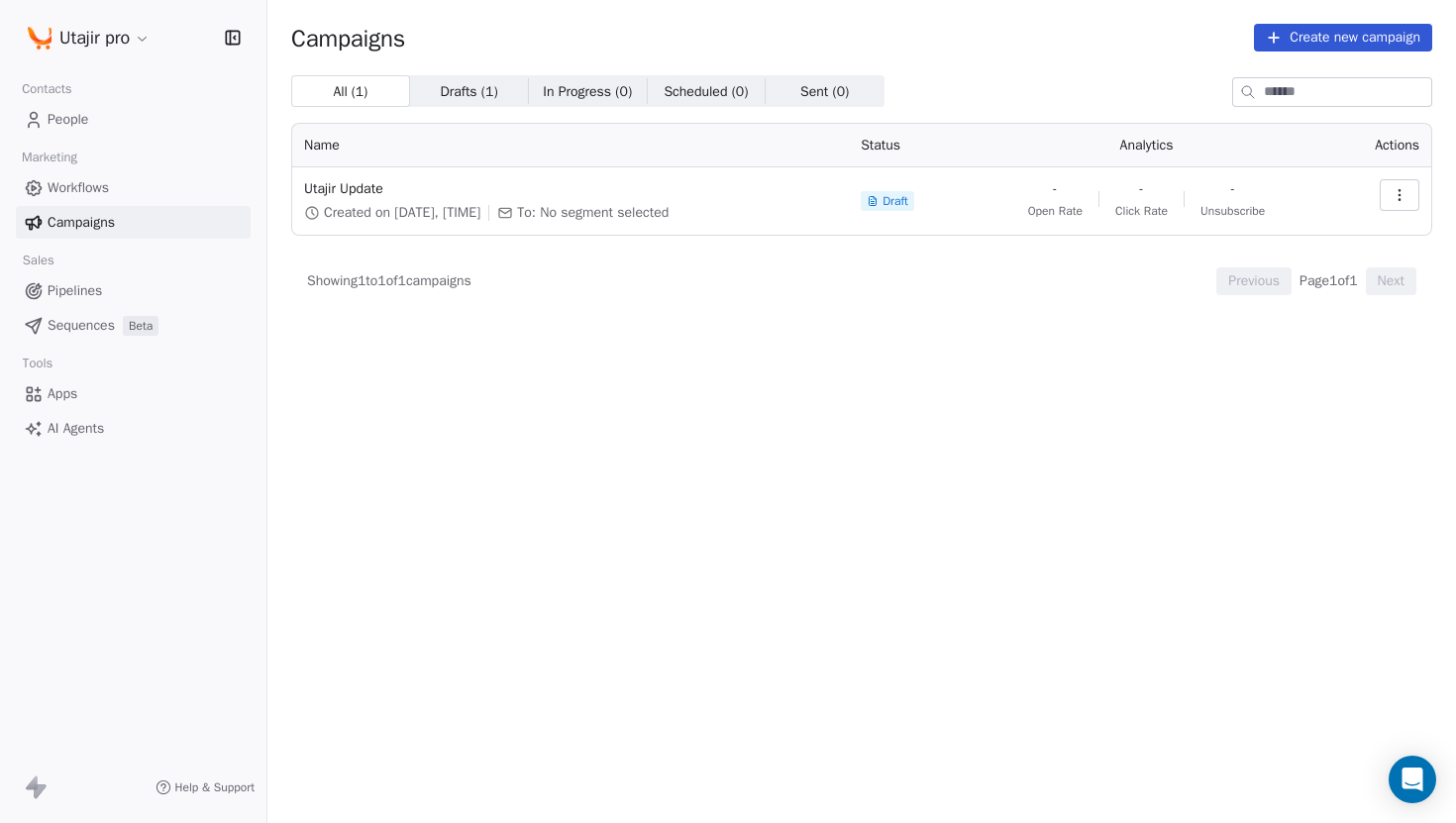 click at bounding box center (1400, 195) 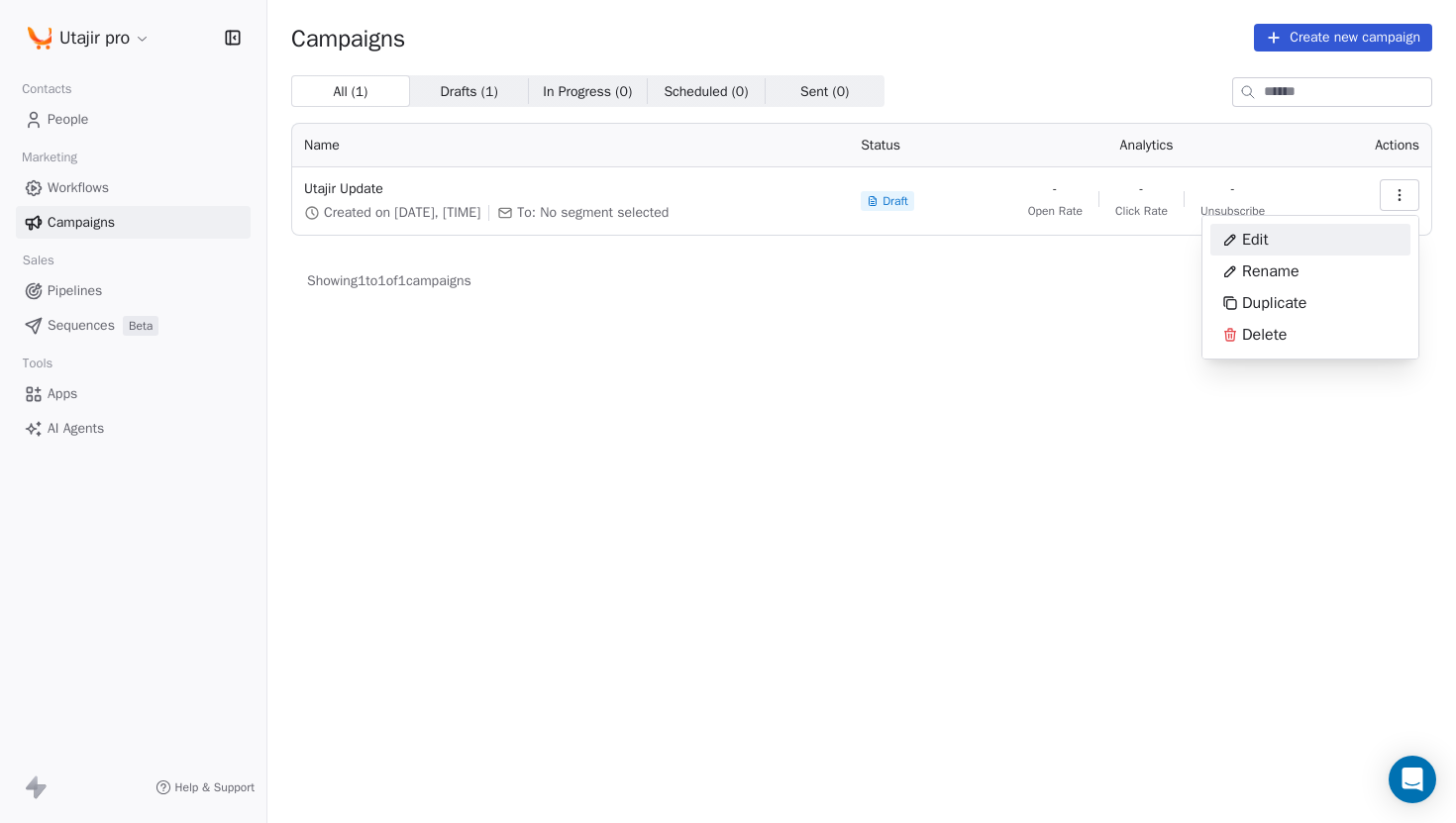 click on "Edit" at bounding box center (1310, 240) 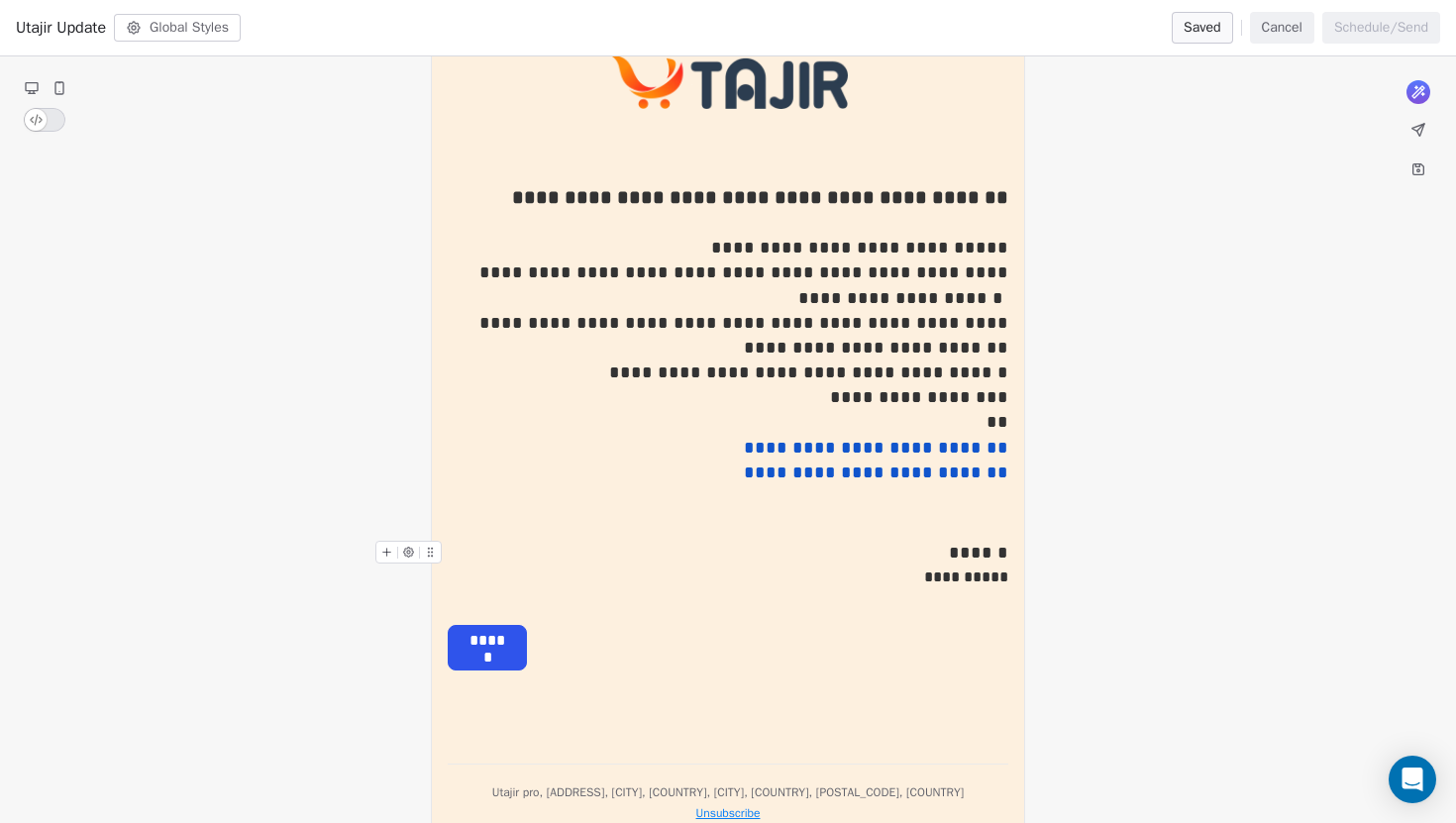click on "******" at bounding box center [728, 553] 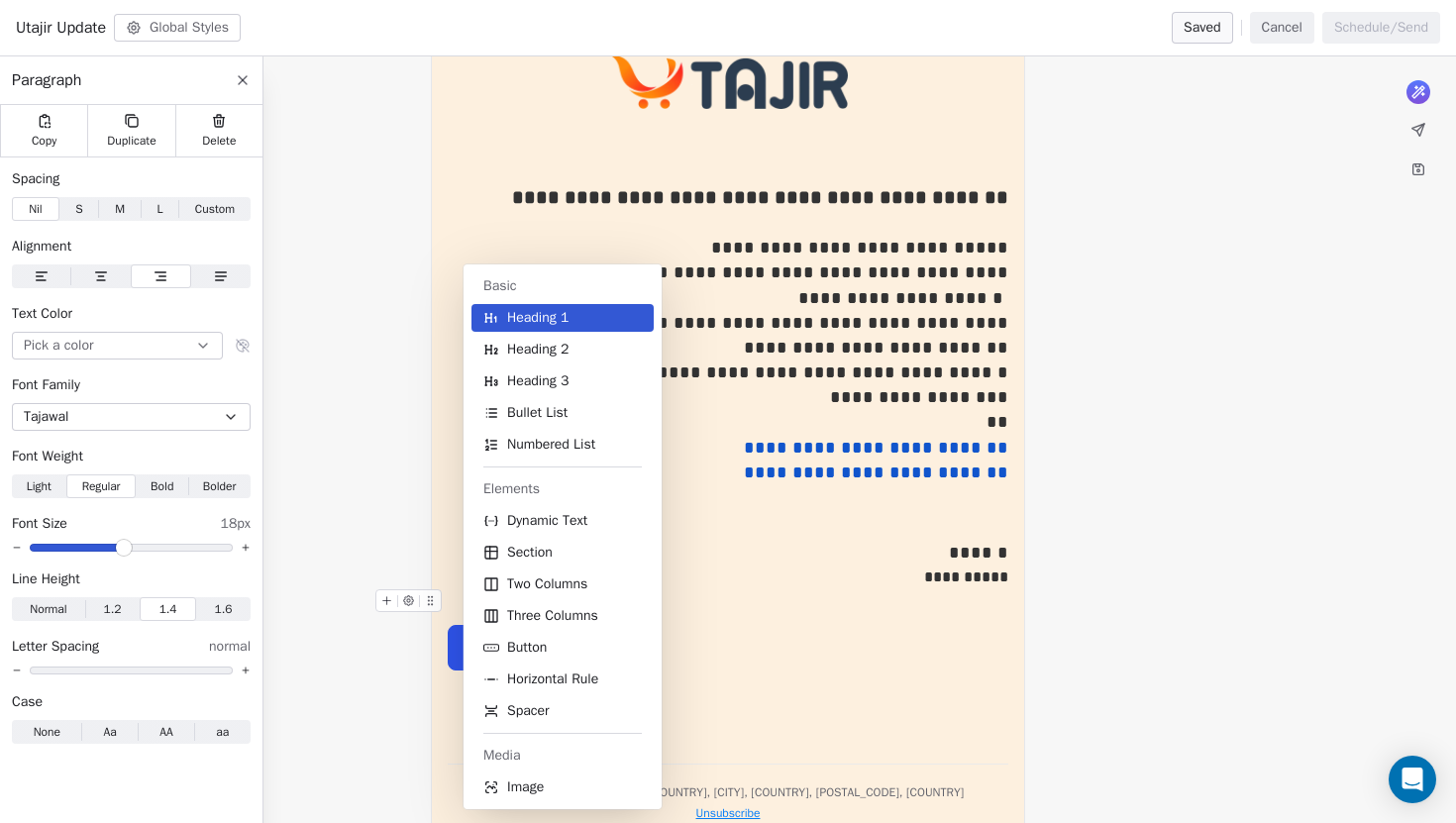 click on "*" at bounding box center [728, 601] 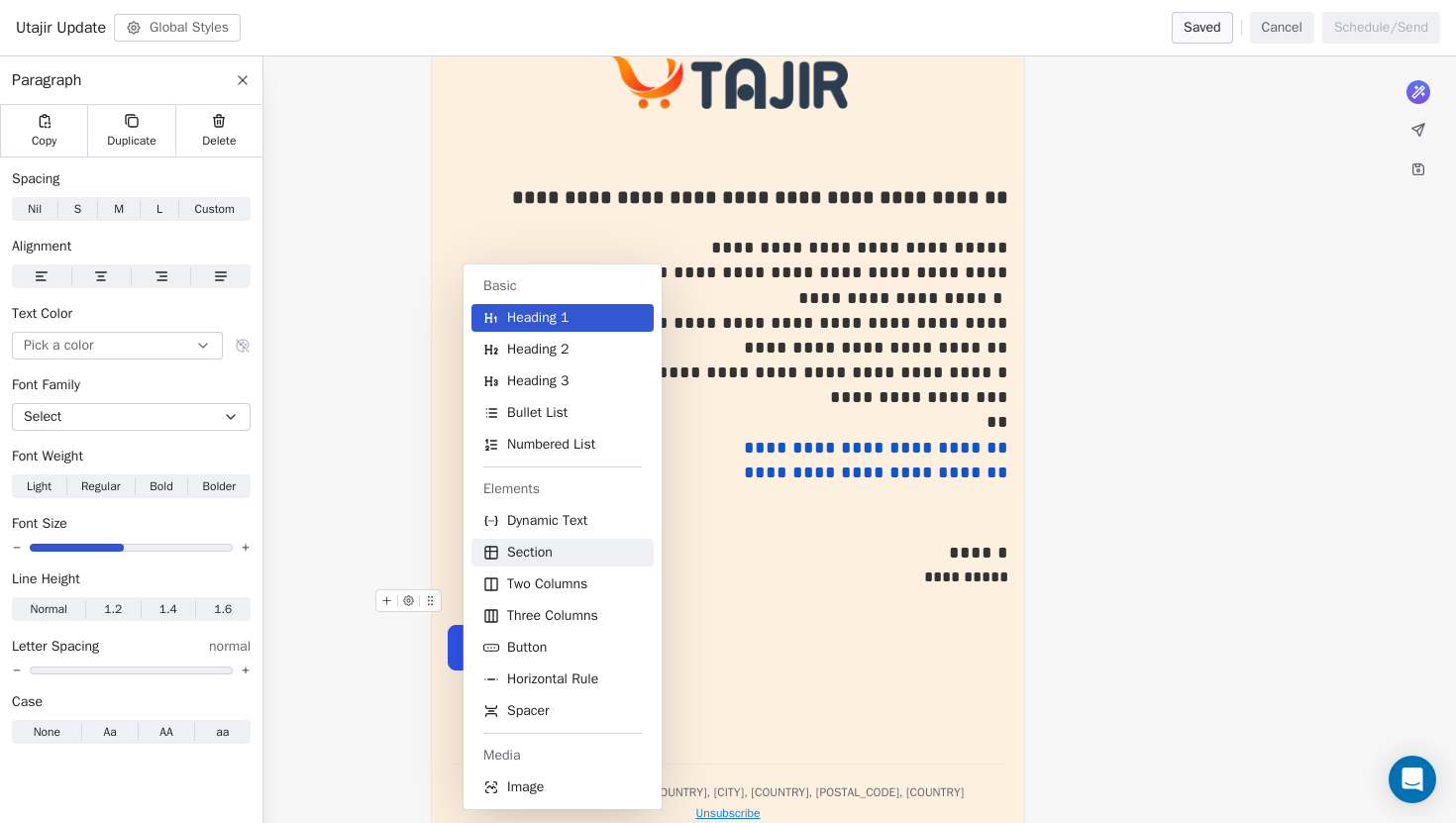 click on "Section" at bounding box center (563, 553) 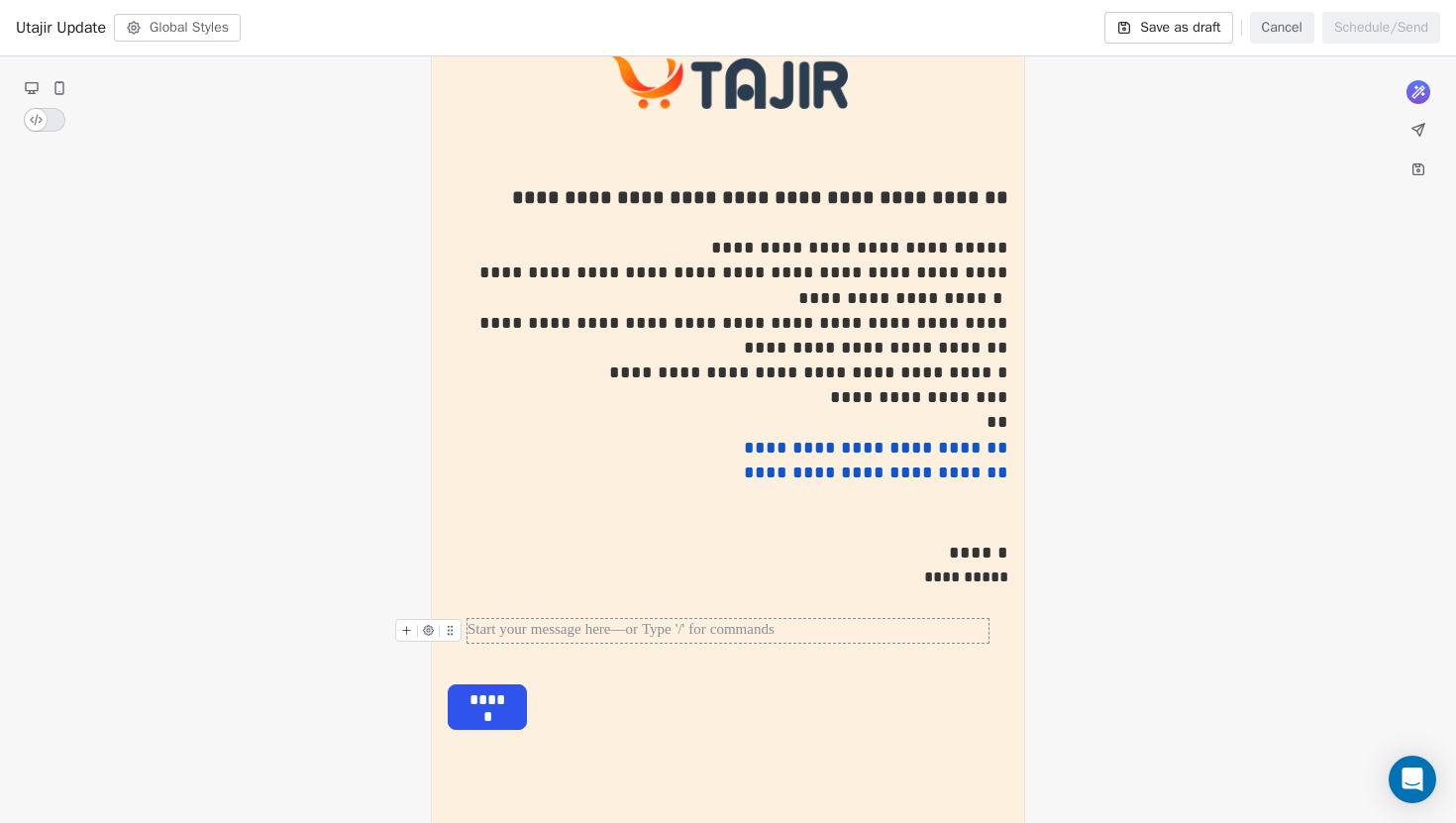 click at bounding box center [728, 631] 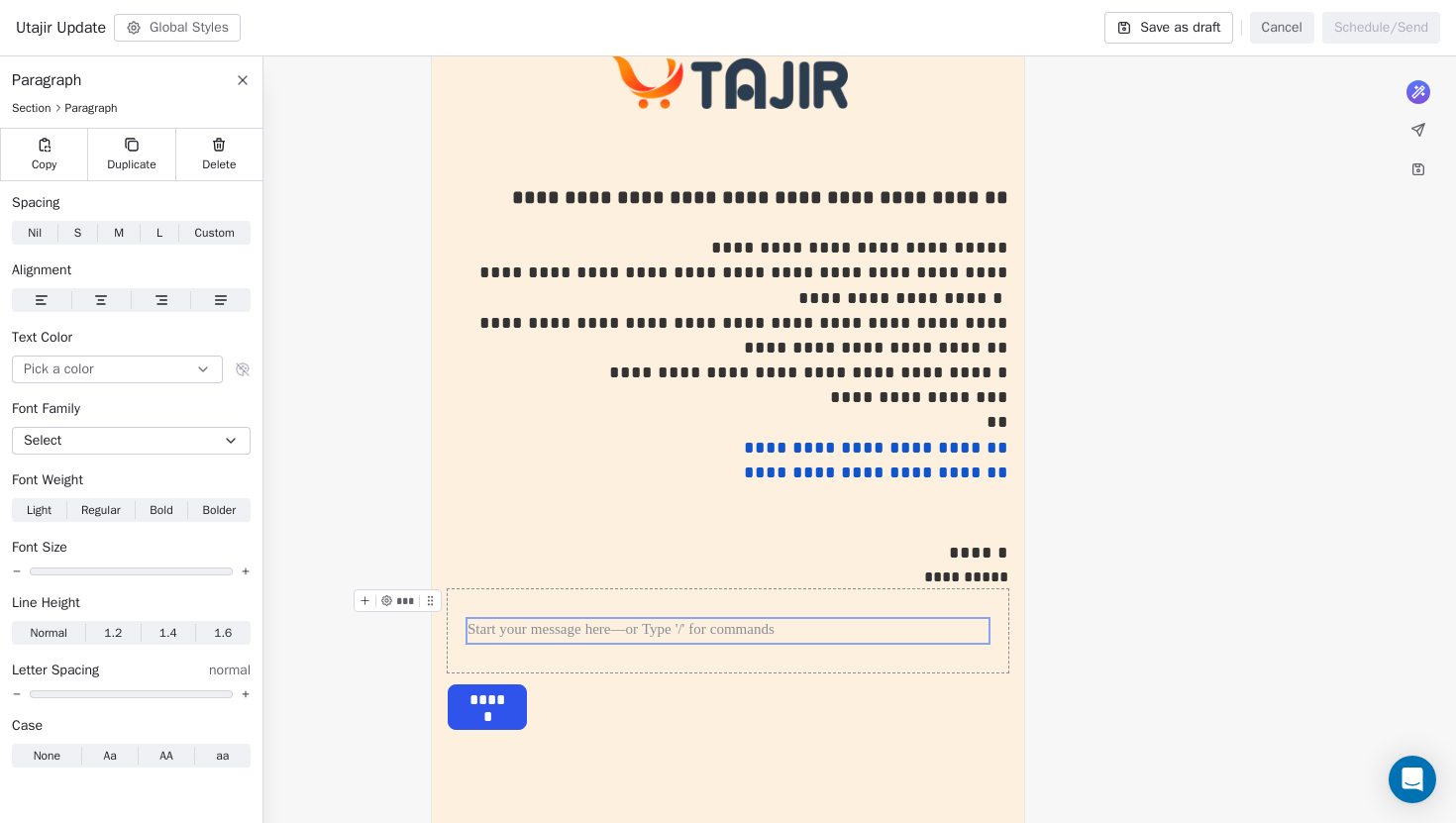 click at bounding box center [728, 631] 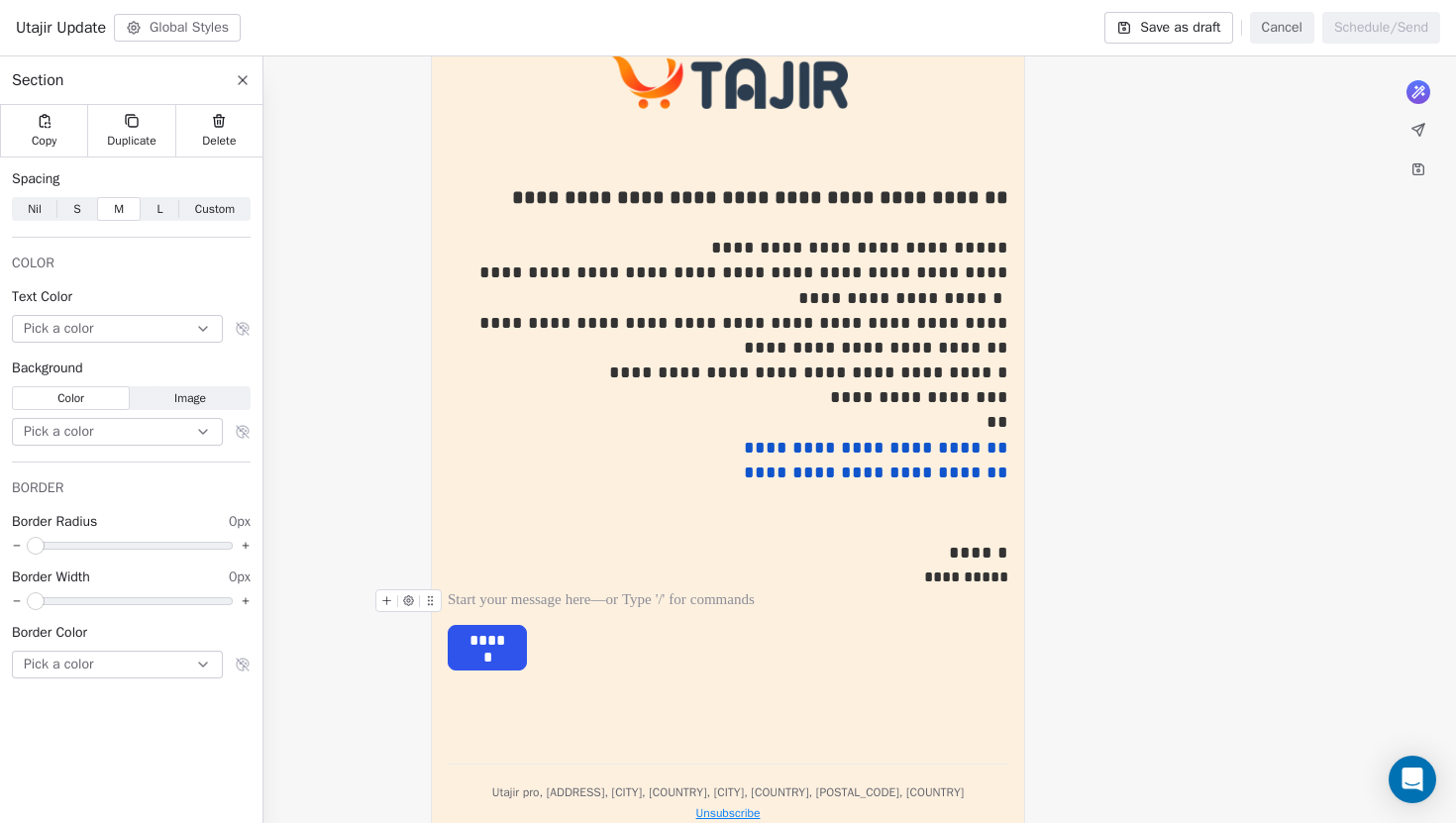 click at bounding box center (728, 601) 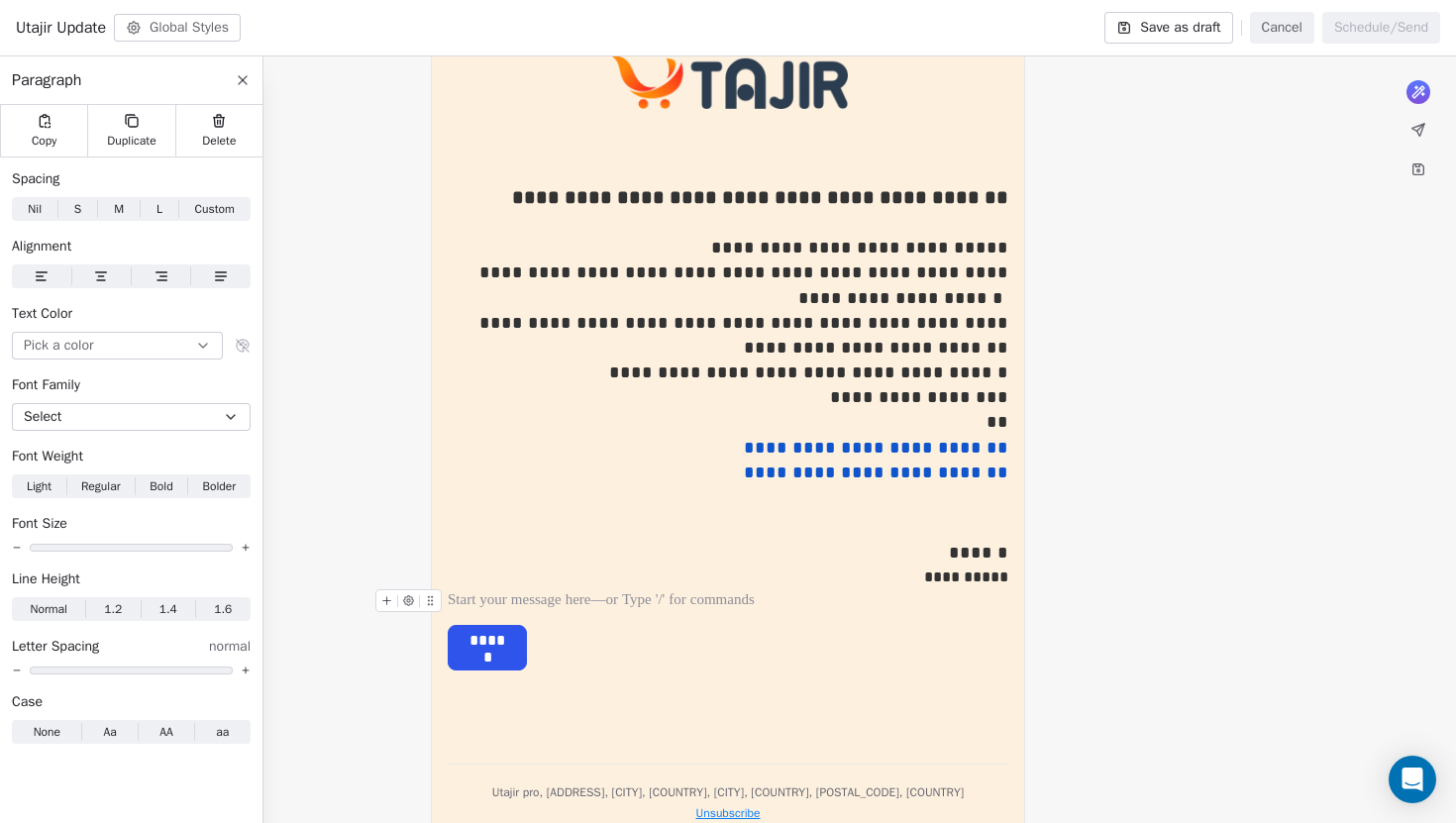 click at bounding box center [728, 601] 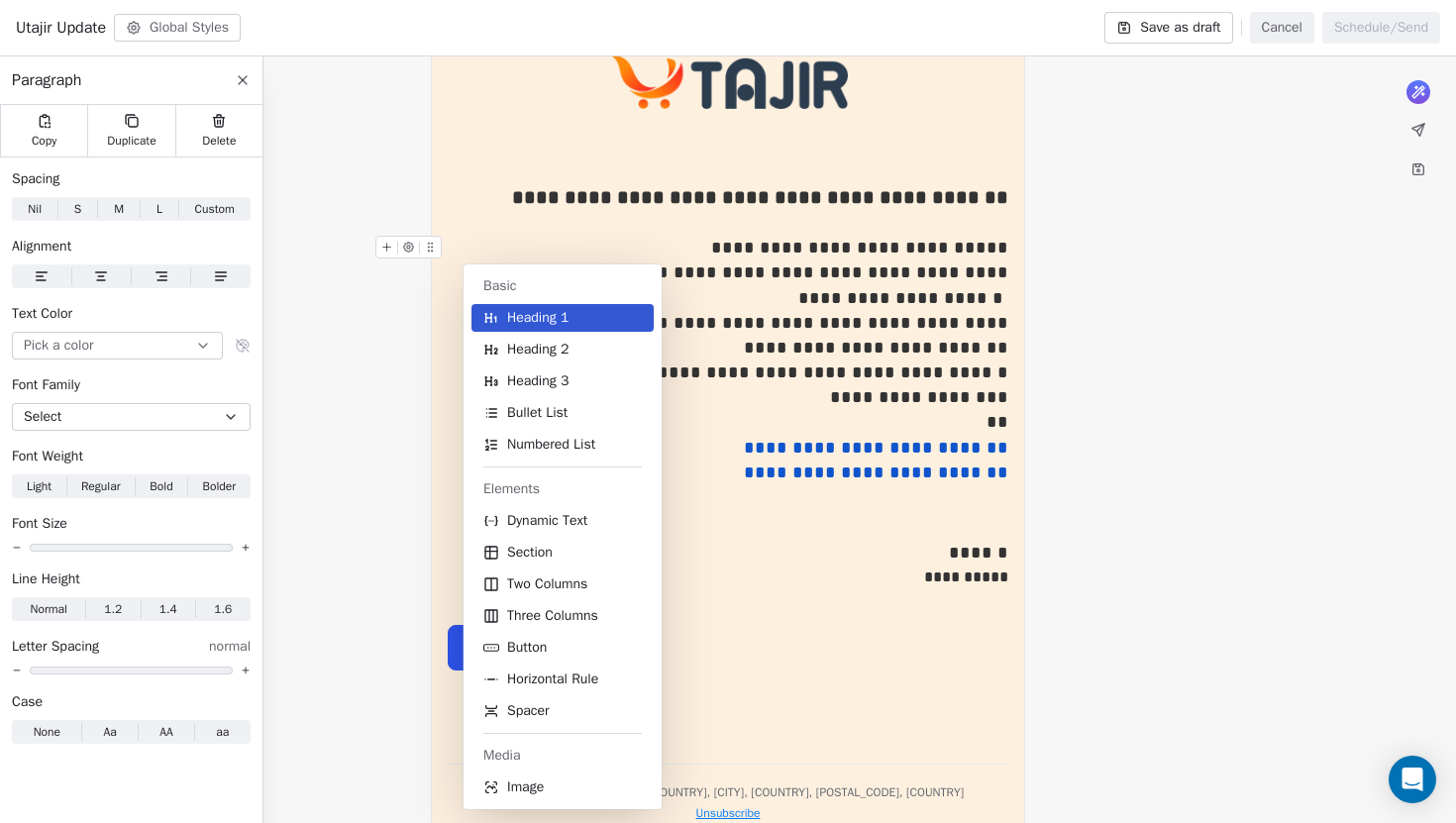 click on "**********" at bounding box center (860, 248) 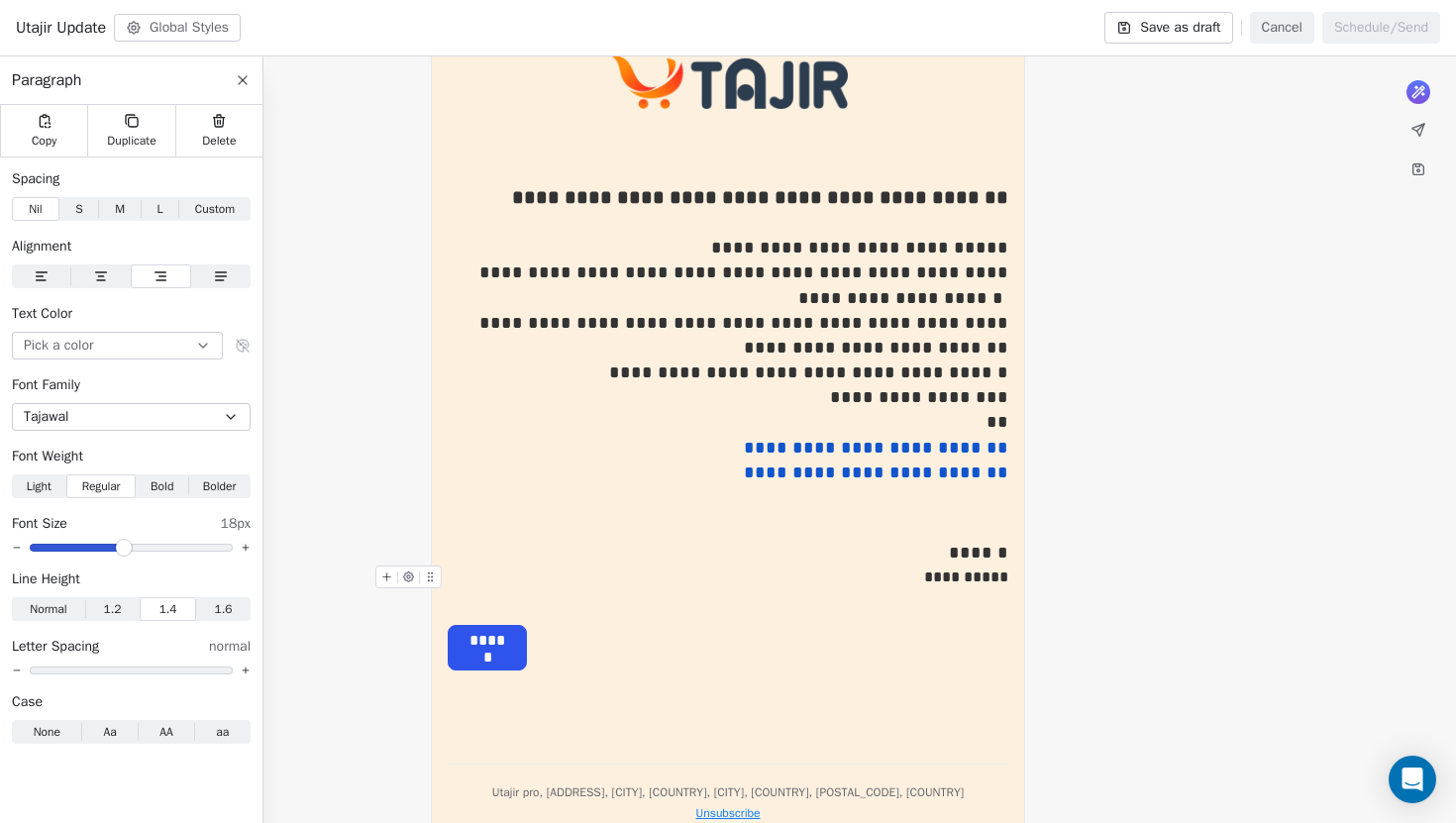 click at bounding box center [386, 576] 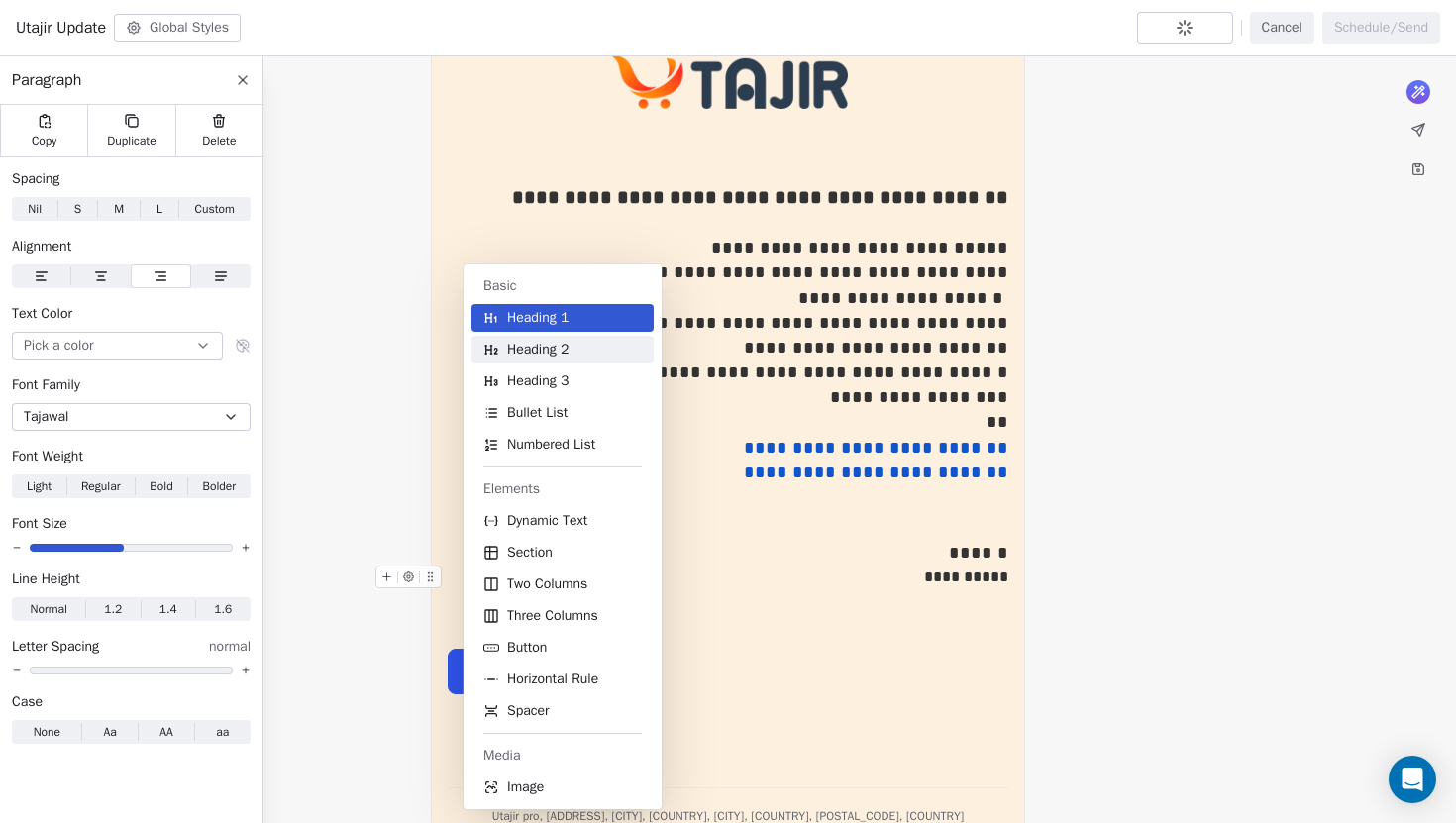 click on "Heading 2" at bounding box center [563, 350] 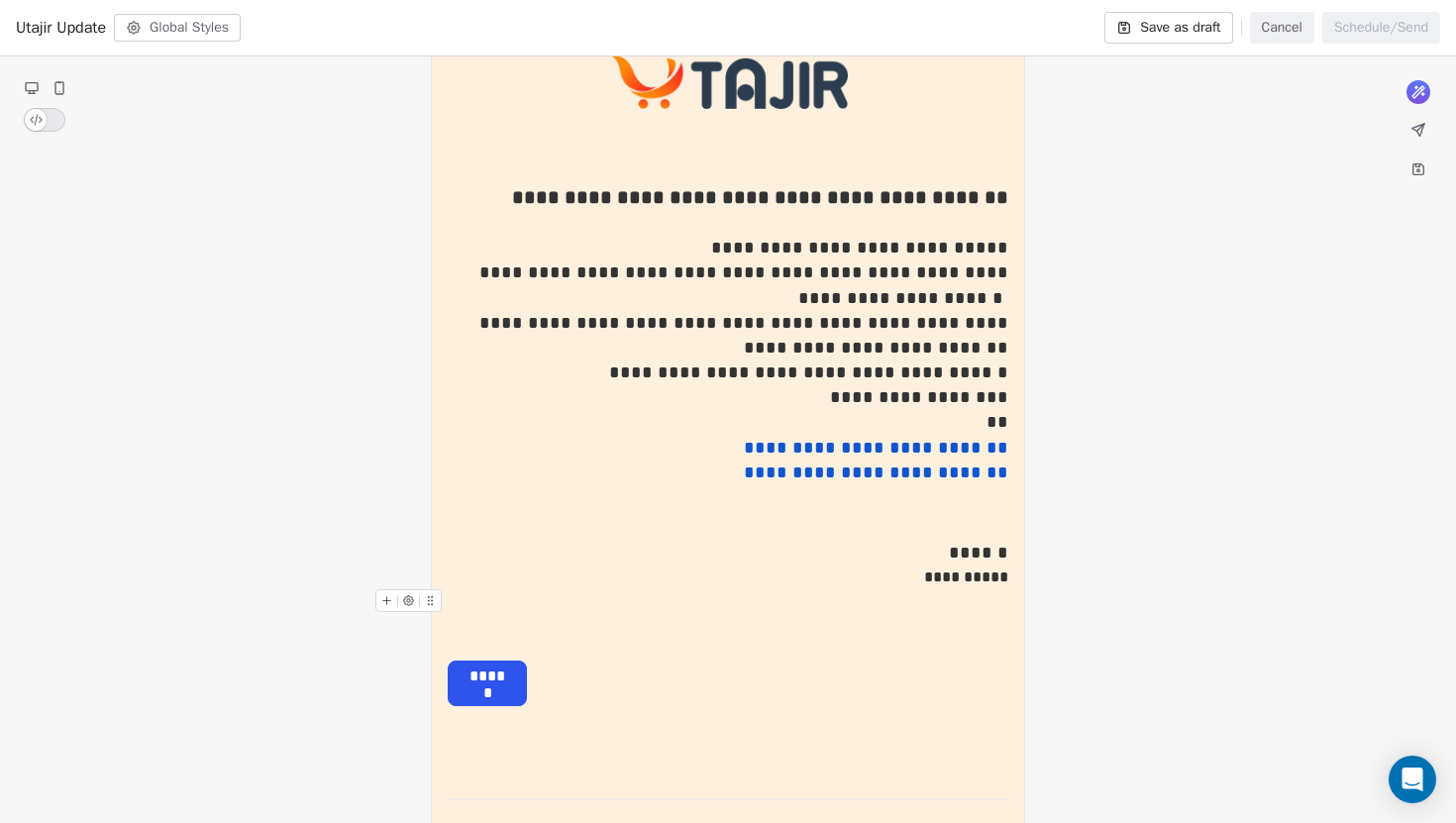 click at bounding box center [728, 607] 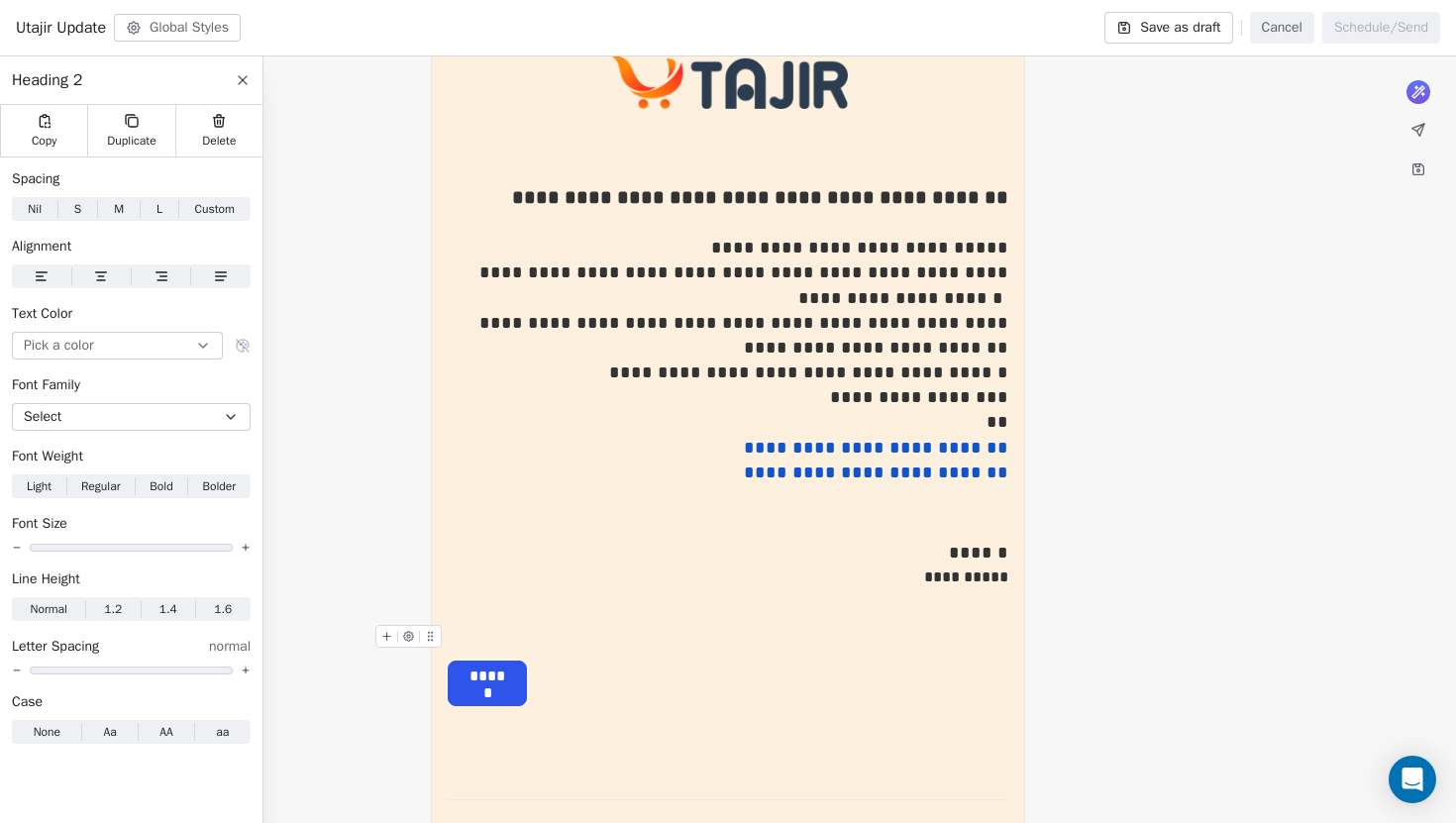 click 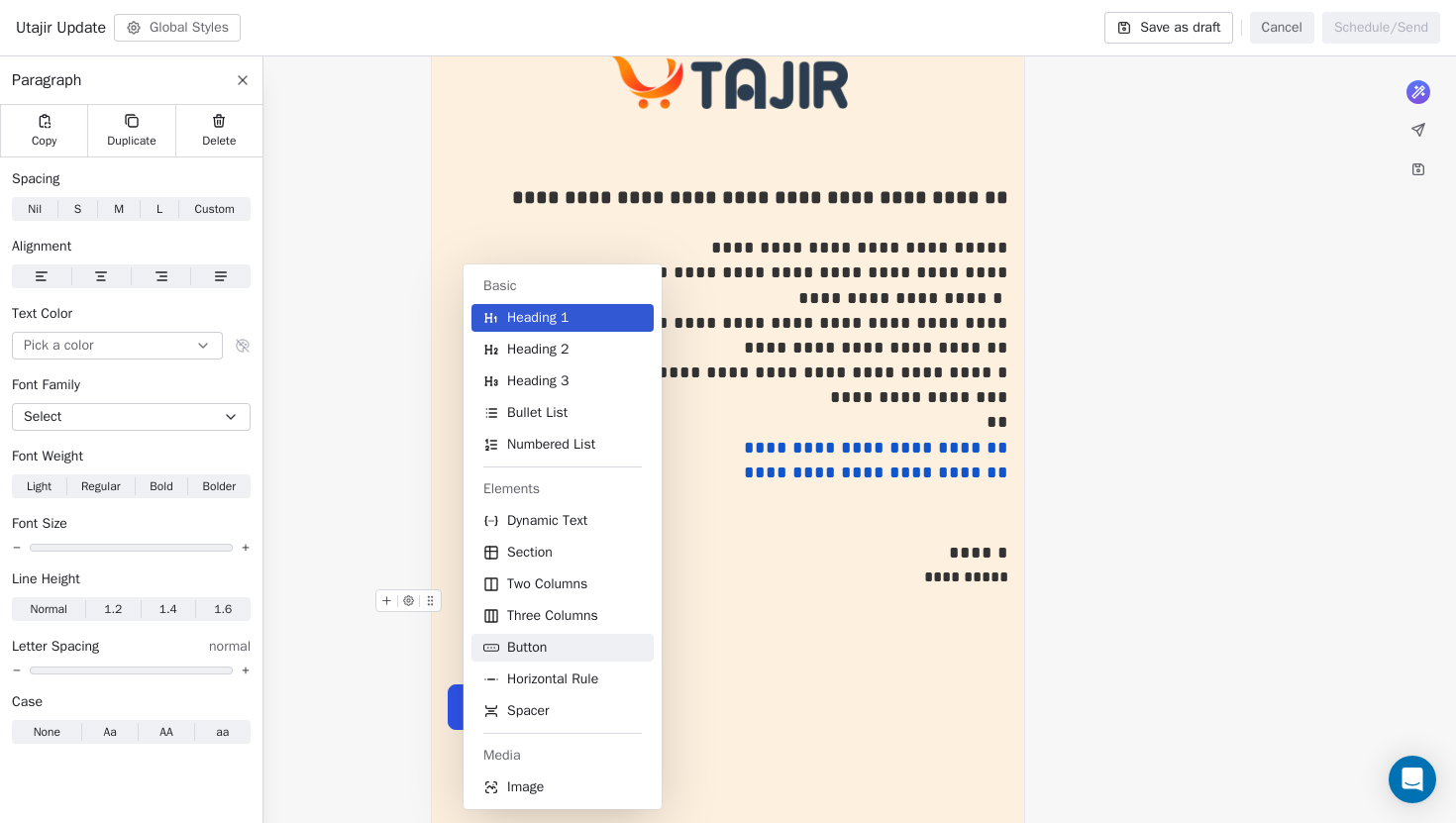 click on "Button" at bounding box center [527, 648] 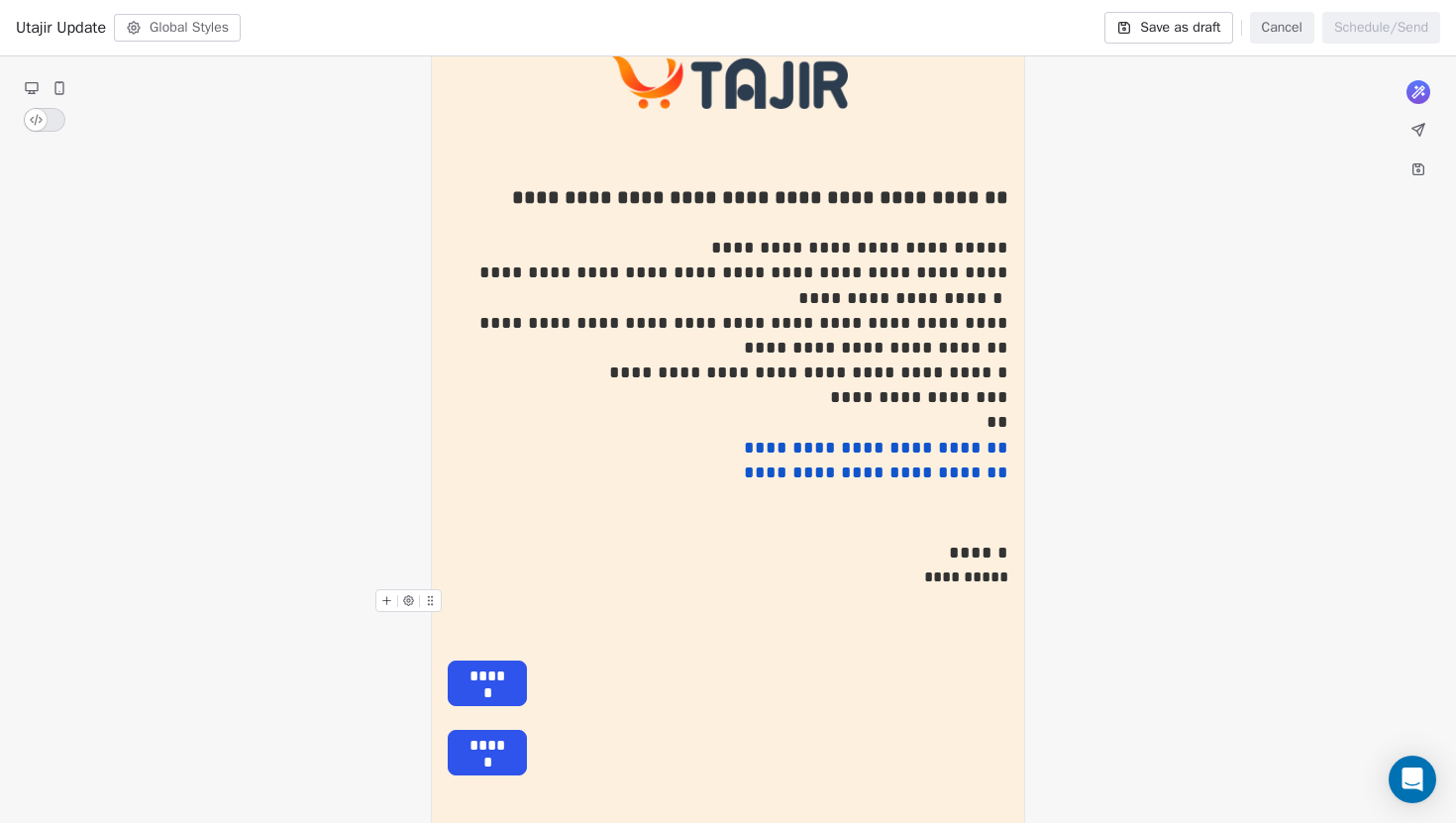 click at bounding box center (728, 607) 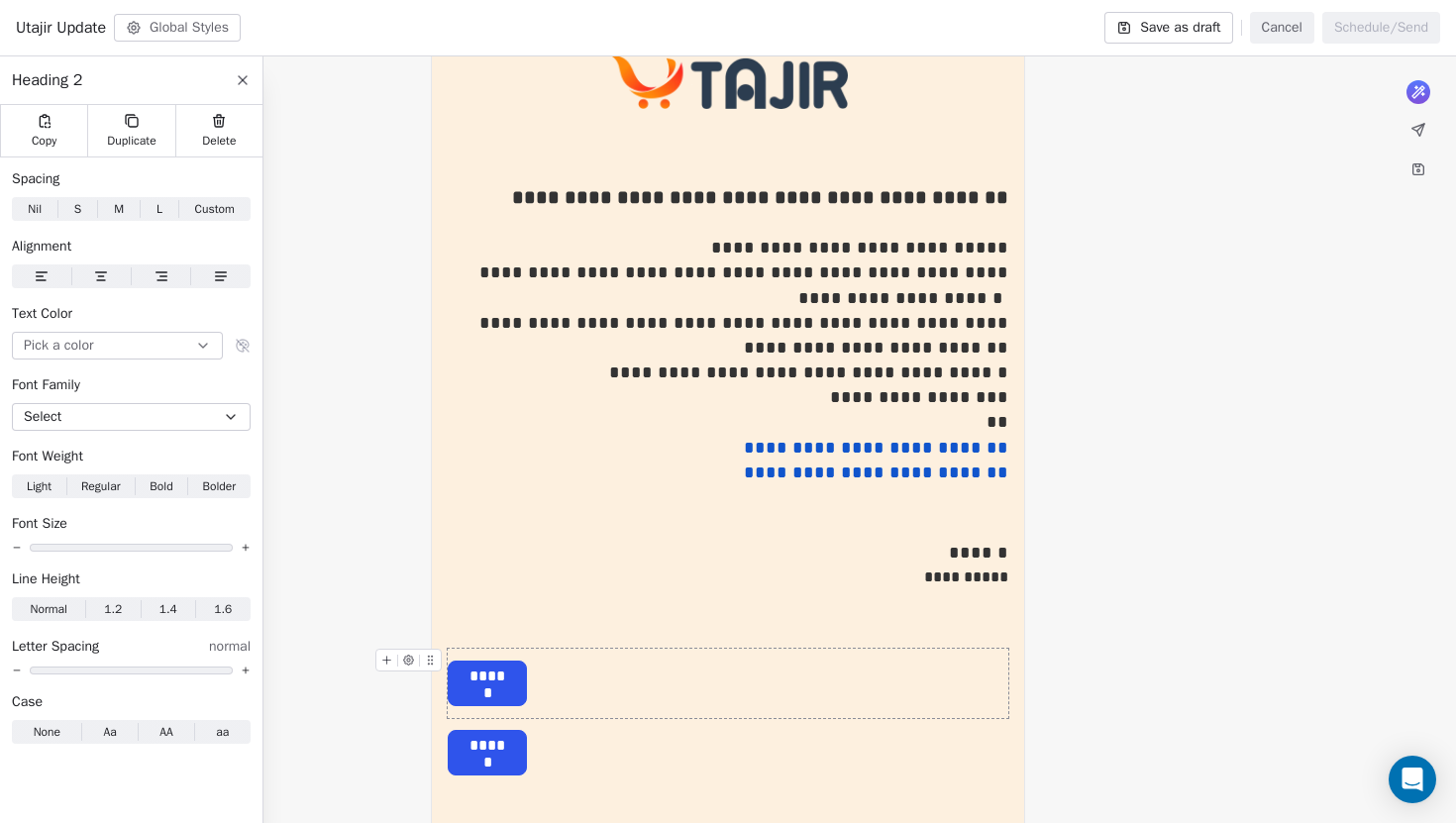 click on "******" at bounding box center (728, 683) 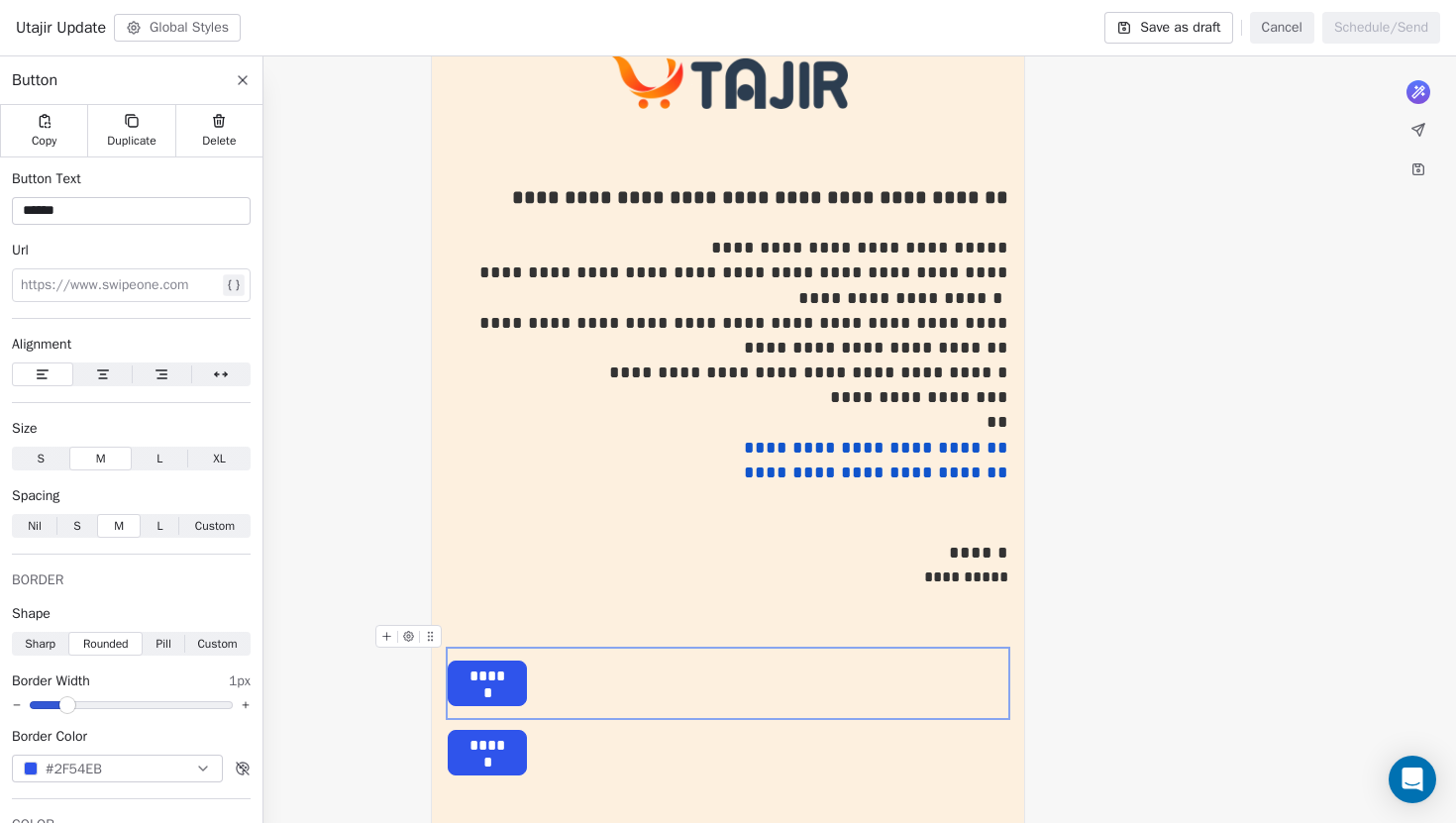 click on "[REDACTED], [ADDRESS], [CITY], [COUNTRY], [CITY], [COUNTRY], [POSTAL_CODE], [COUNTRY] Unsubscribe" at bounding box center [728, 490] 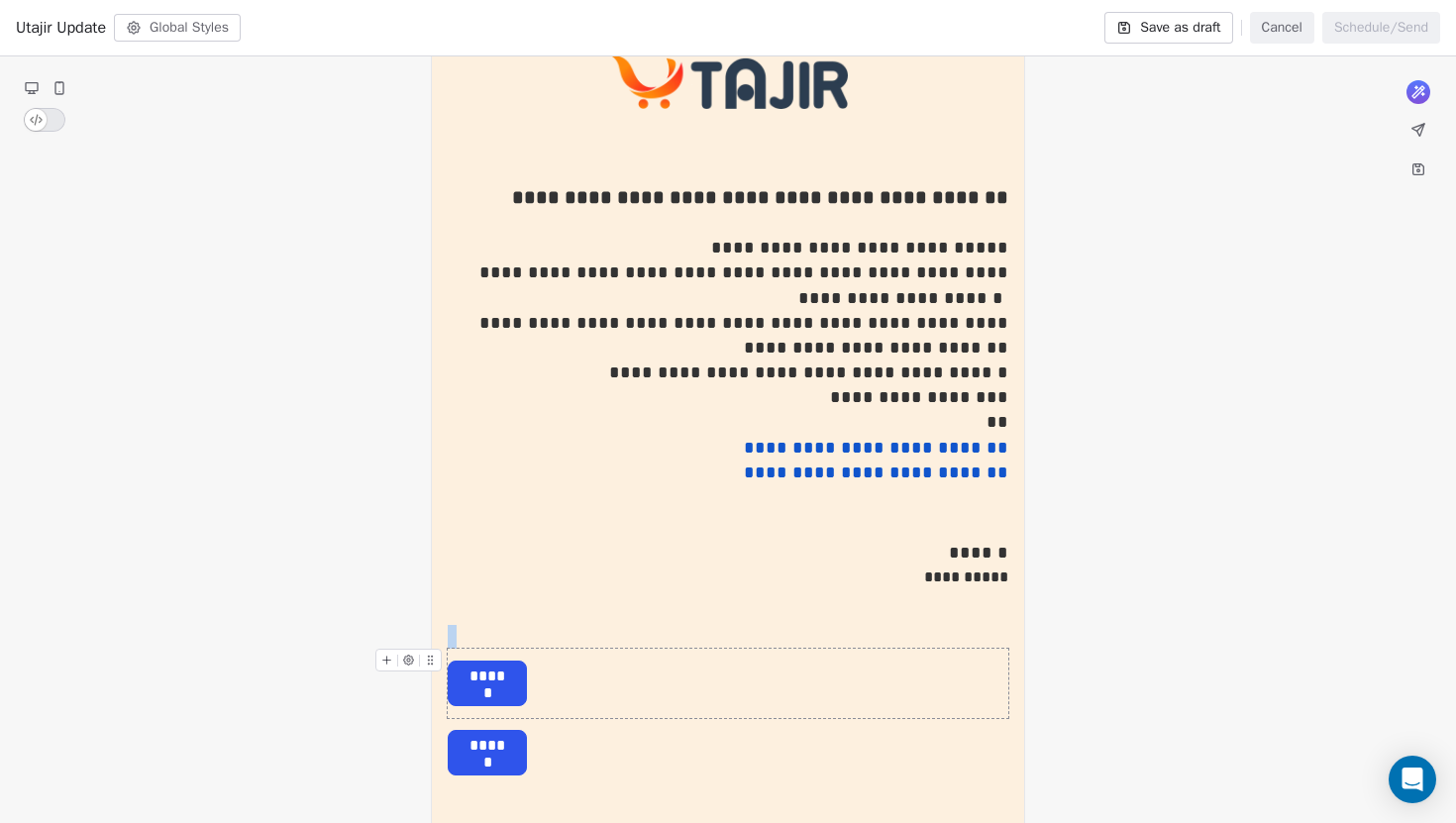 click on "******" at bounding box center (728, 683) 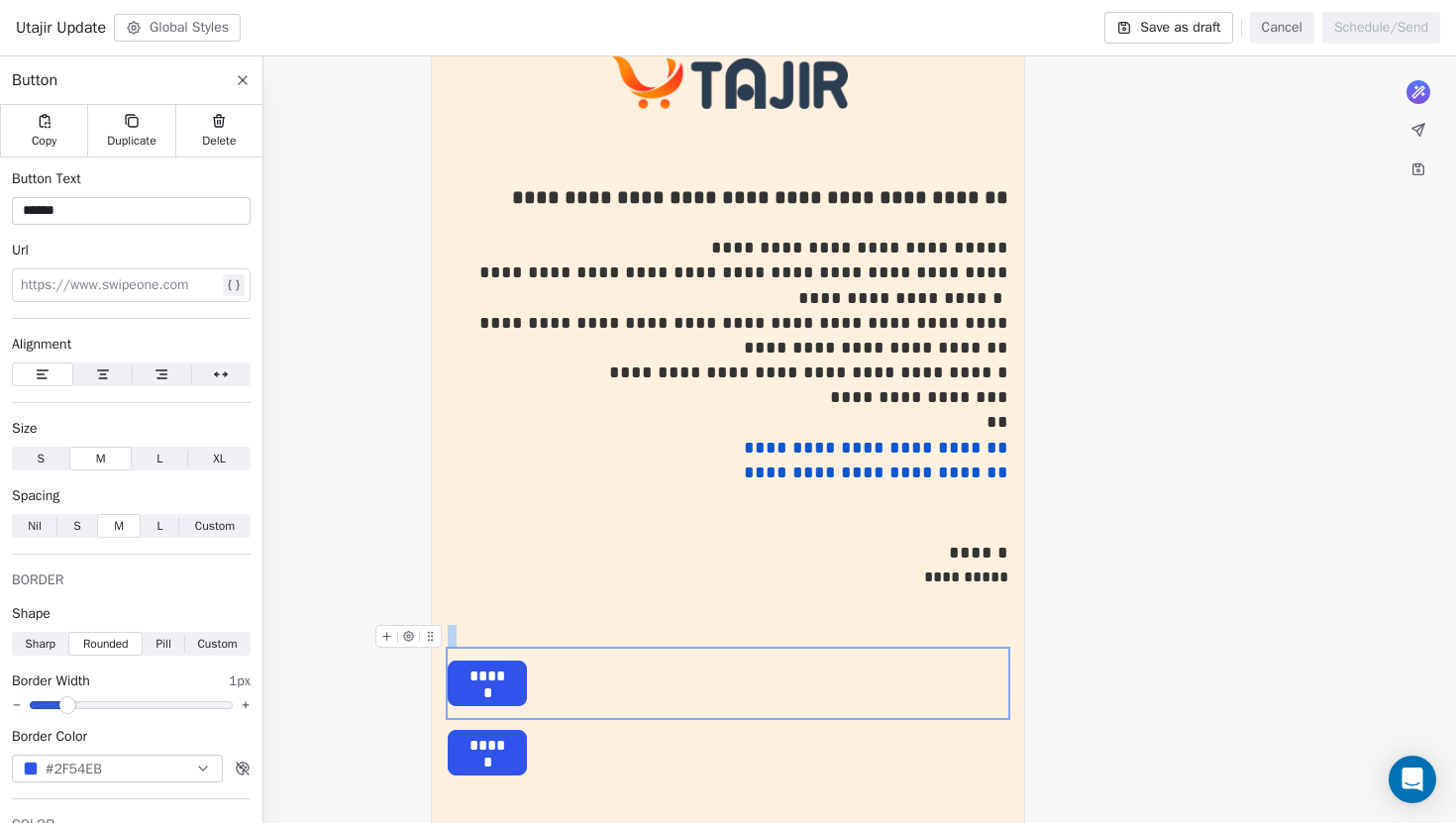 click 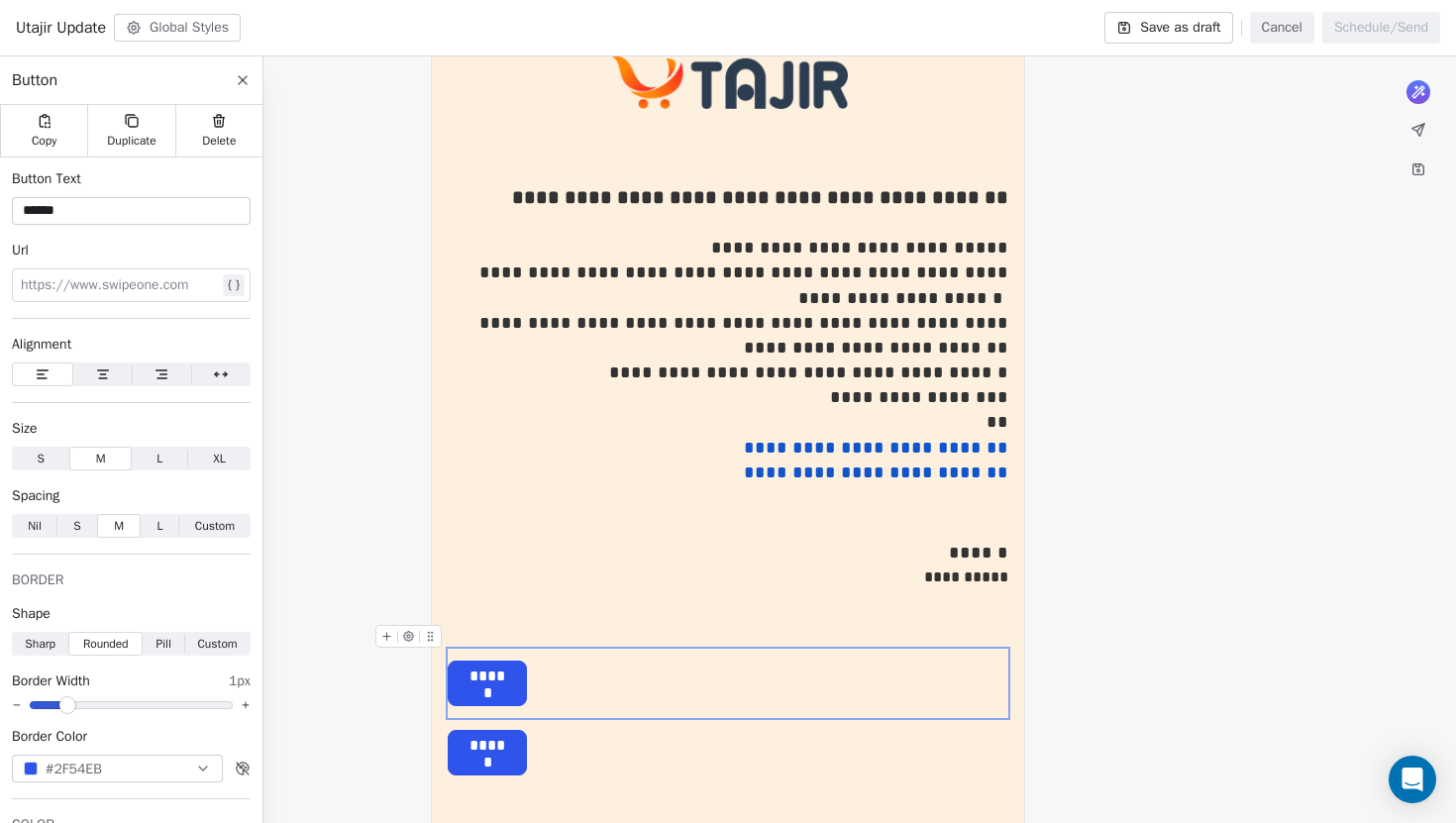 scroll, scrollTop: 187, scrollLeft: 0, axis: vertical 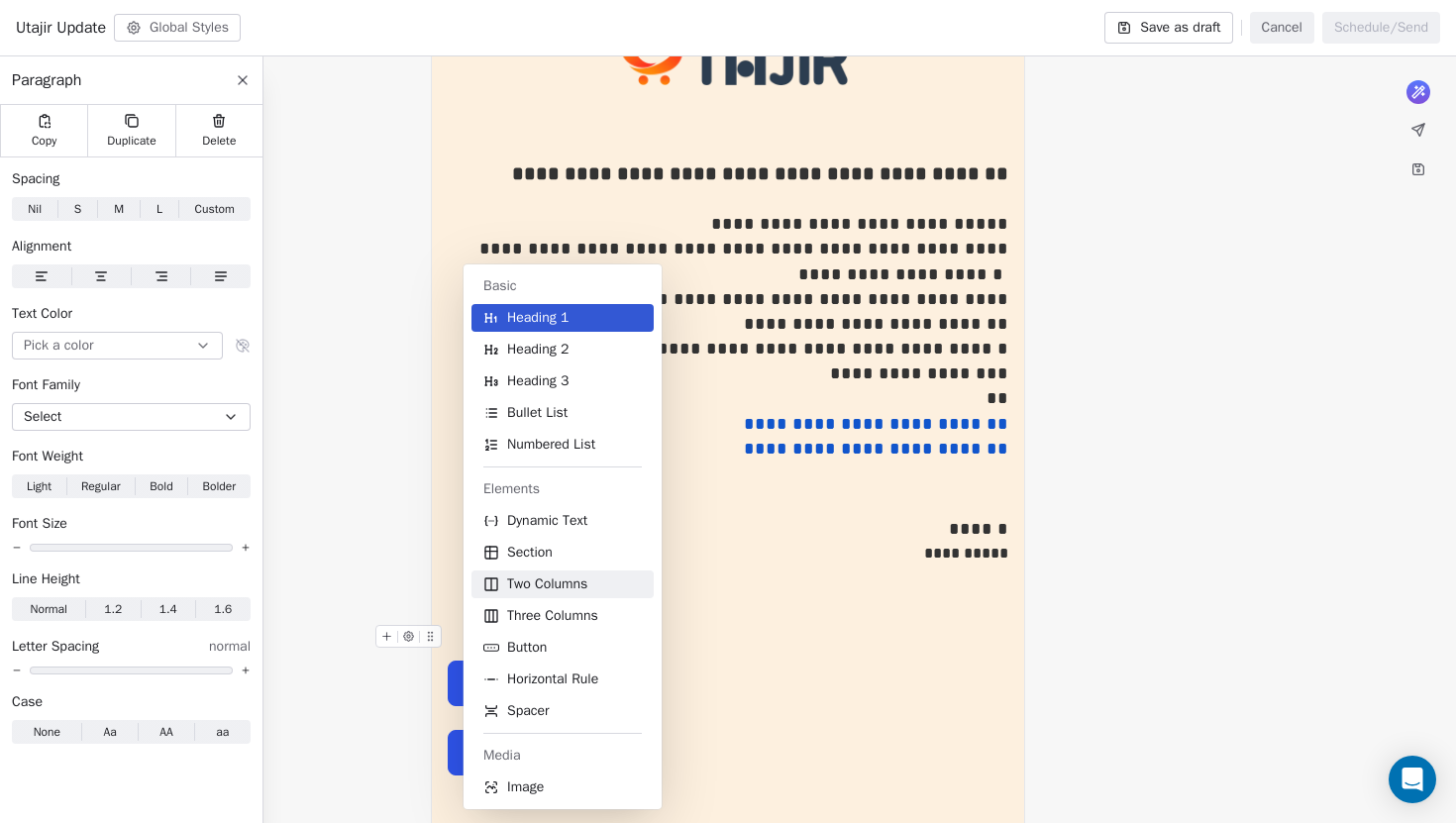 click on "Two Columns" at bounding box center [547, 584] 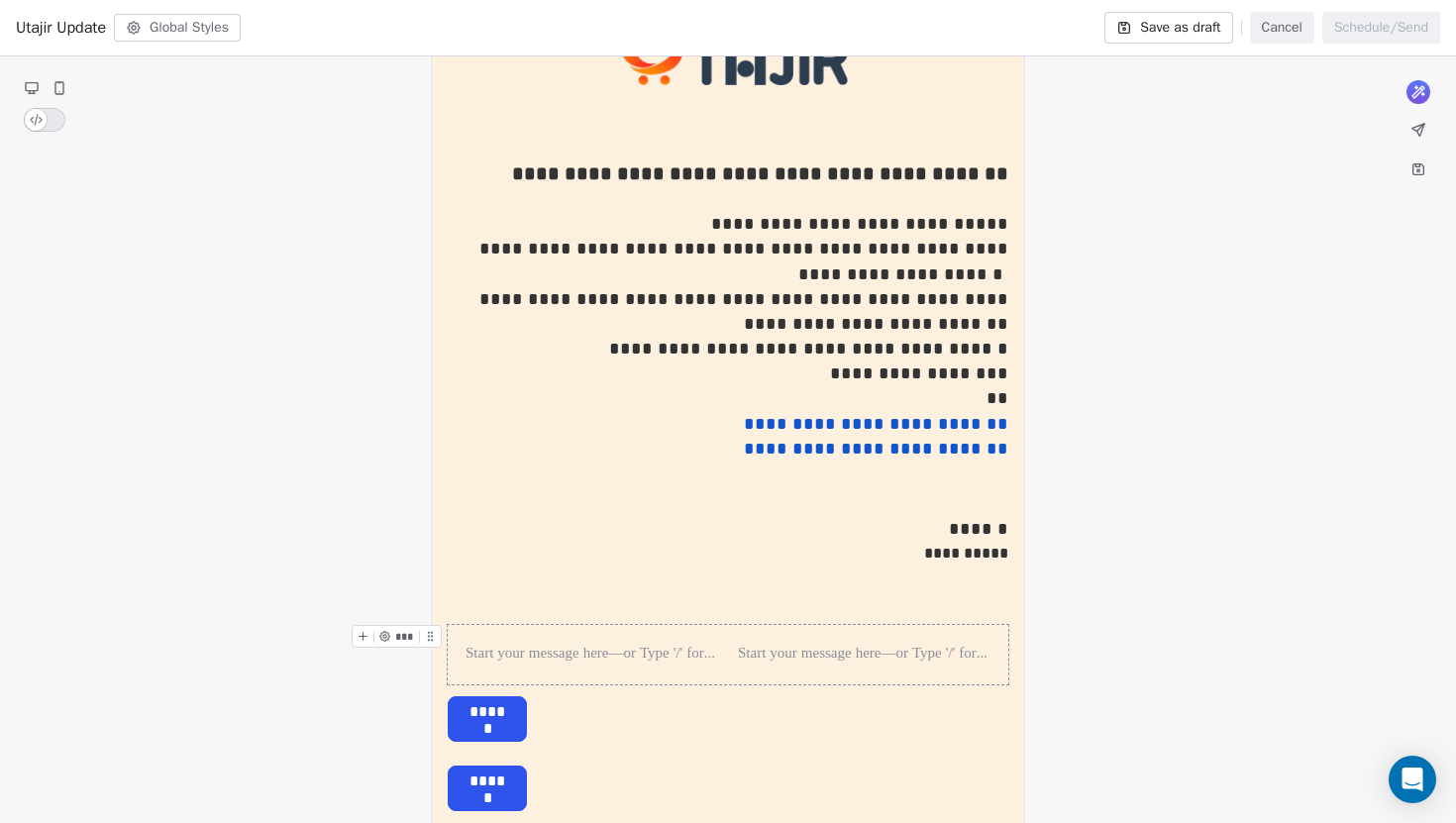 click on "*** ***" at bounding box center (728, 655) 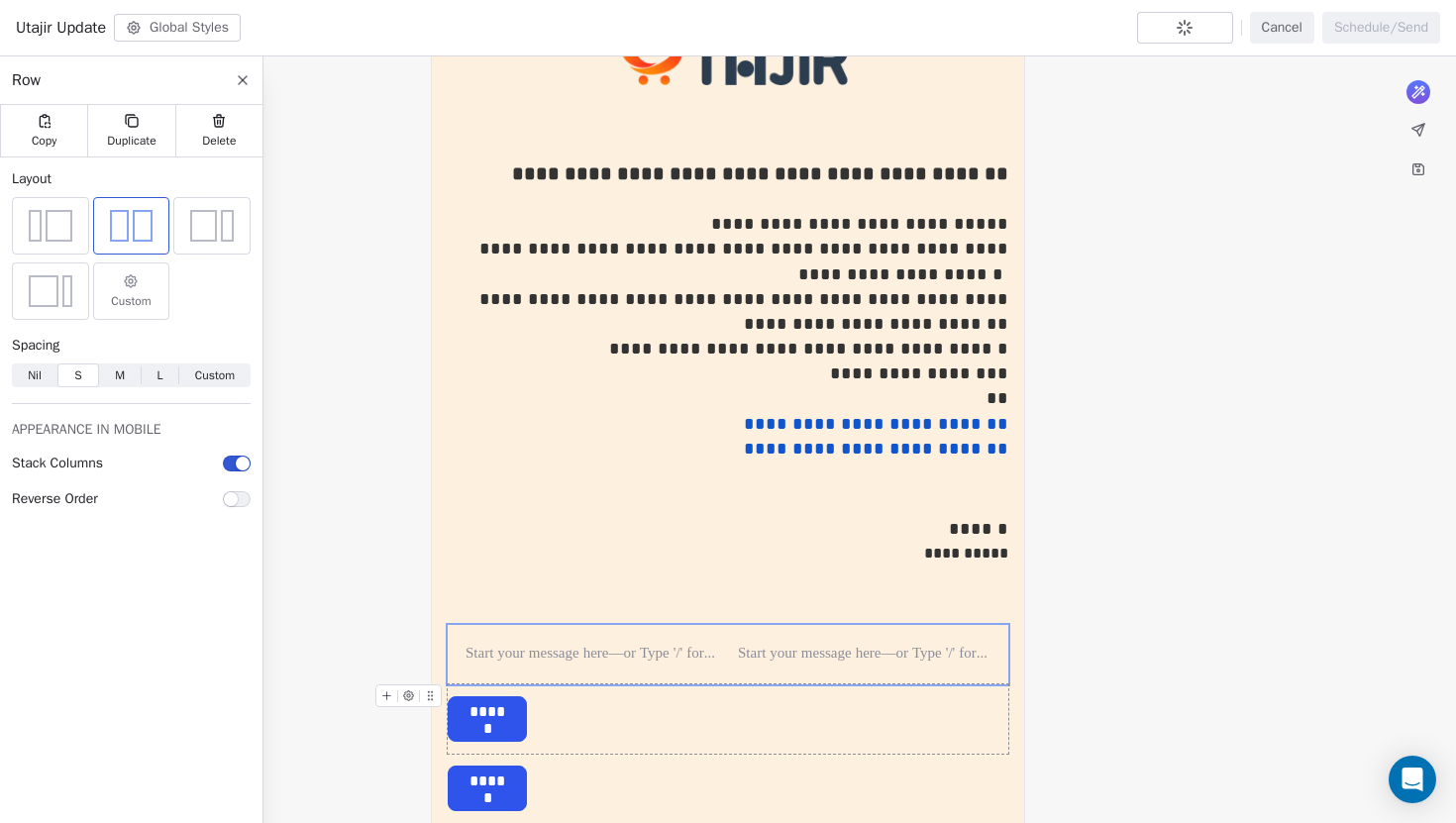 click at bounding box center (412, 701) 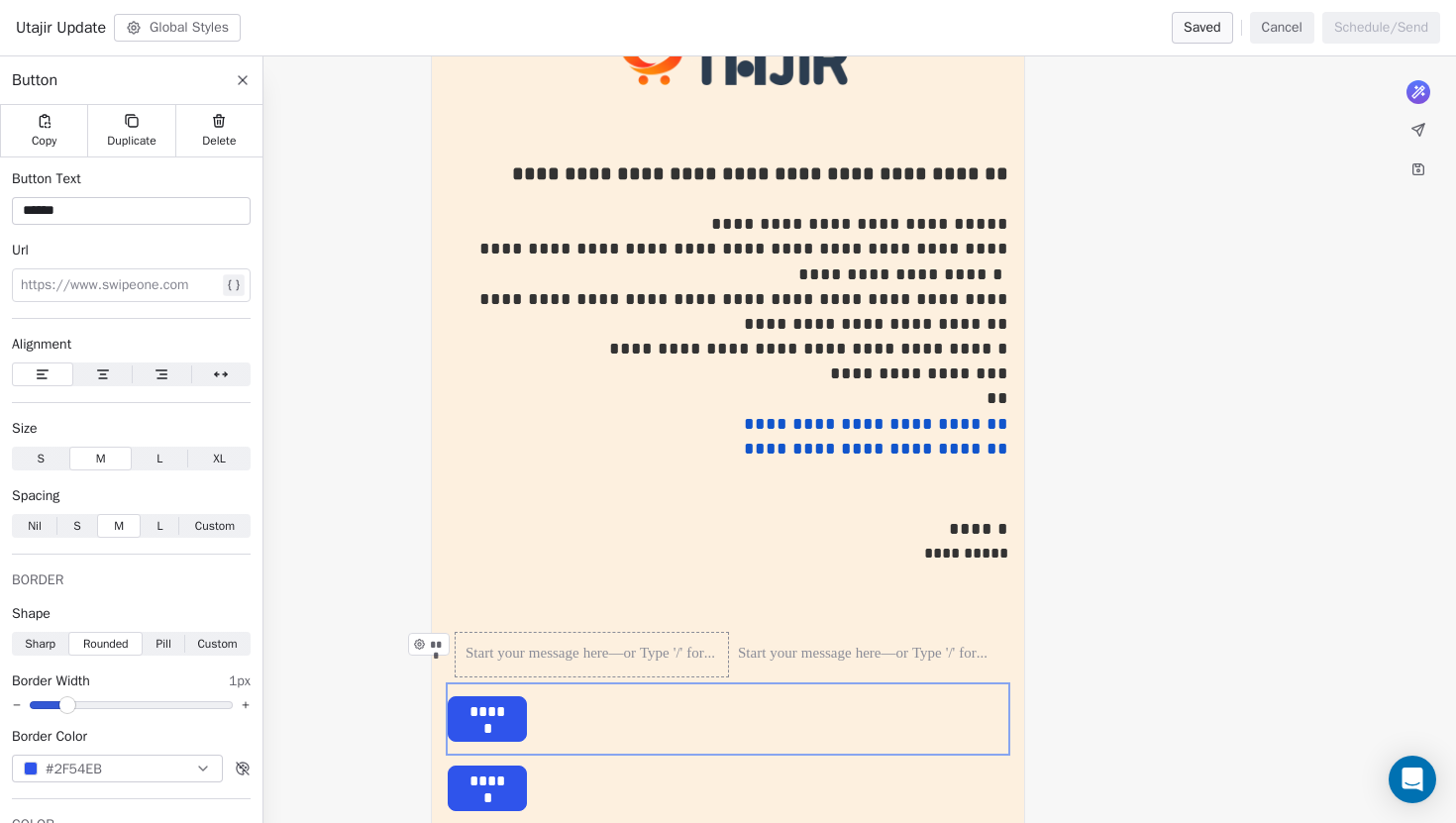 click on "***" at bounding box center (591, 655) 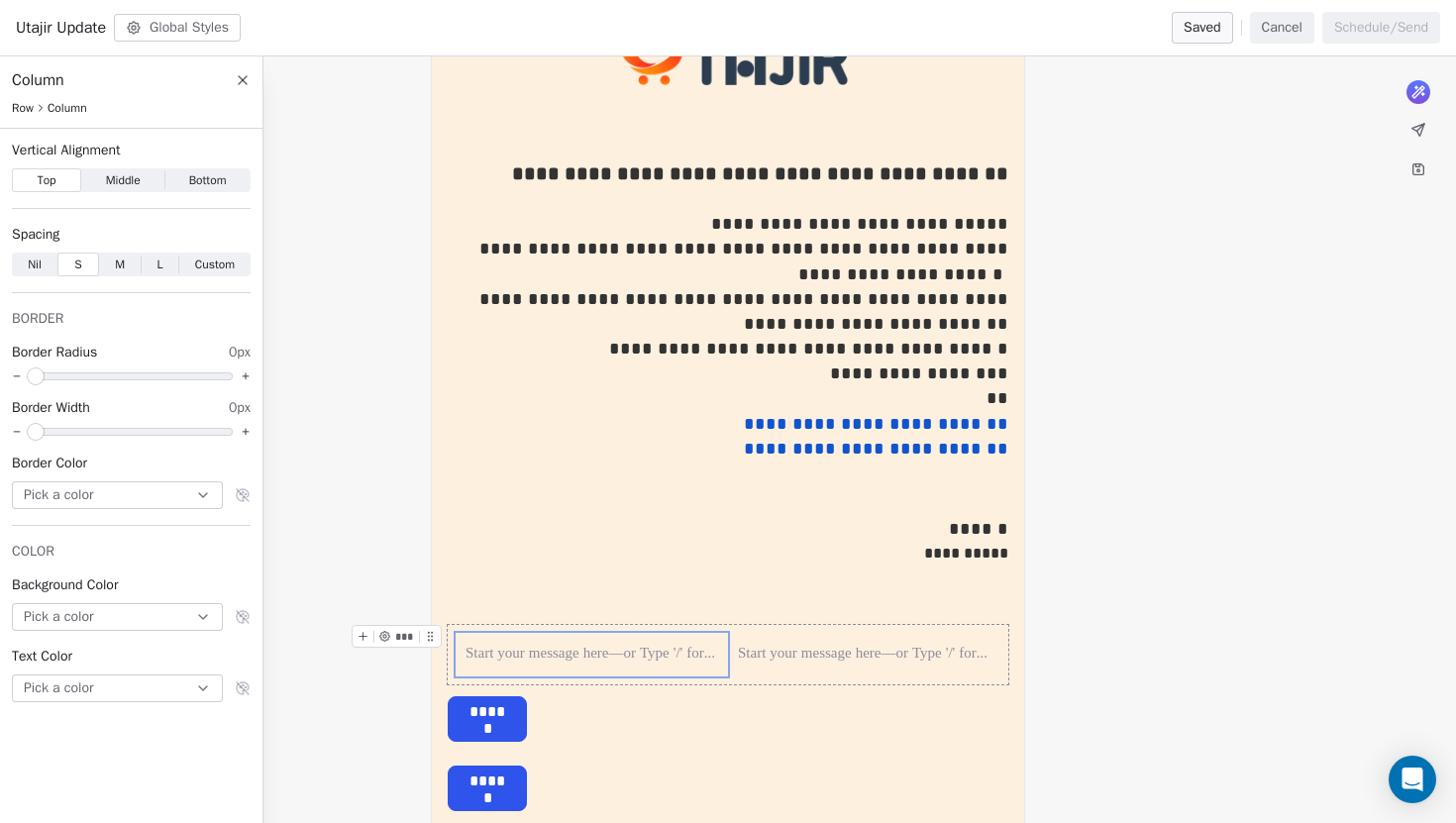 click on "*** ***" at bounding box center (728, 655) 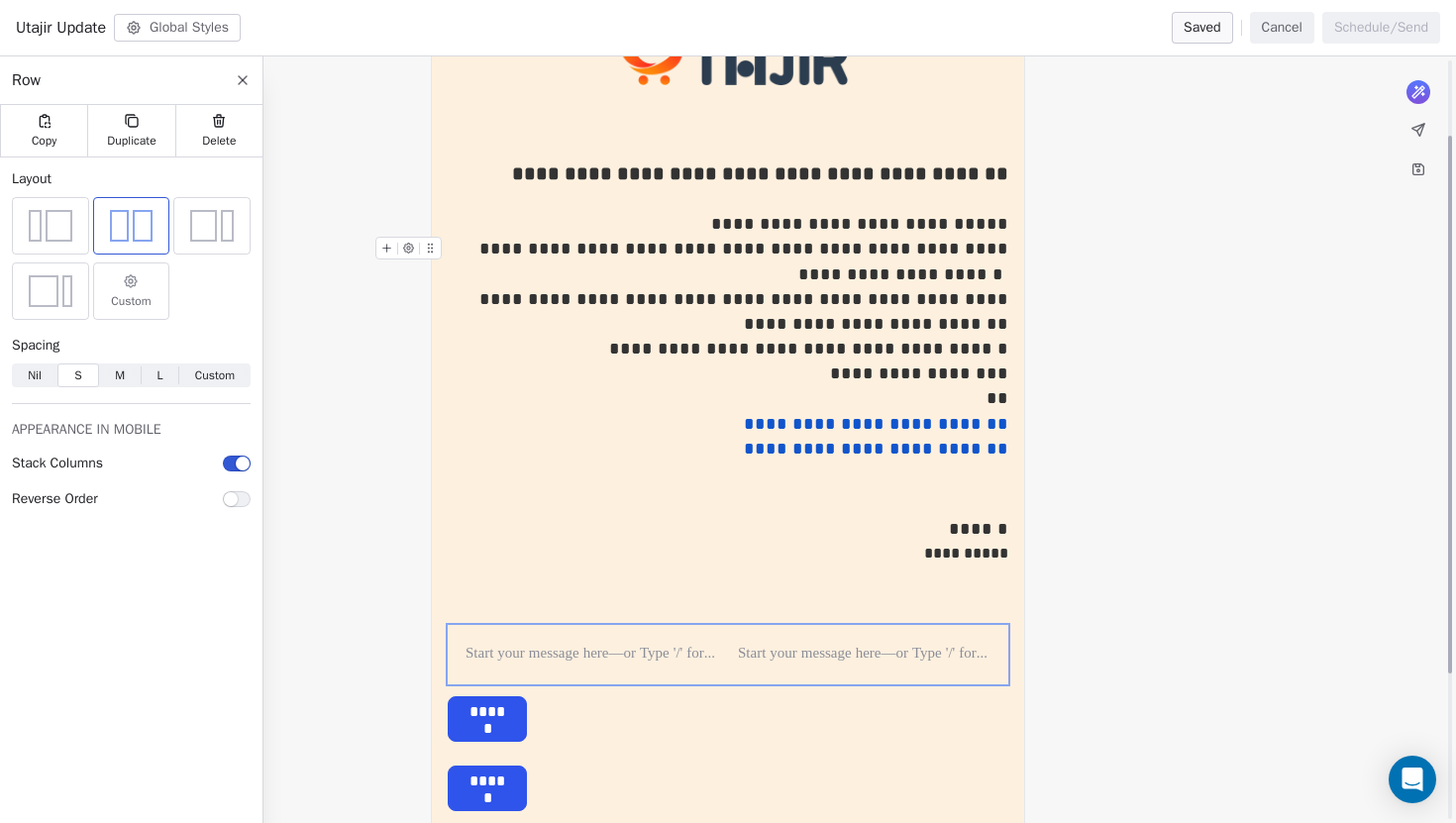 scroll, scrollTop: 0, scrollLeft: 0, axis: both 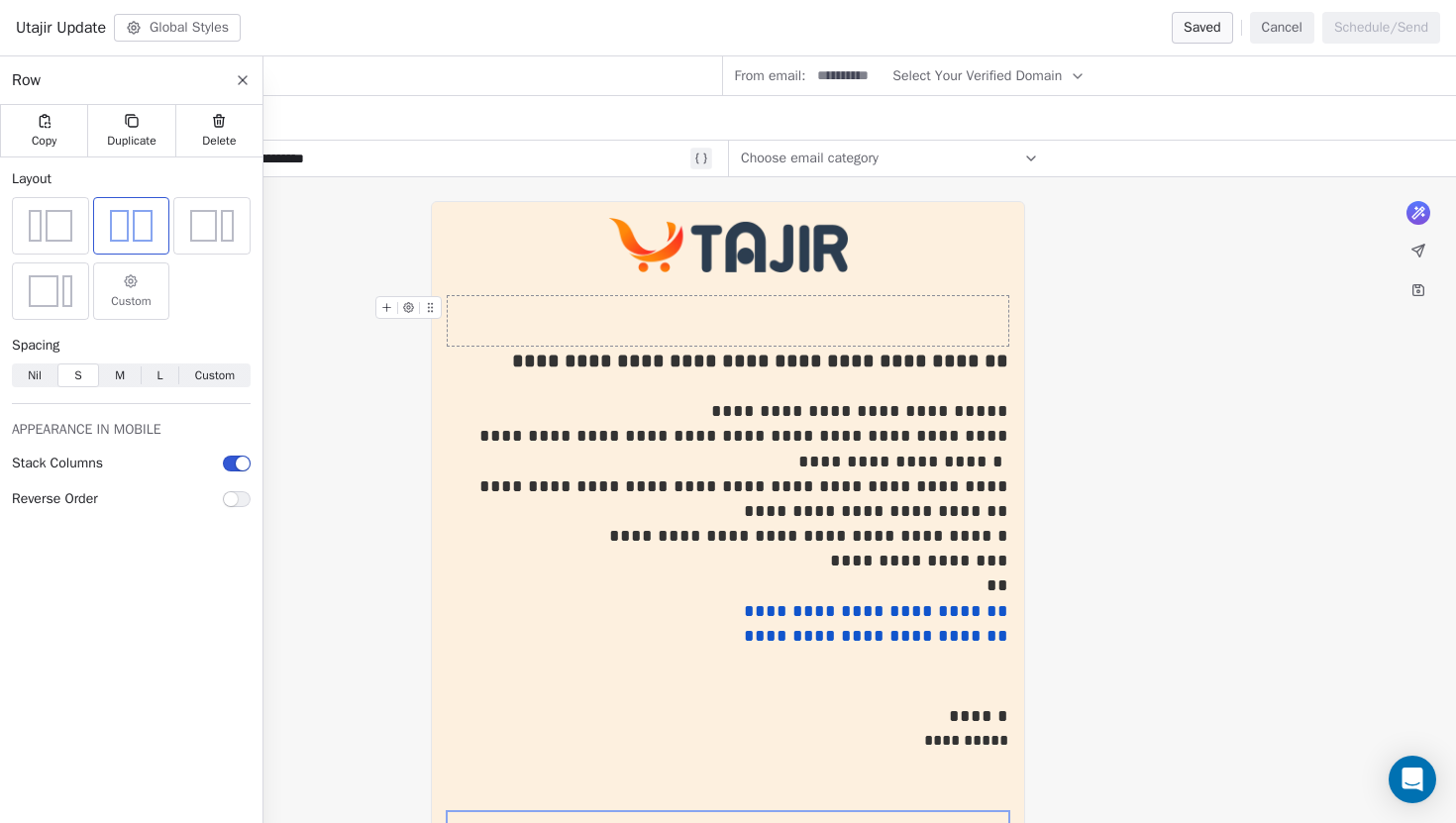click at bounding box center [728, 321] 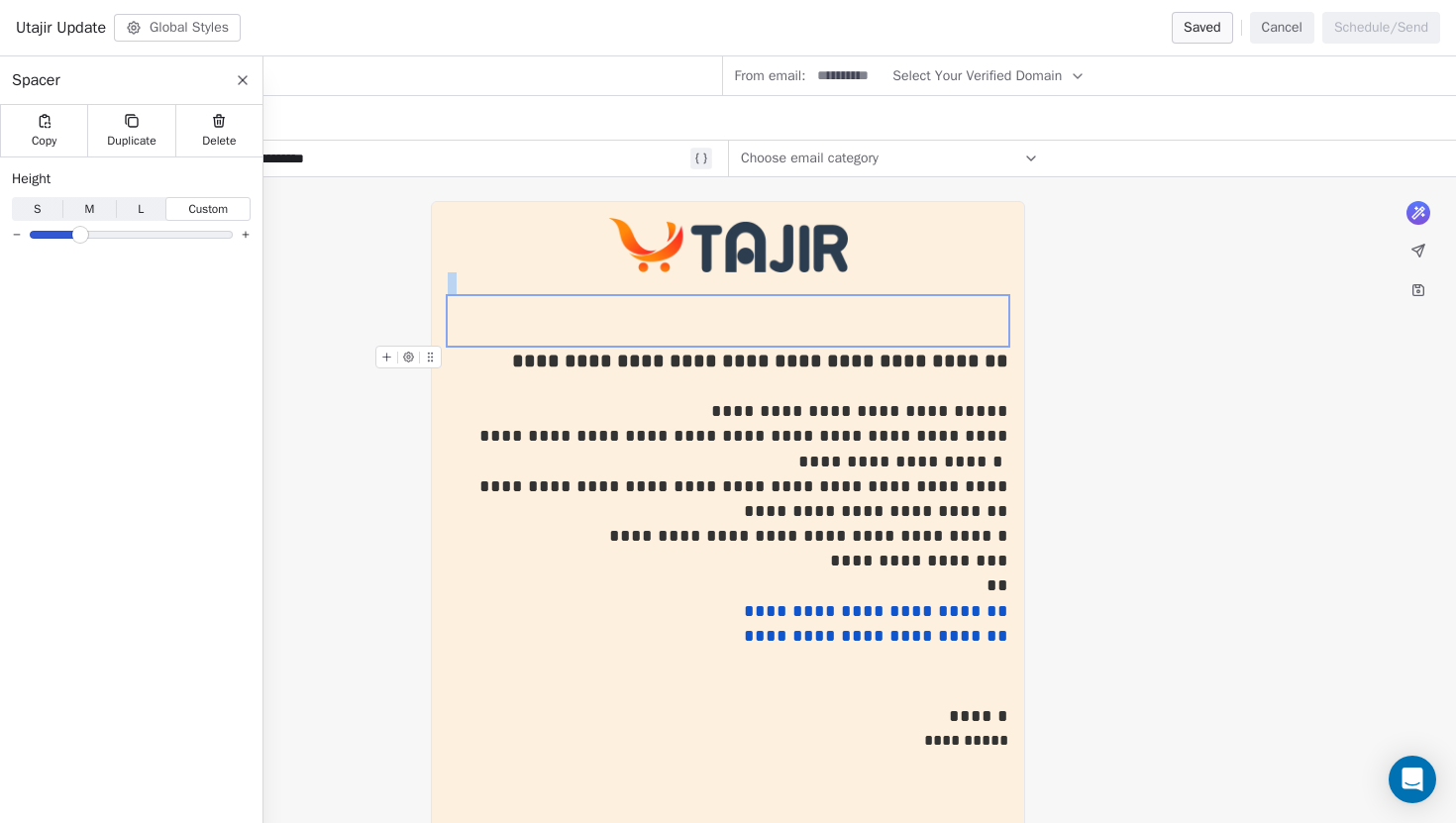 click 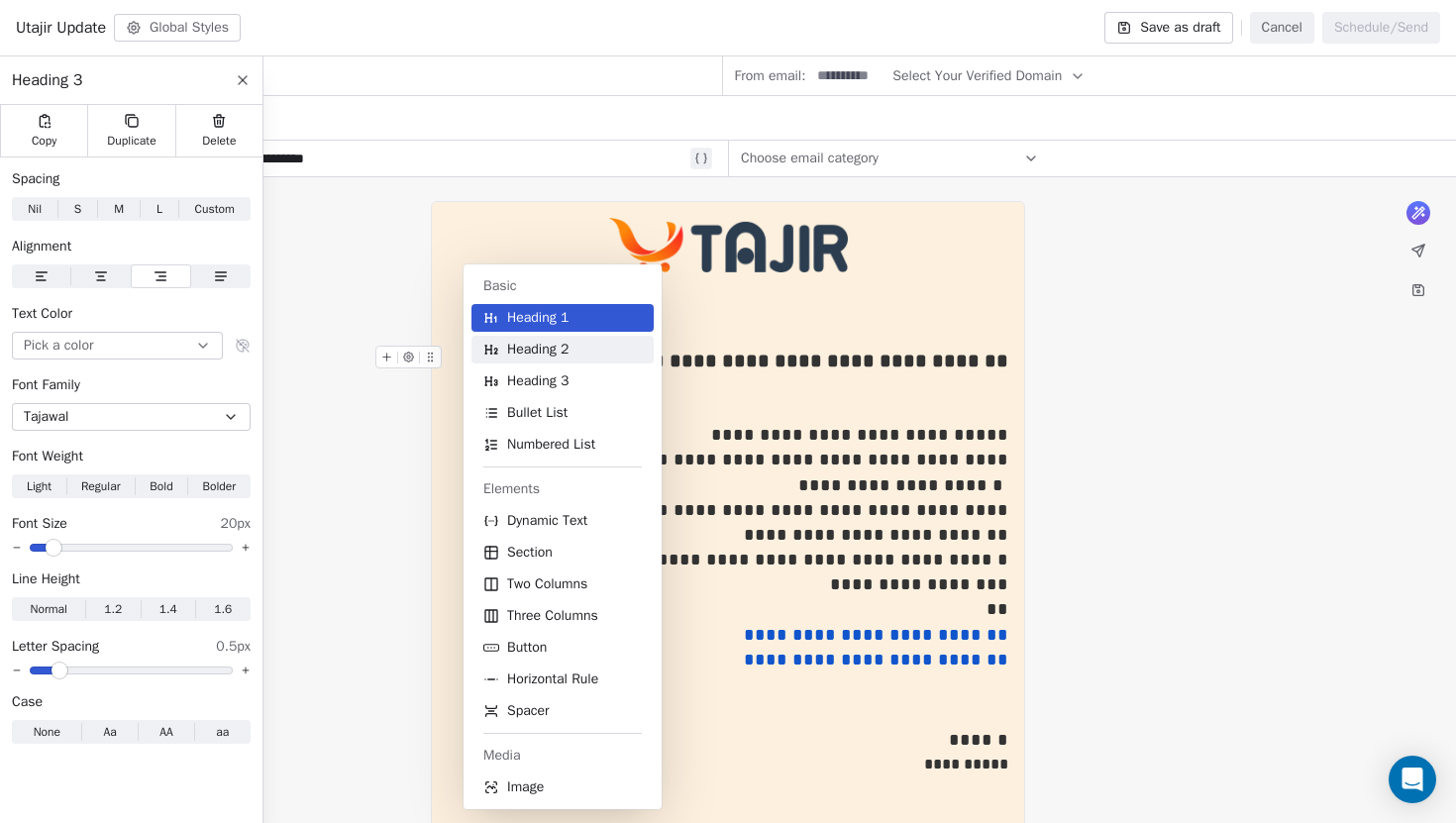 click on "Heading 2" at bounding box center (538, 350) 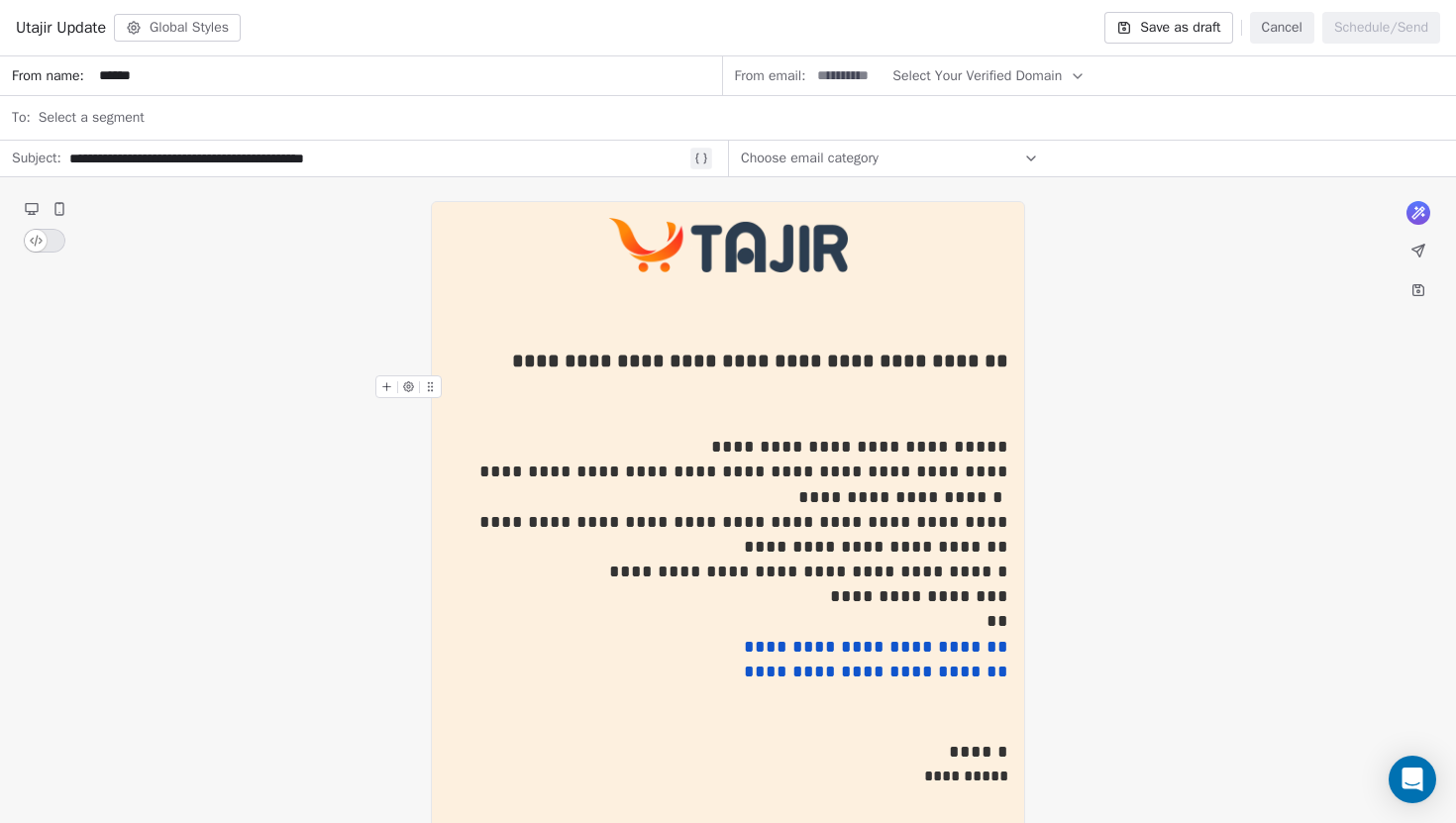 click at bounding box center [728, 393] 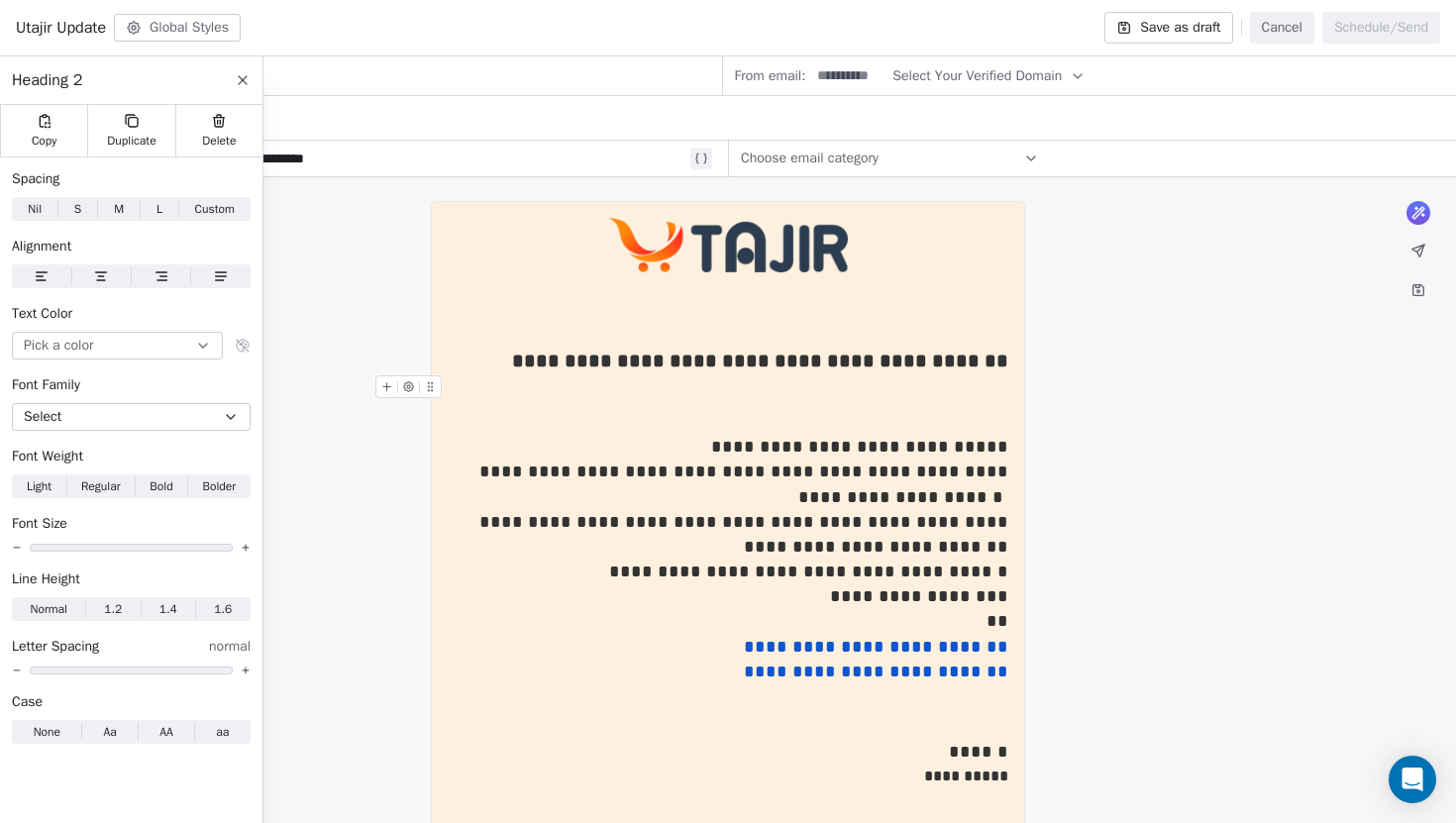 click at bounding box center [728, 393] 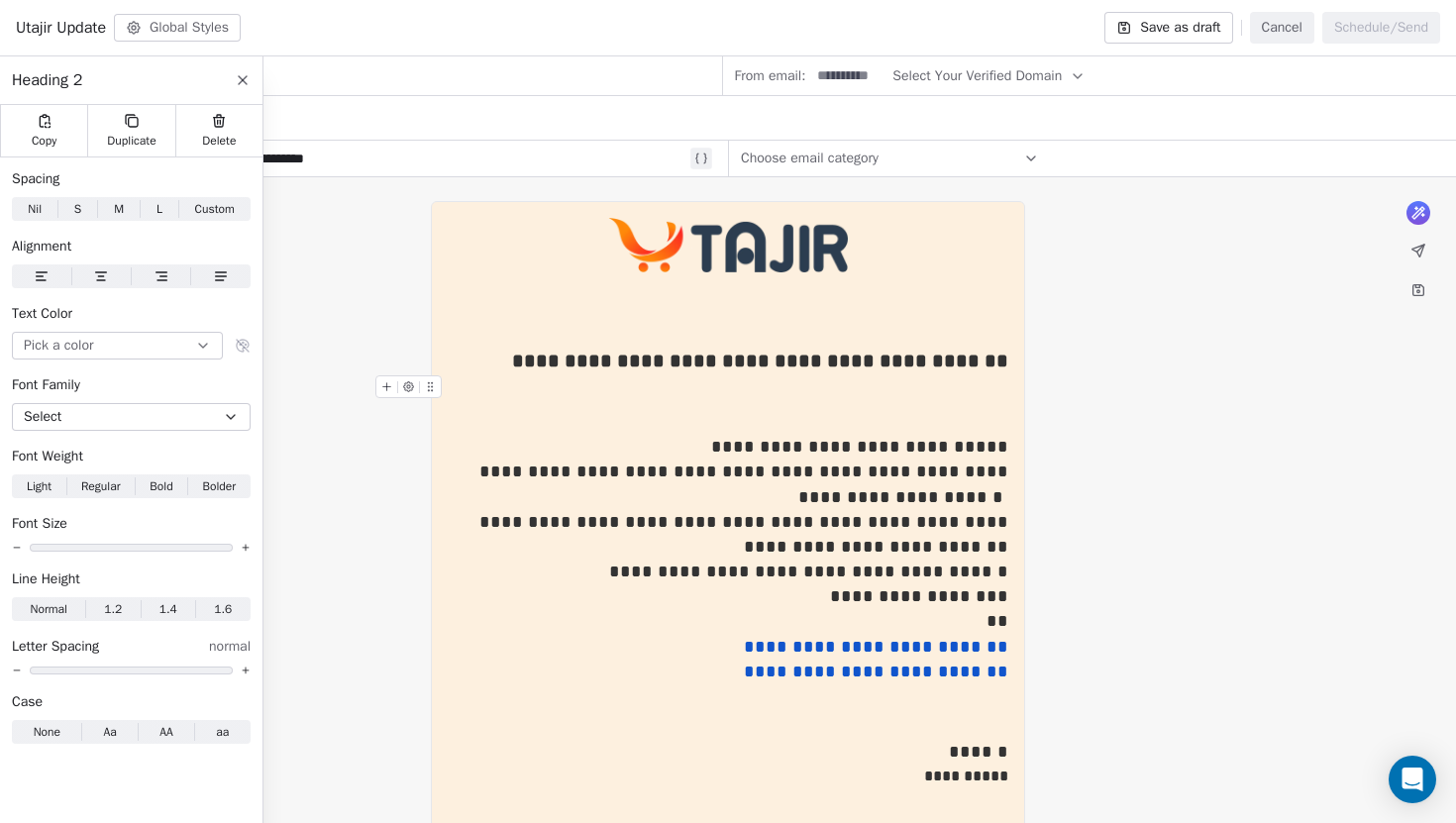 click on "**********" at bounding box center [728, 393] 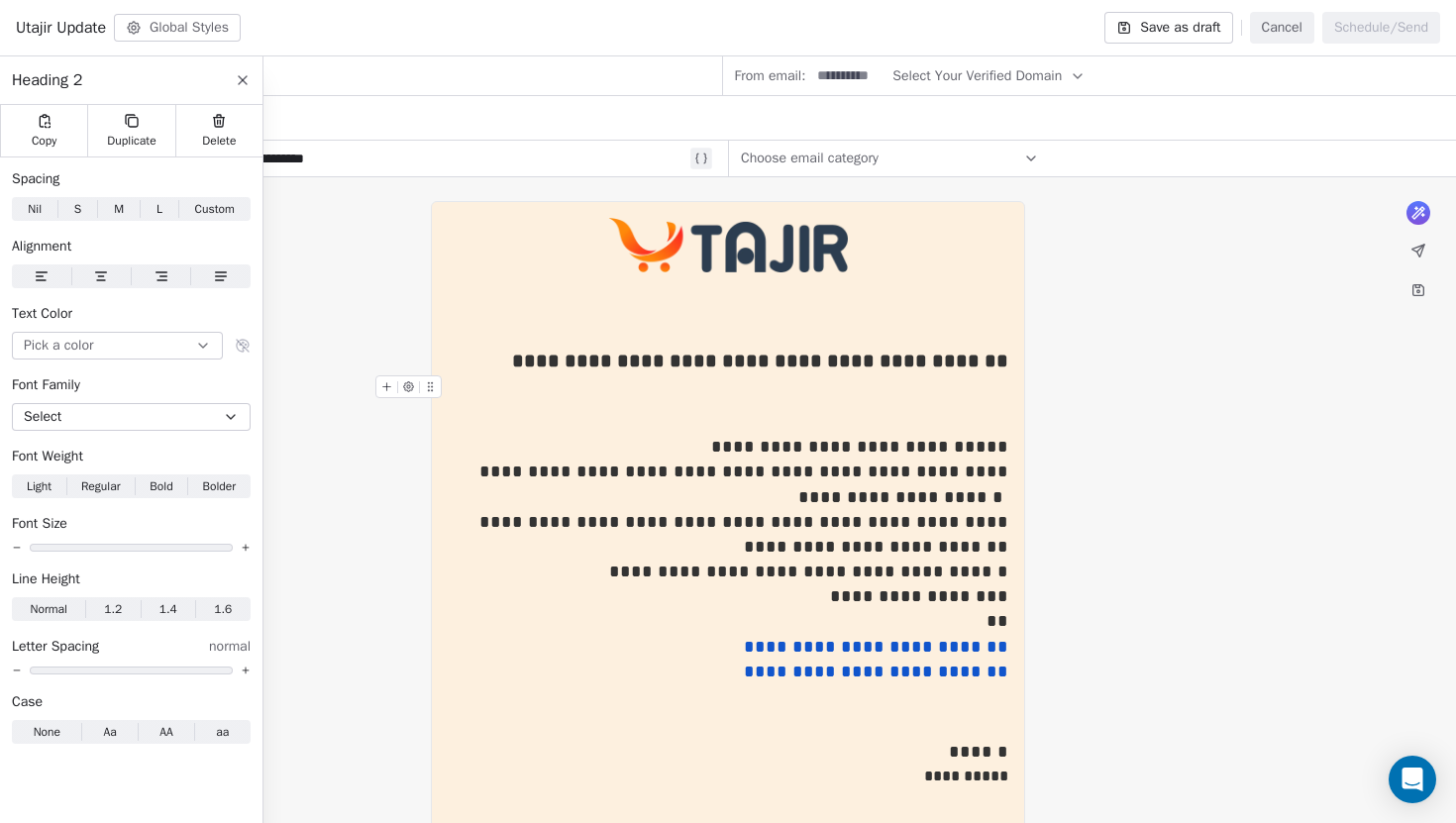 click 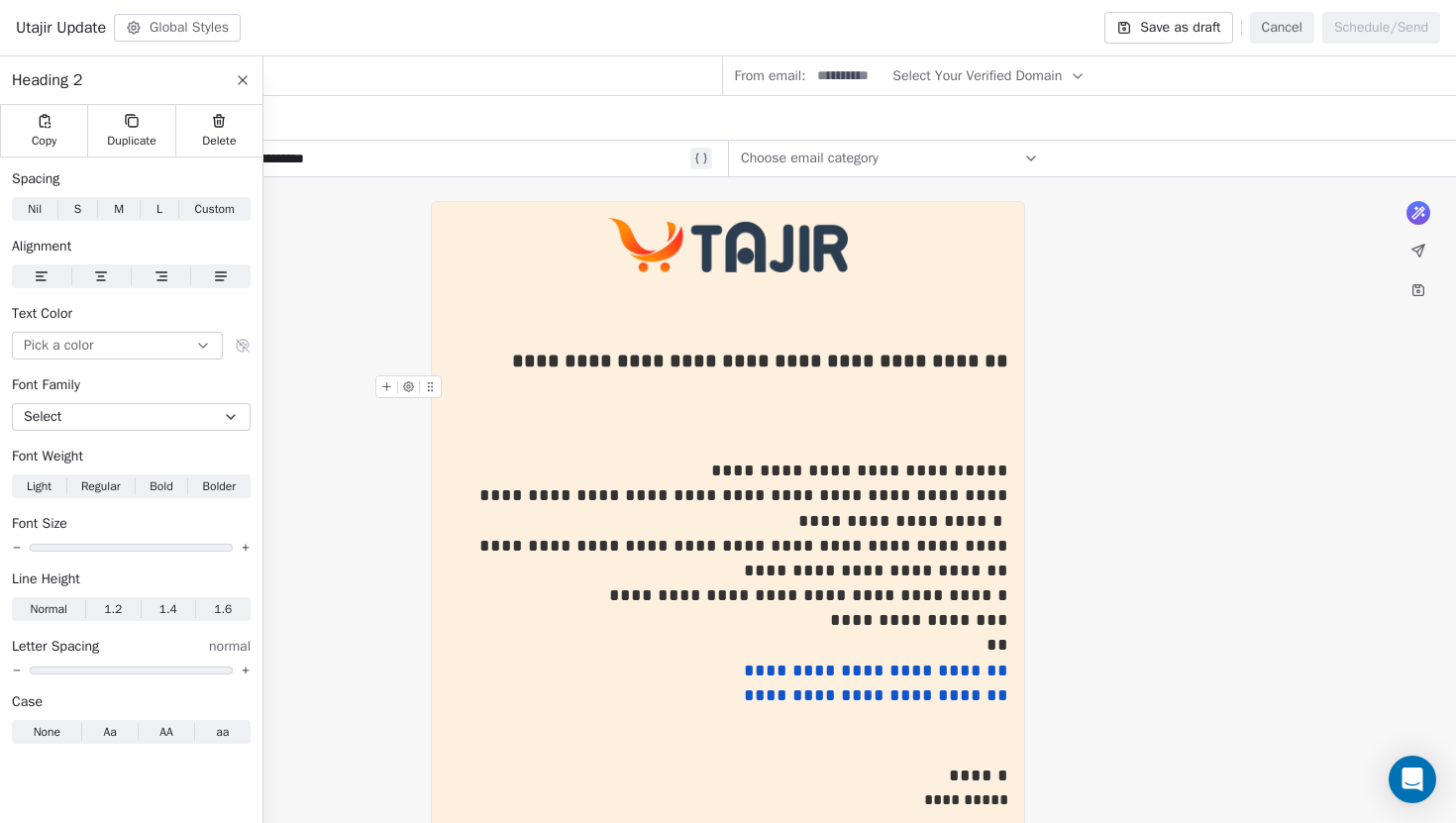 click on "[REDACTED], [ADDRESS], [CITY], [COUNTRY], [CITY], [COUNTRY], [POSTAL_CODE], [COUNTRY] Unsubscribe" at bounding box center [728, 713] 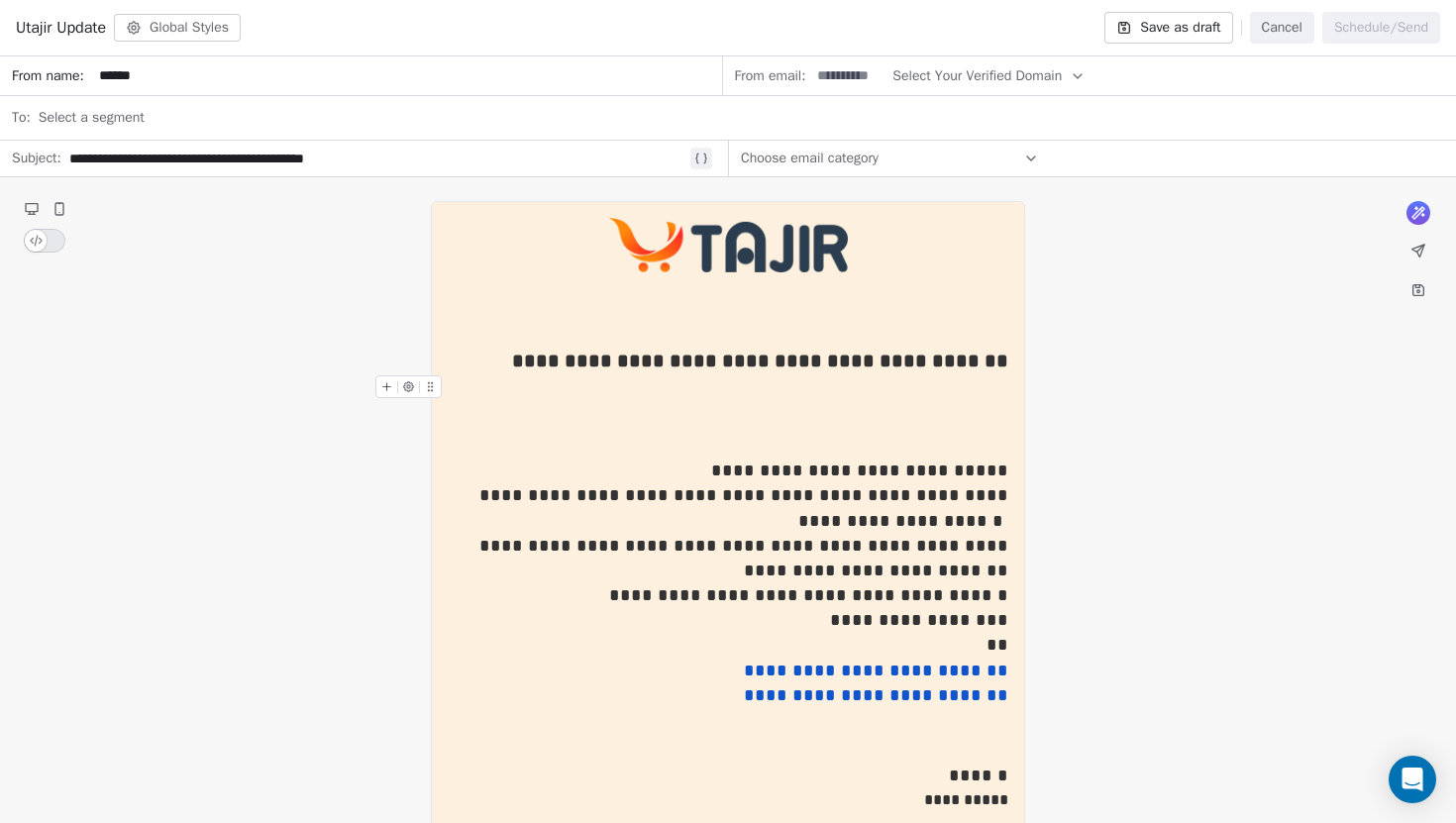 click on "**********" at bounding box center [728, 393] 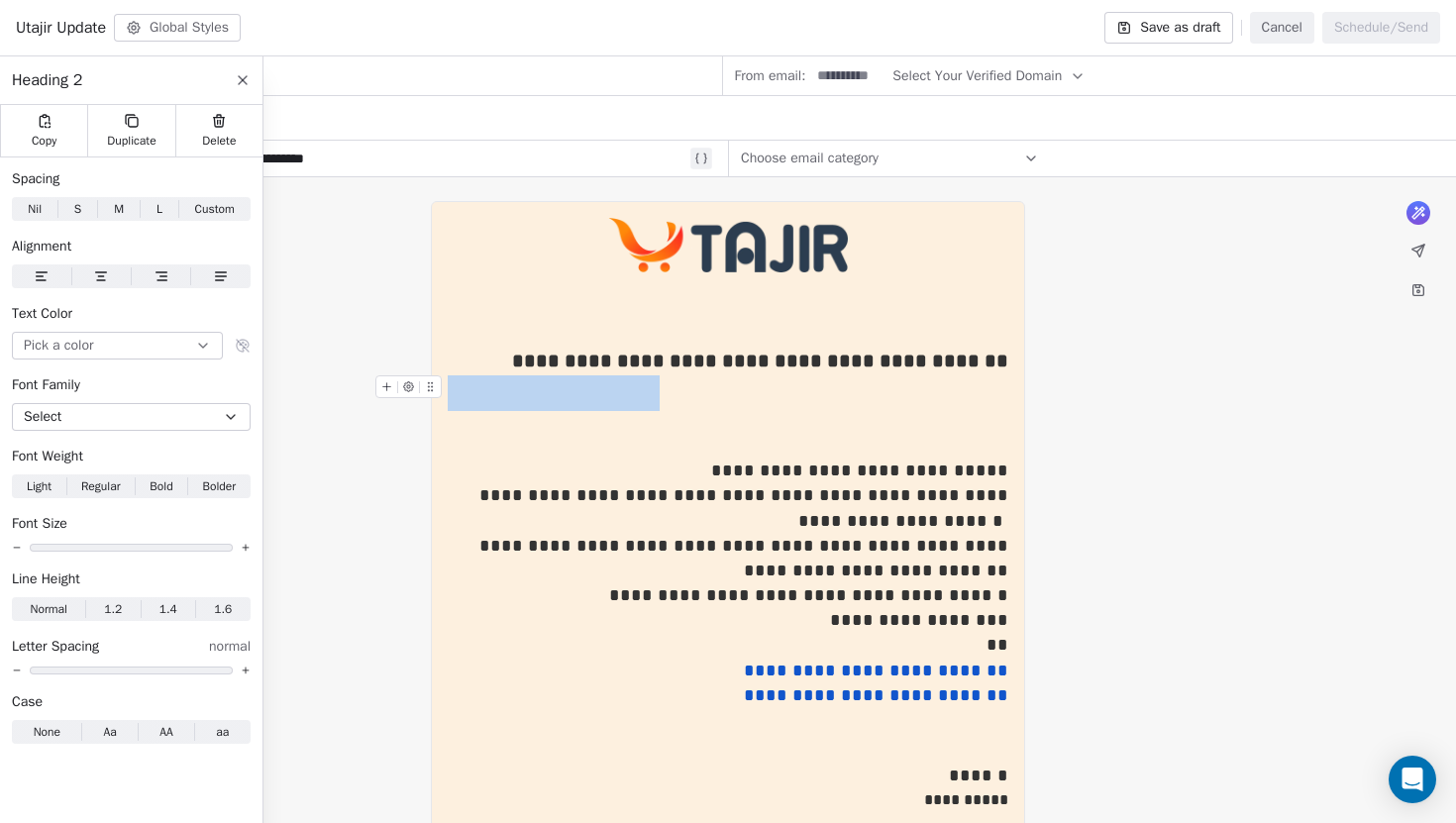 click on "**********" at bounding box center [728, 393] 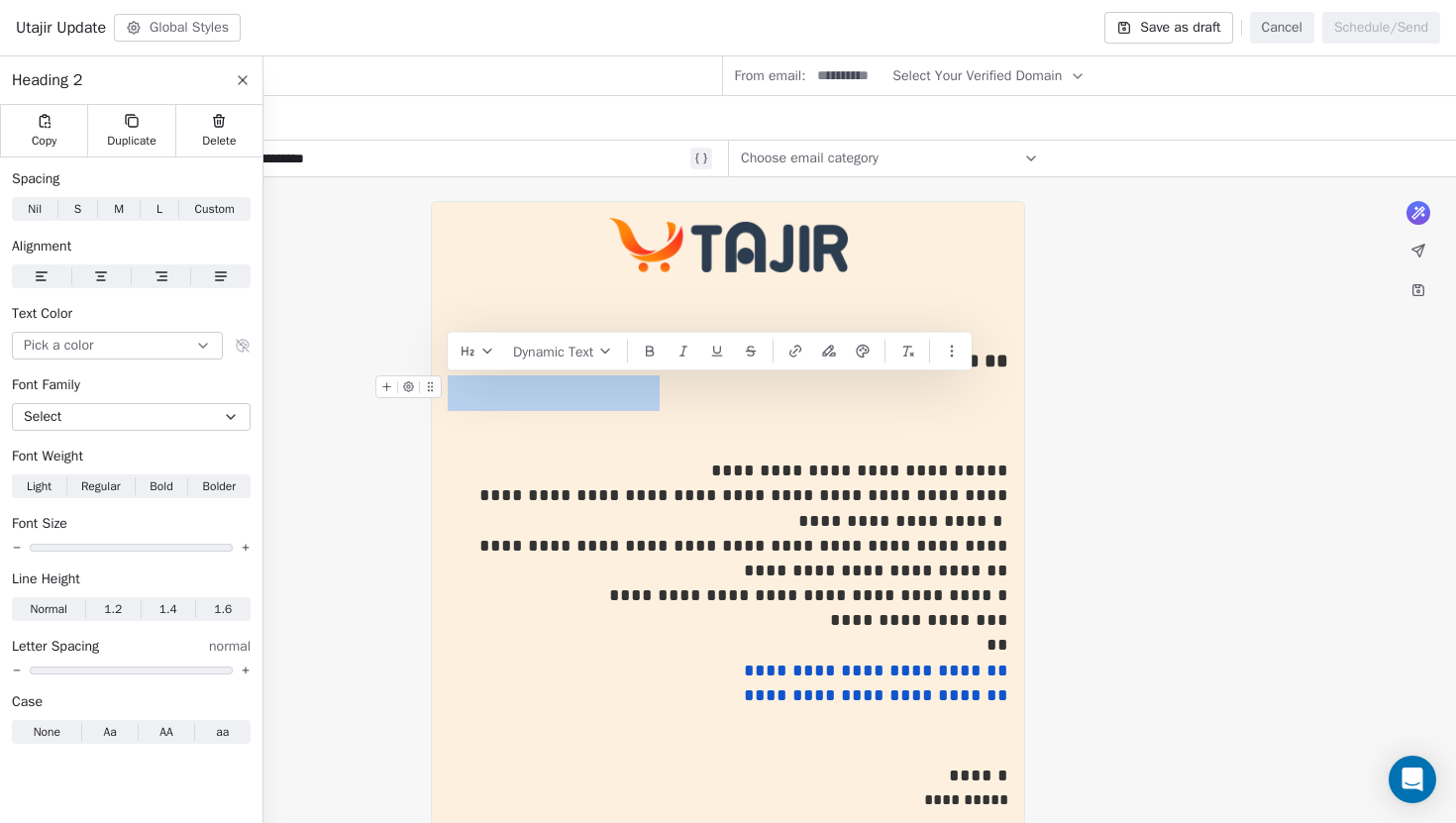 click on "**********" at bounding box center (728, 393) 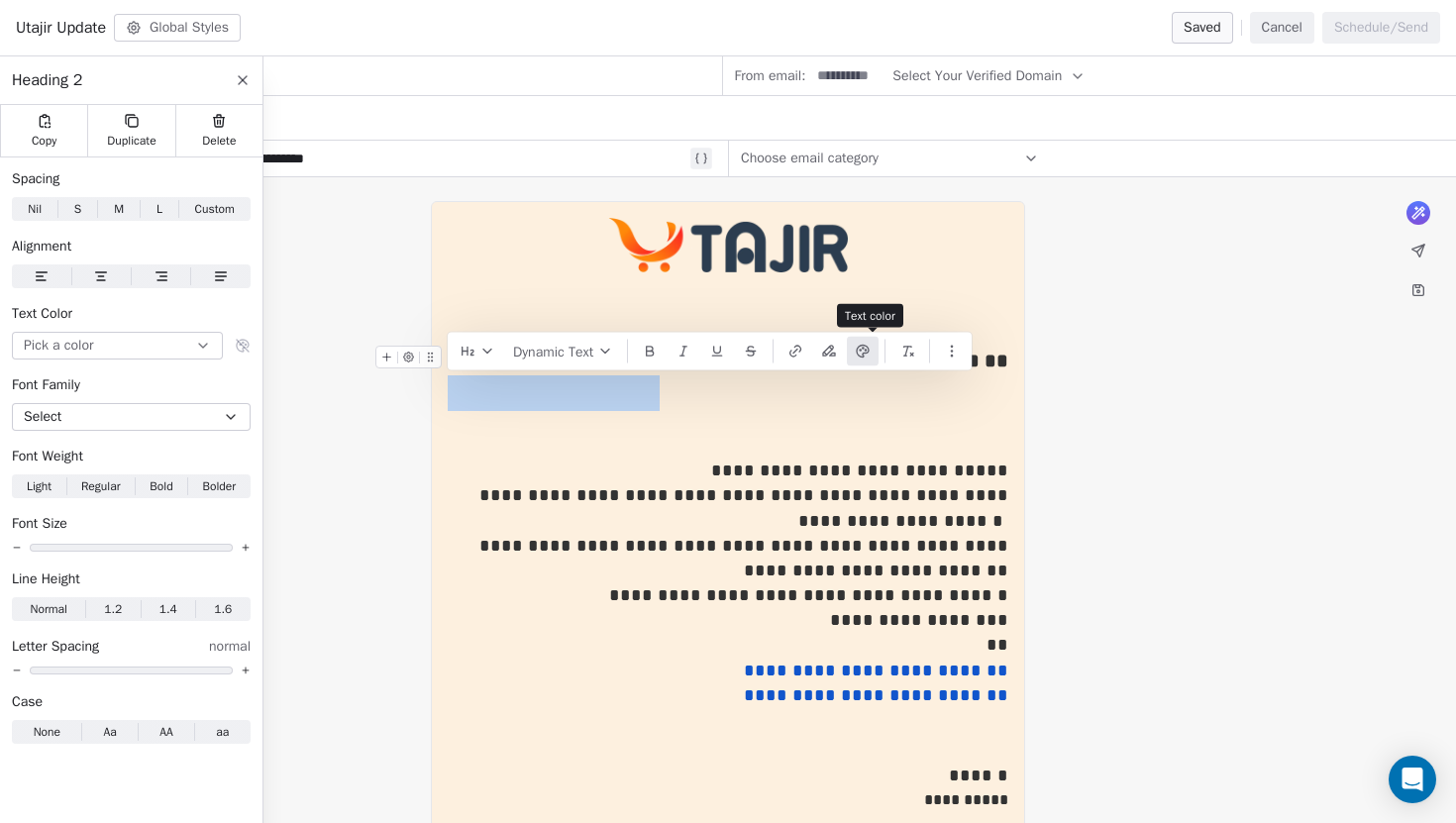click 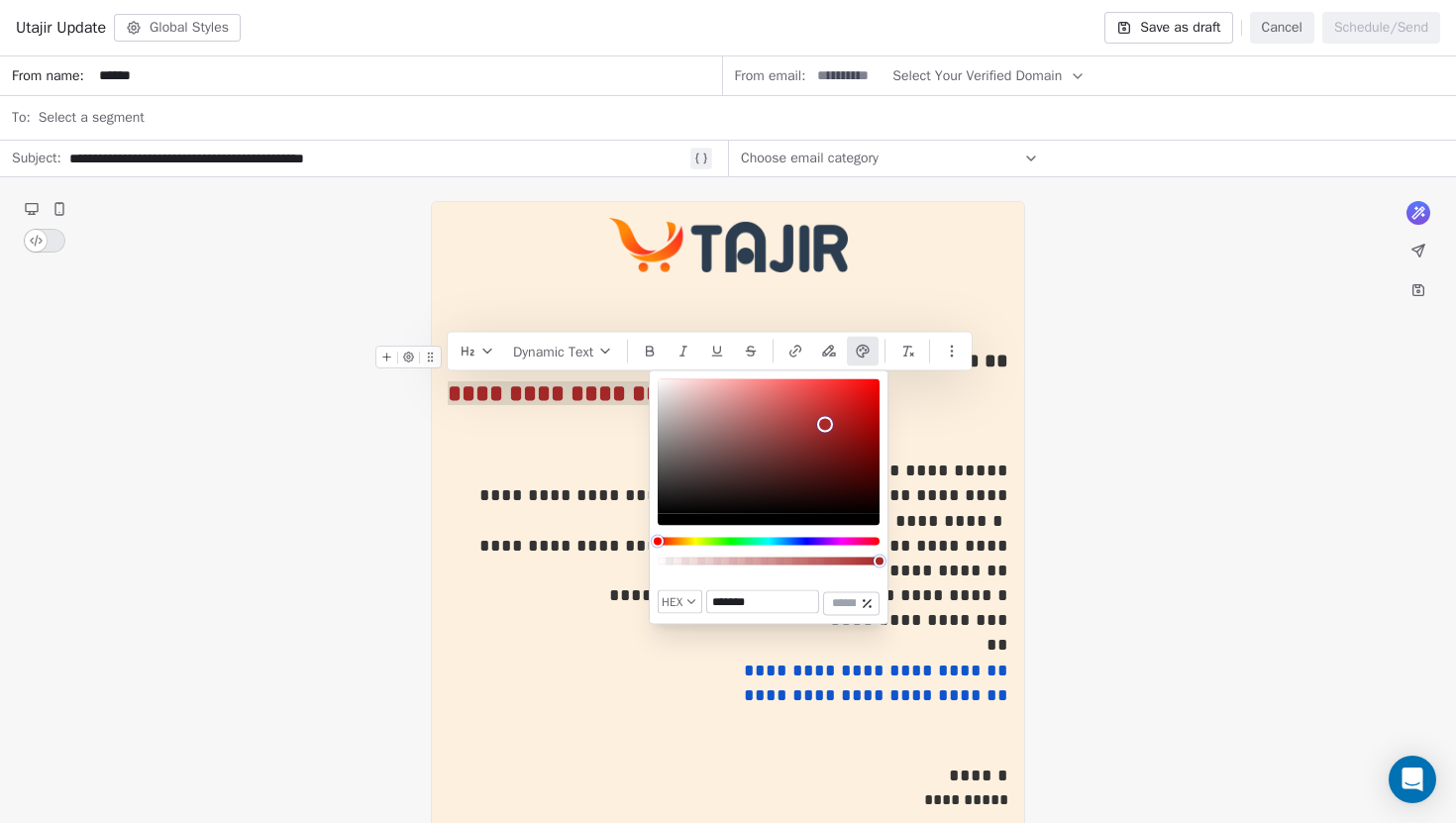 type on "*******" 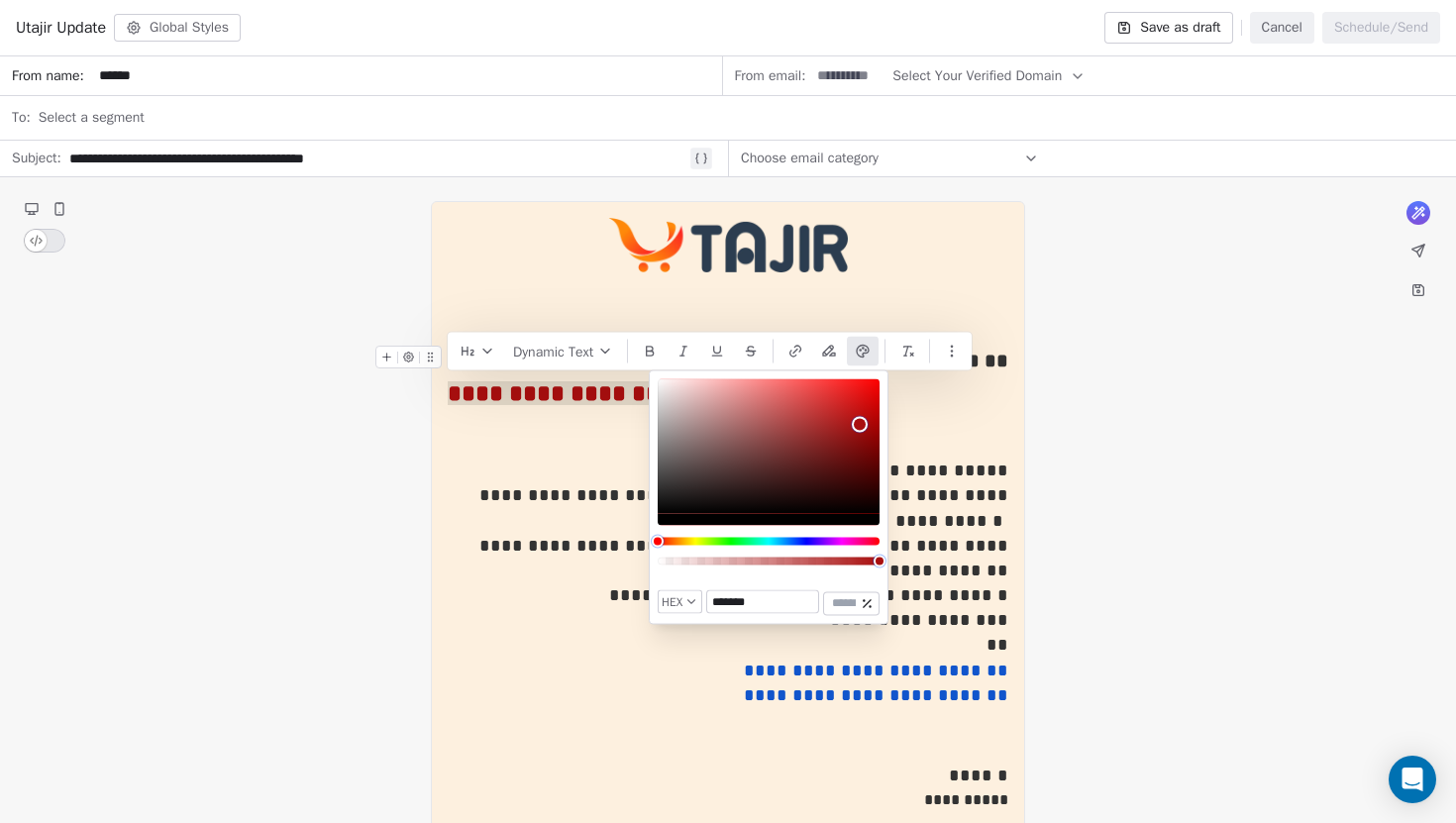 drag, startPoint x: 822, startPoint y: 424, endPoint x: 860, endPoint y: 424, distance: 38 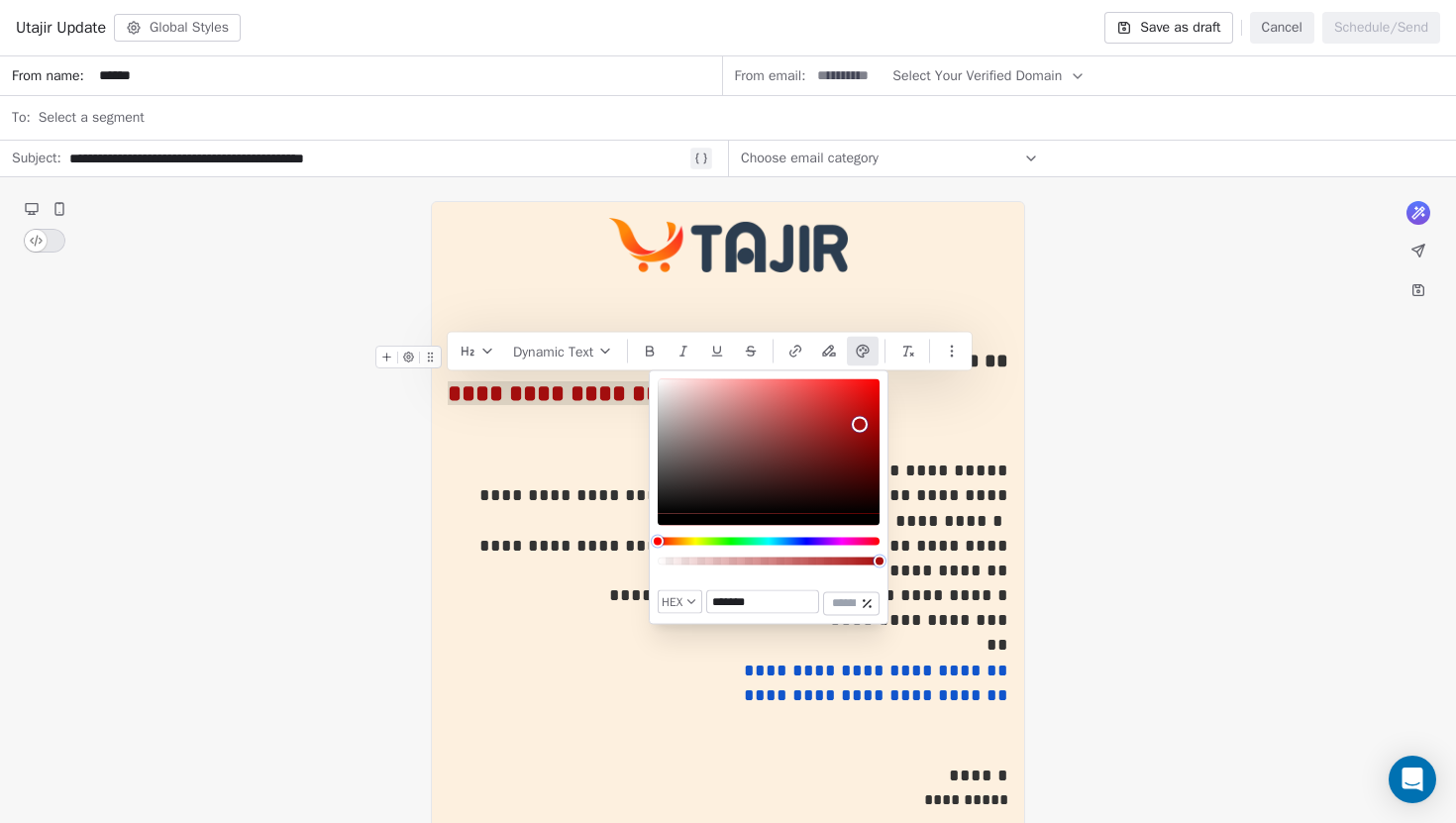 click at bounding box center [769, 447] 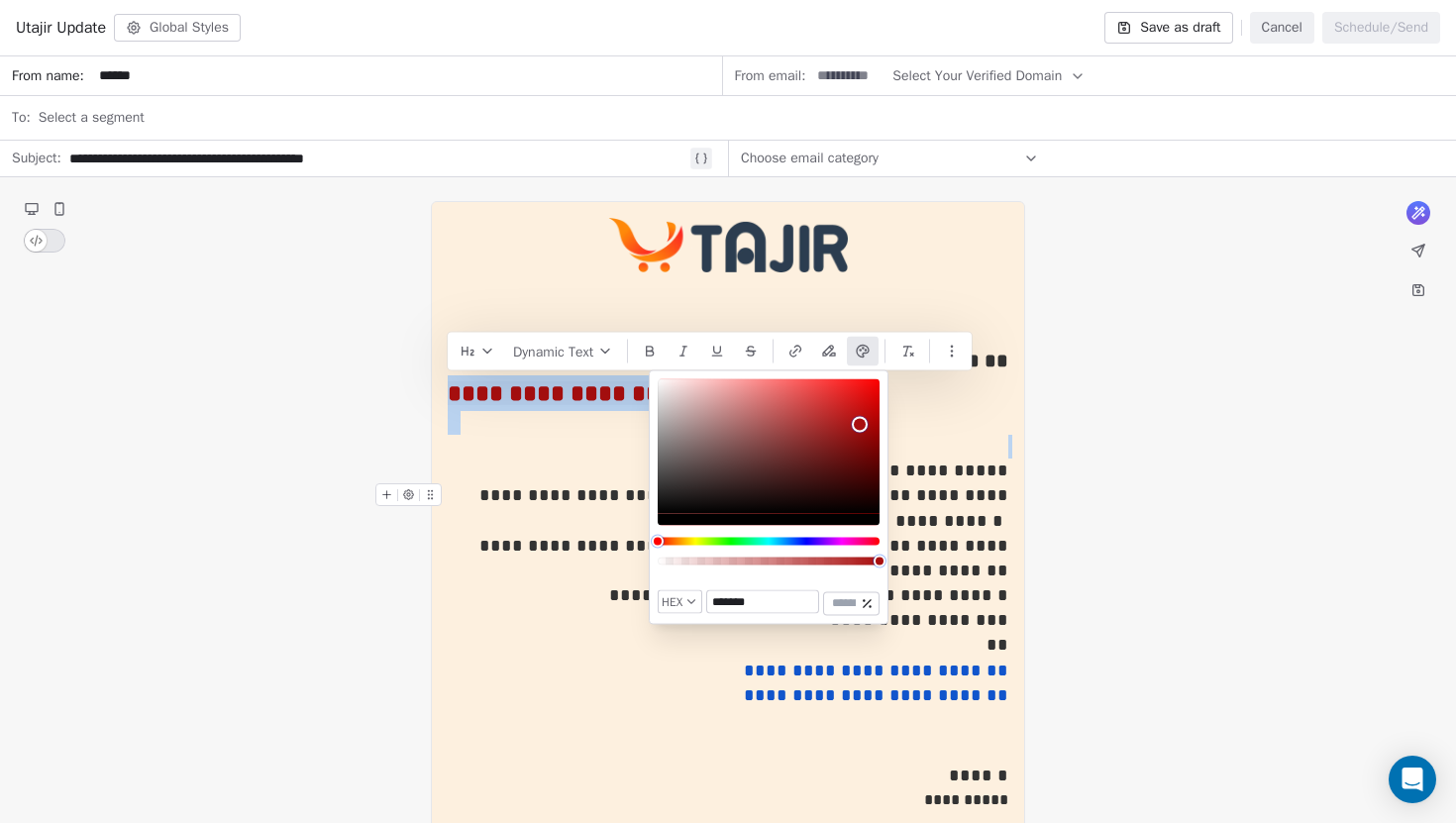 click on "[REDACTED]" at bounding box center (728, 676) 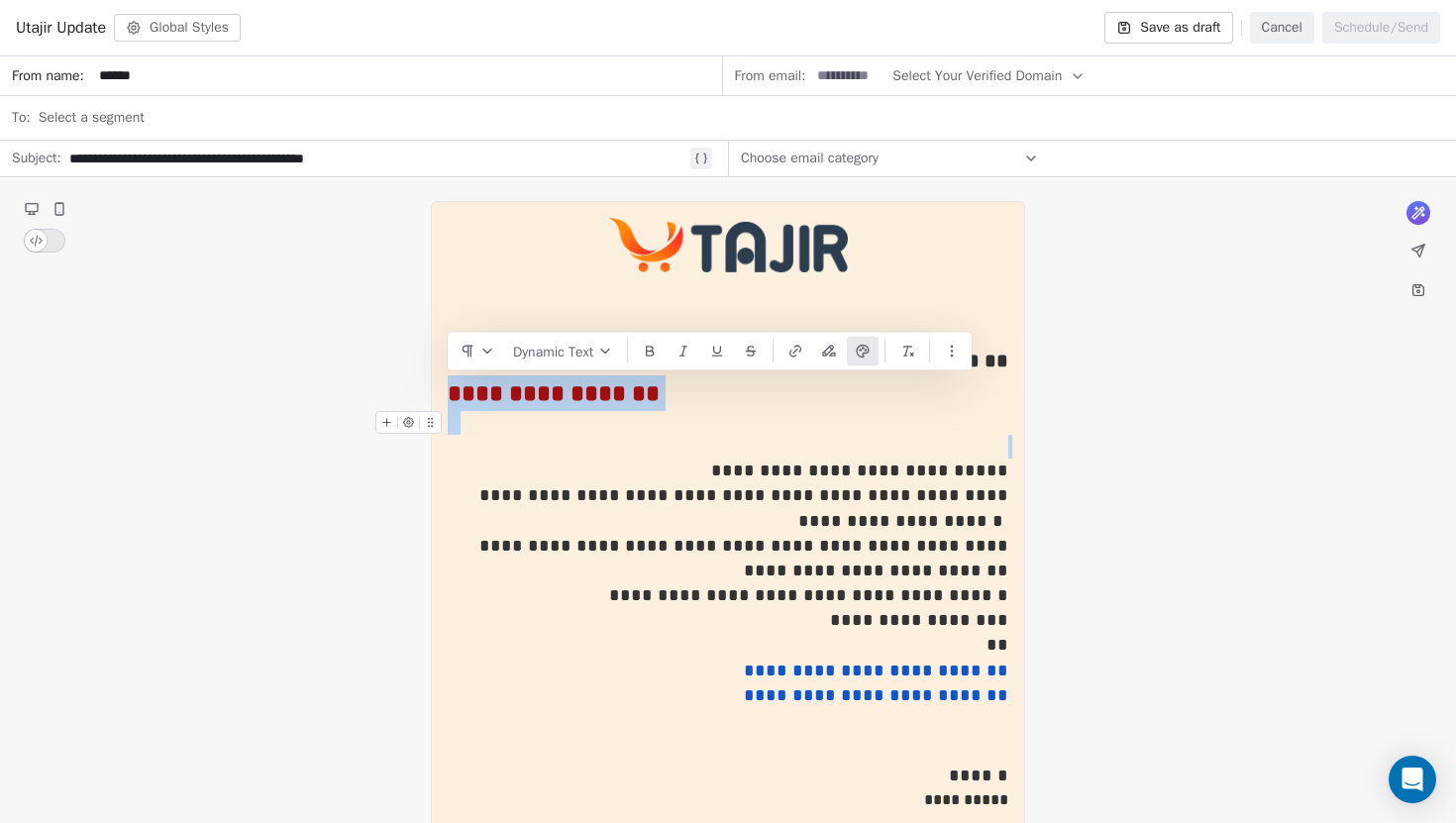 click on "*" at bounding box center (728, 423) 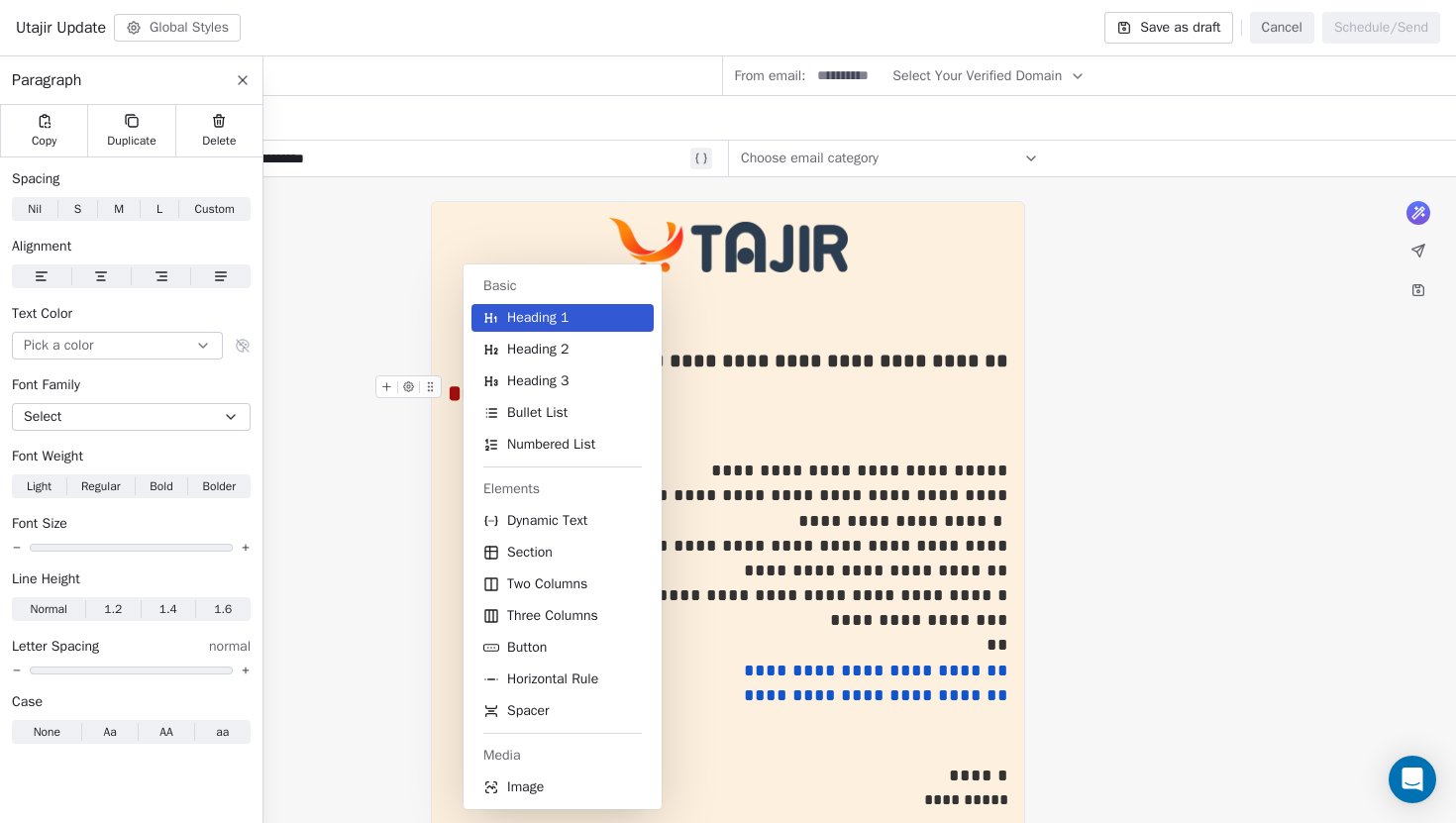 click on "**********" at bounding box center [728, 393] 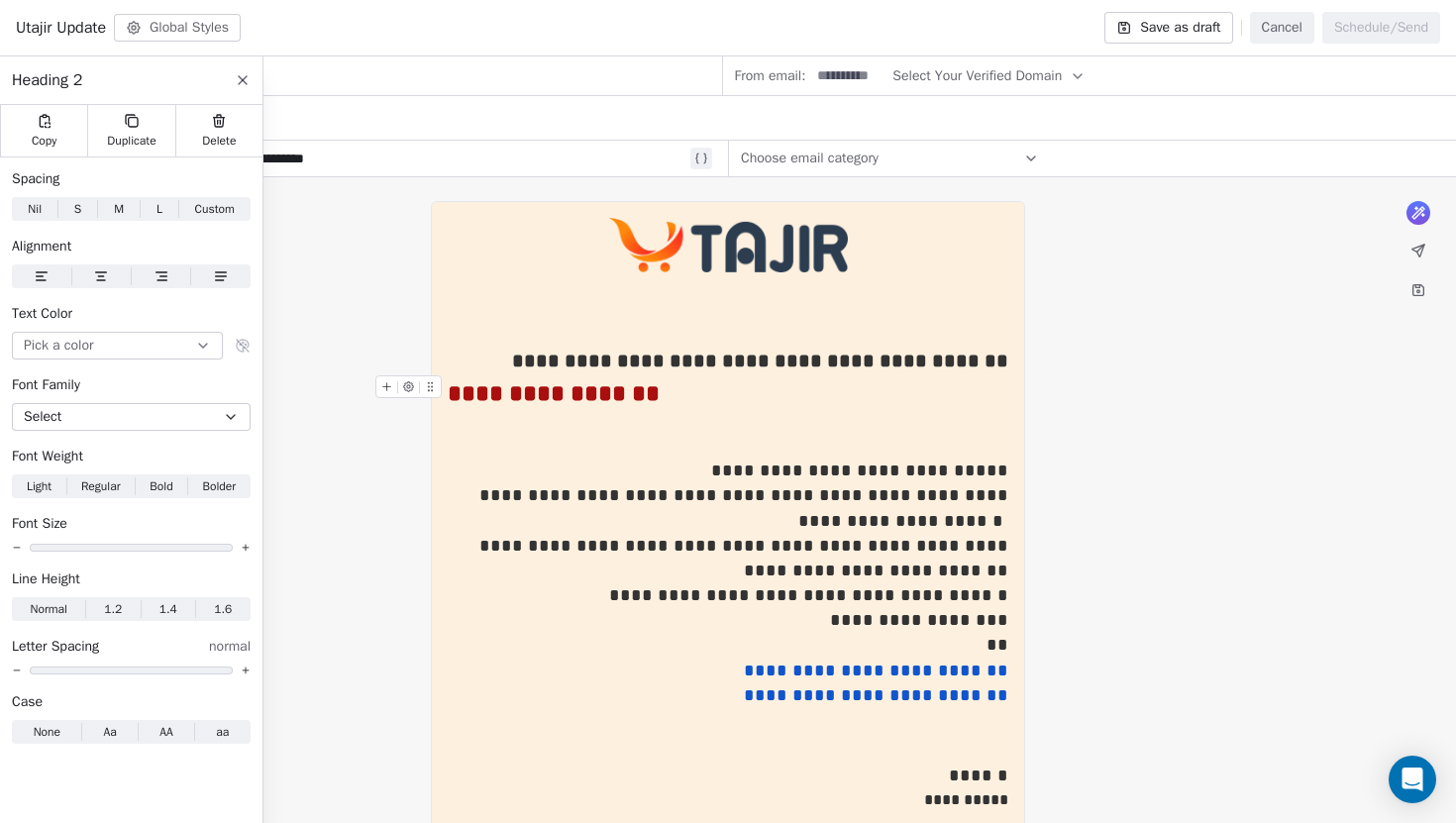 click on "**********" at bounding box center (728, 393) 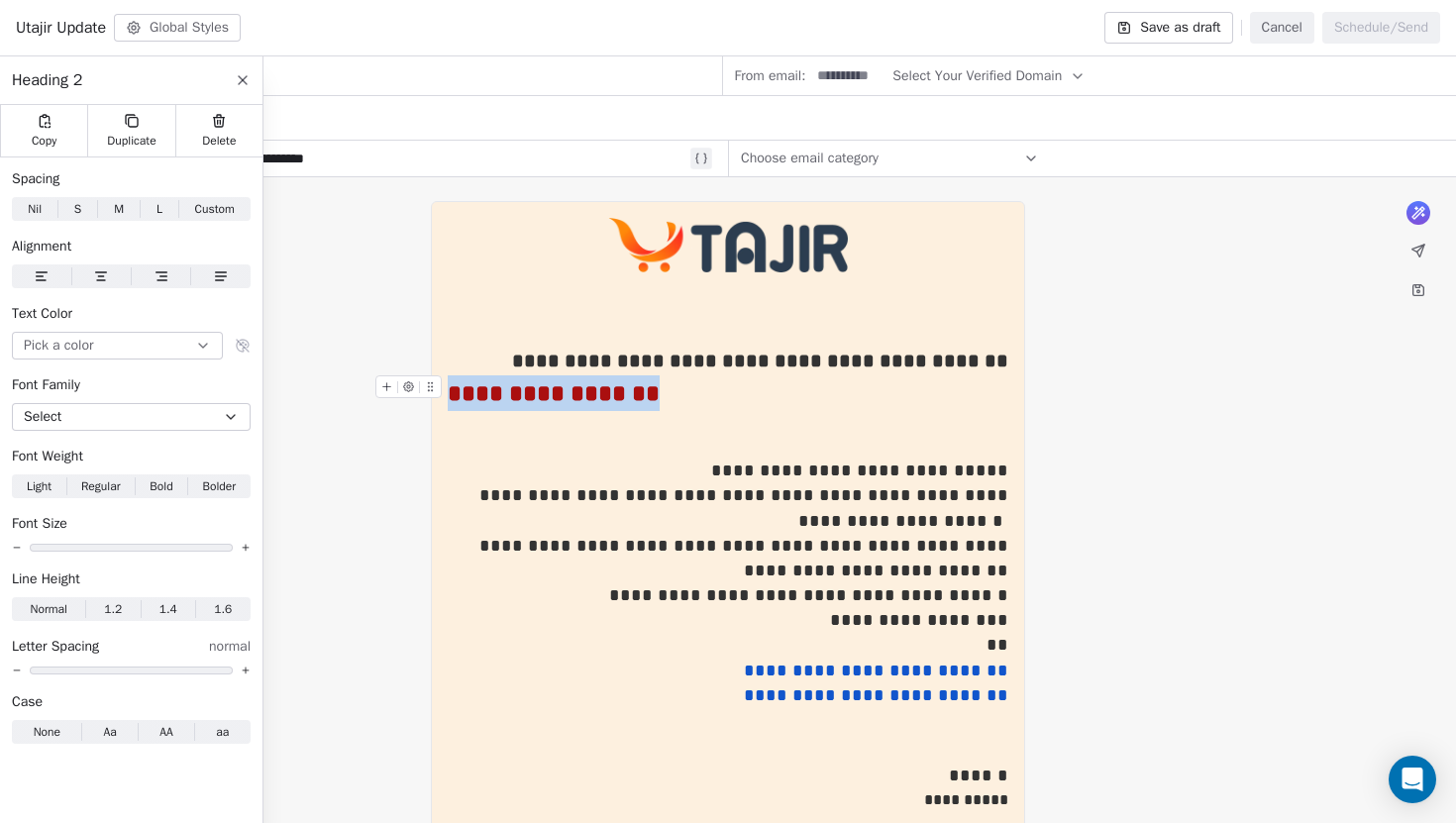click on "**********" at bounding box center (728, 393) 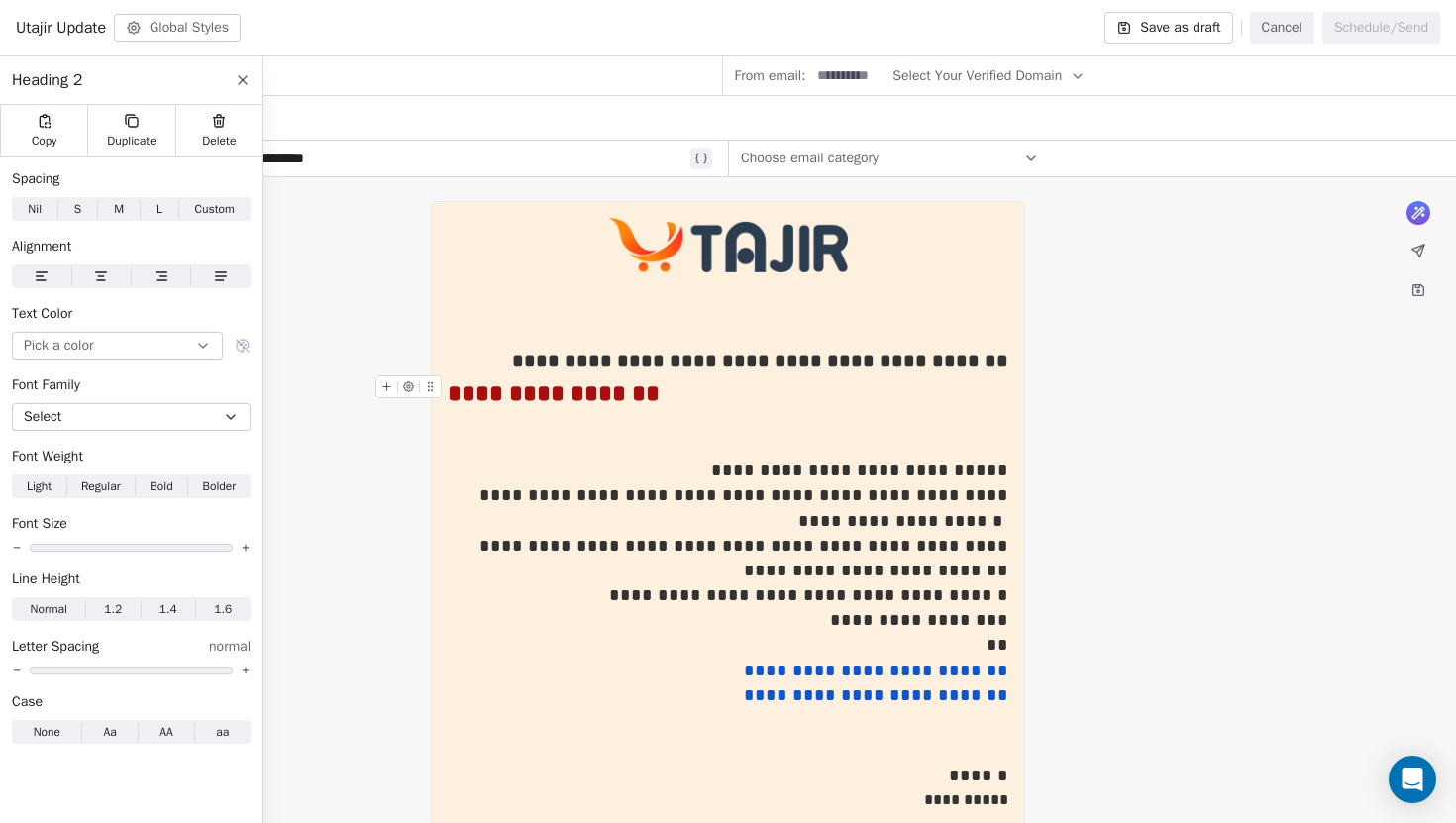 click on "**********" at bounding box center (728, 393) 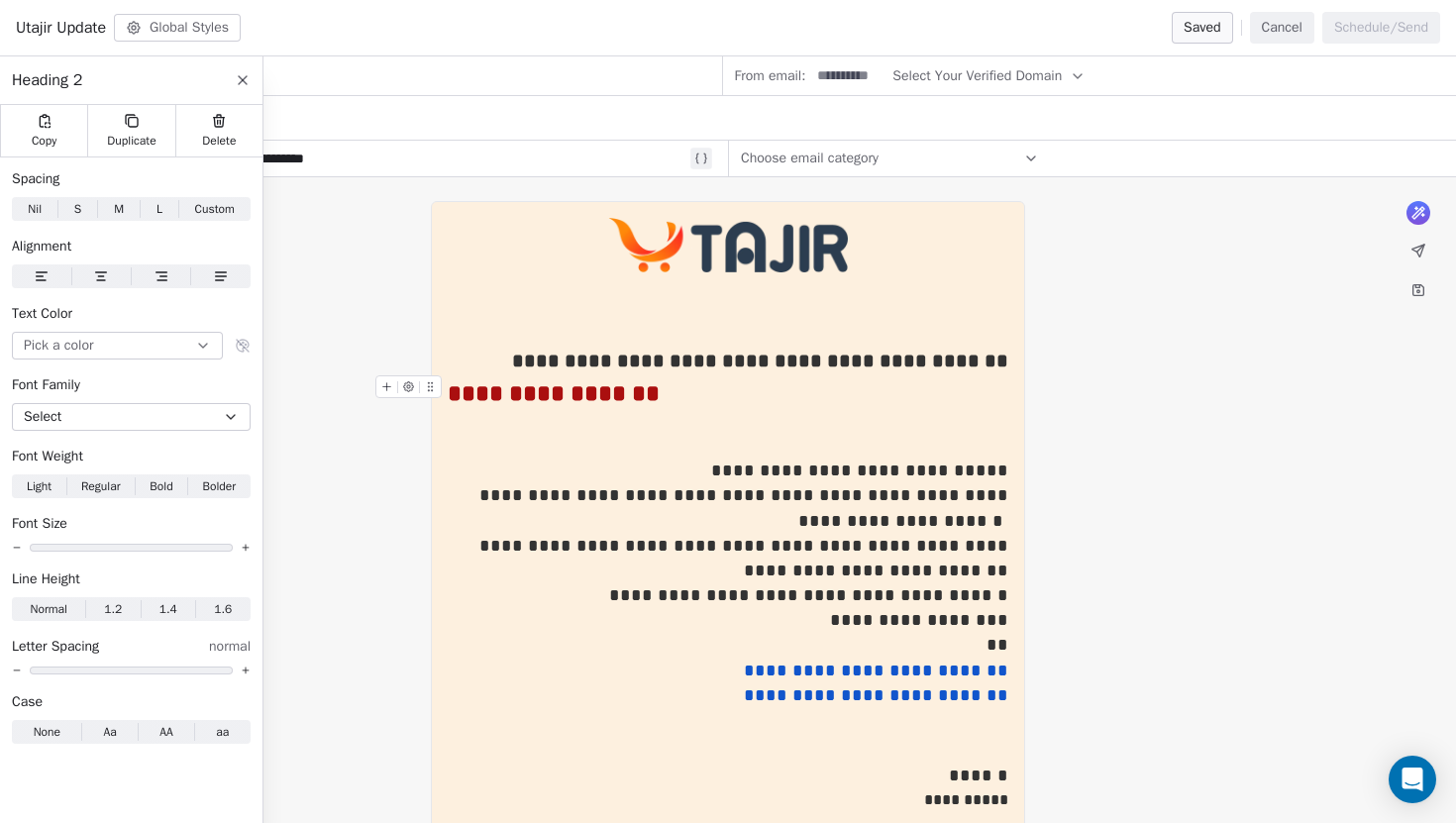 click at bounding box center (412, 392) 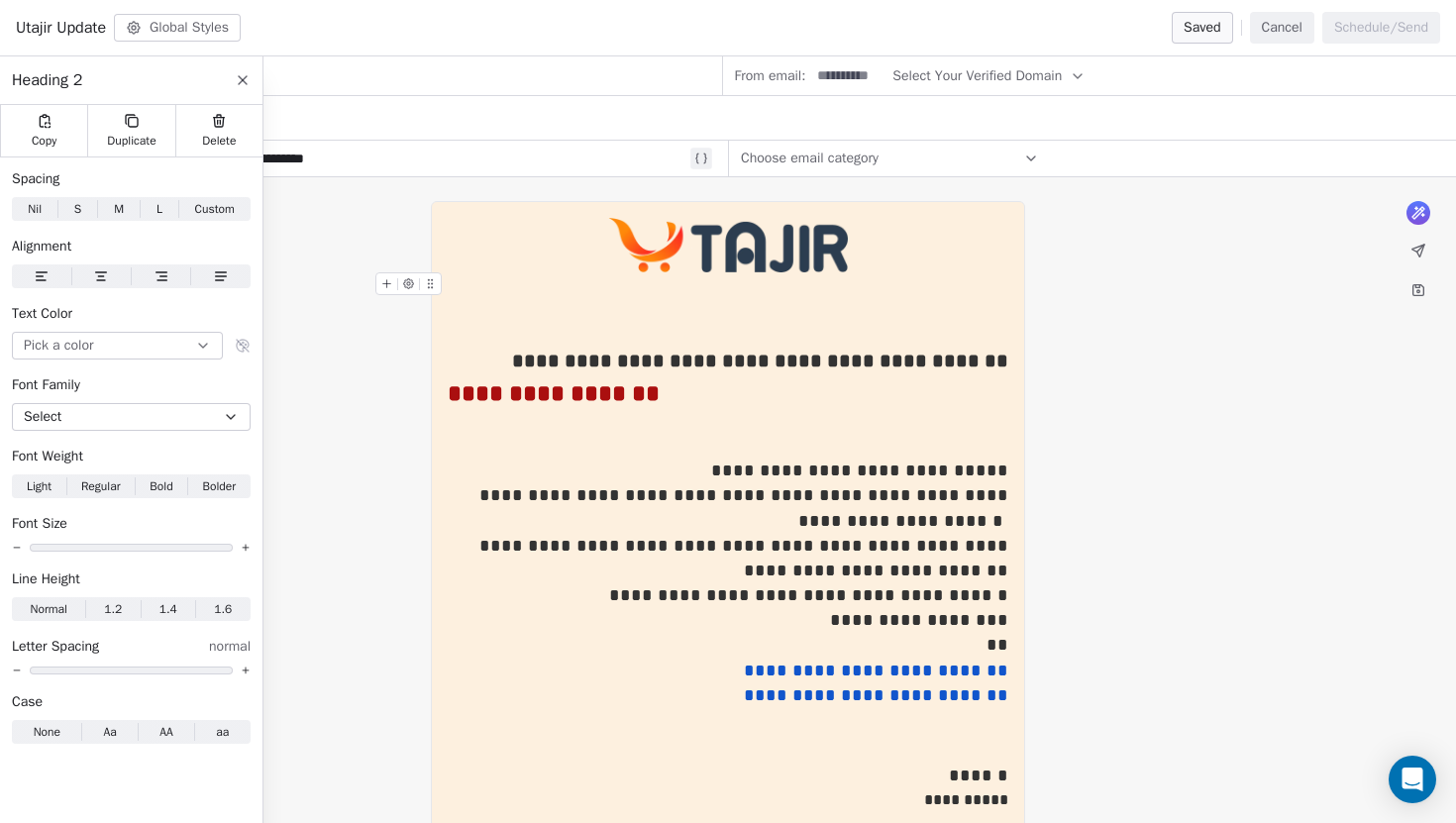 click 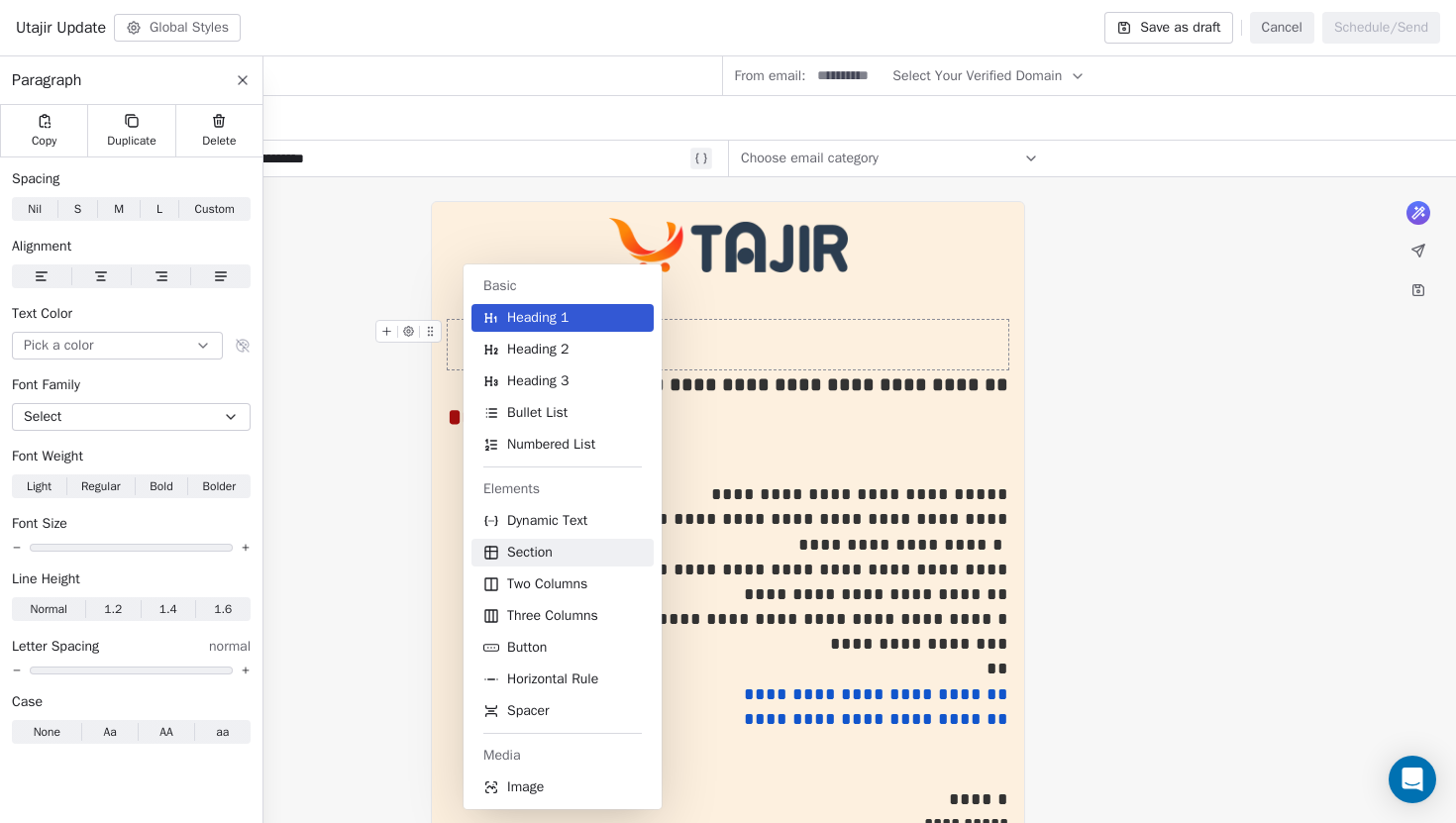 click on "Section" at bounding box center [530, 553] 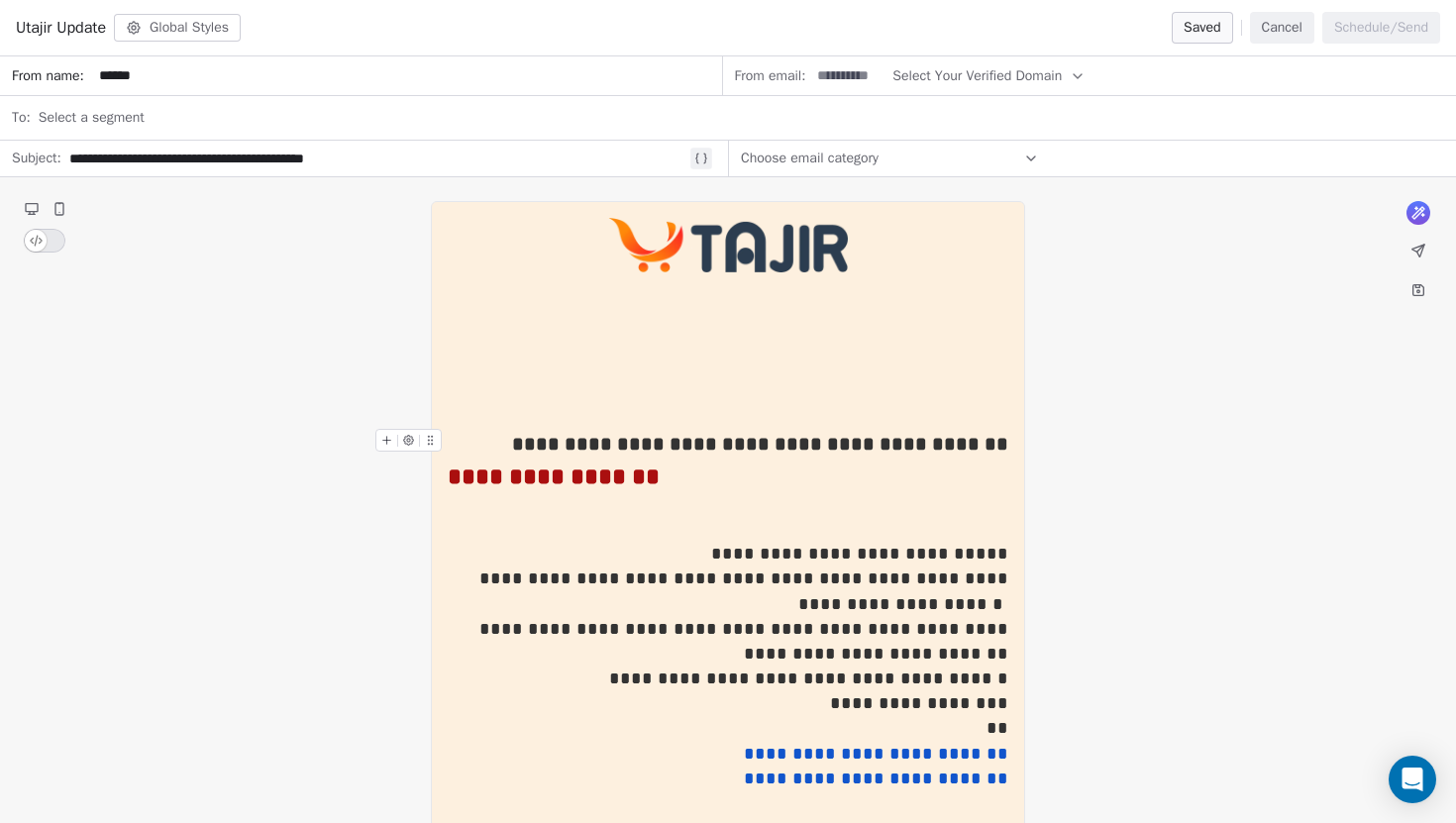 click on "**********" at bounding box center [760, 444] 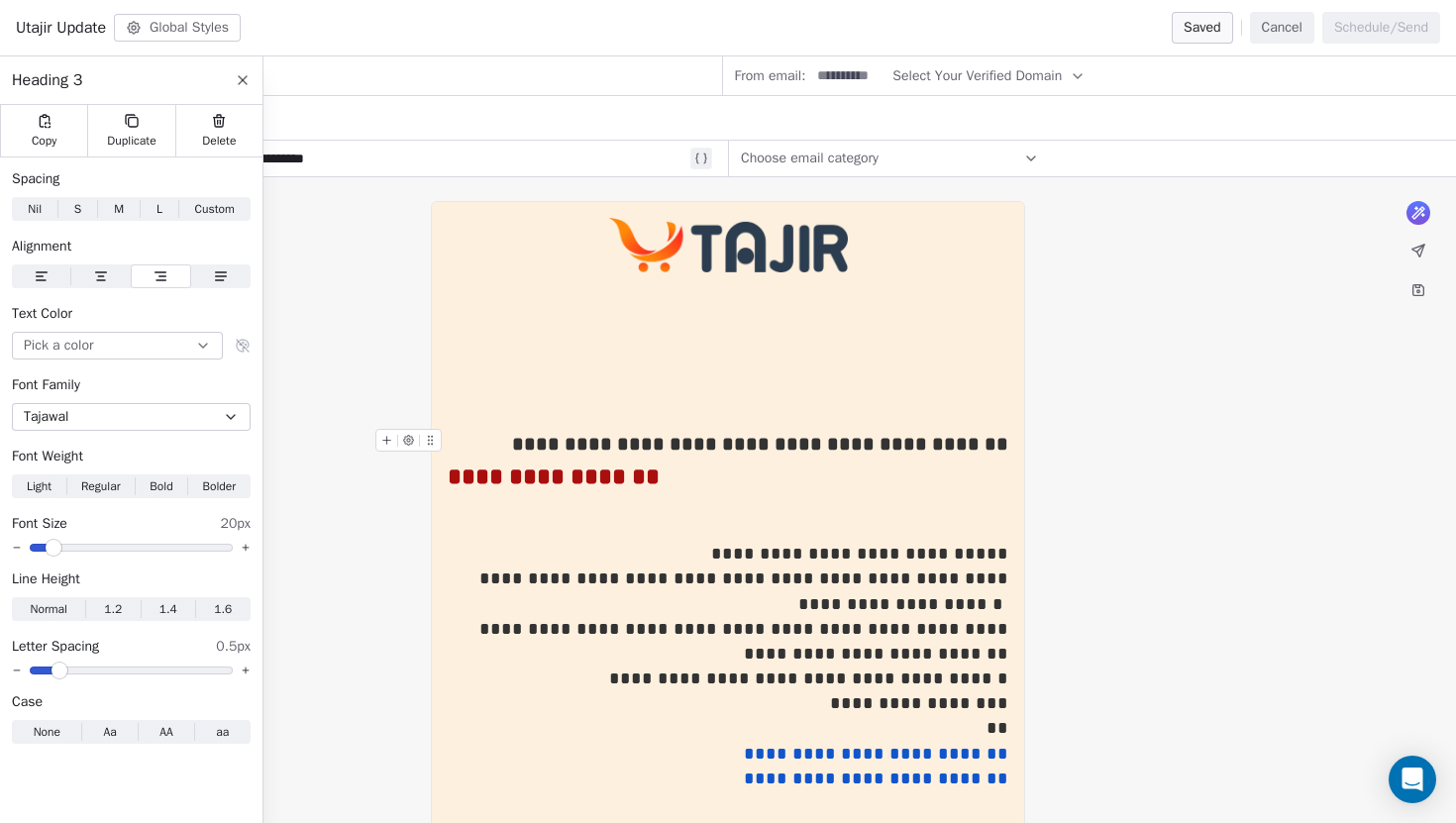 click on "**********" at bounding box center (760, 444) 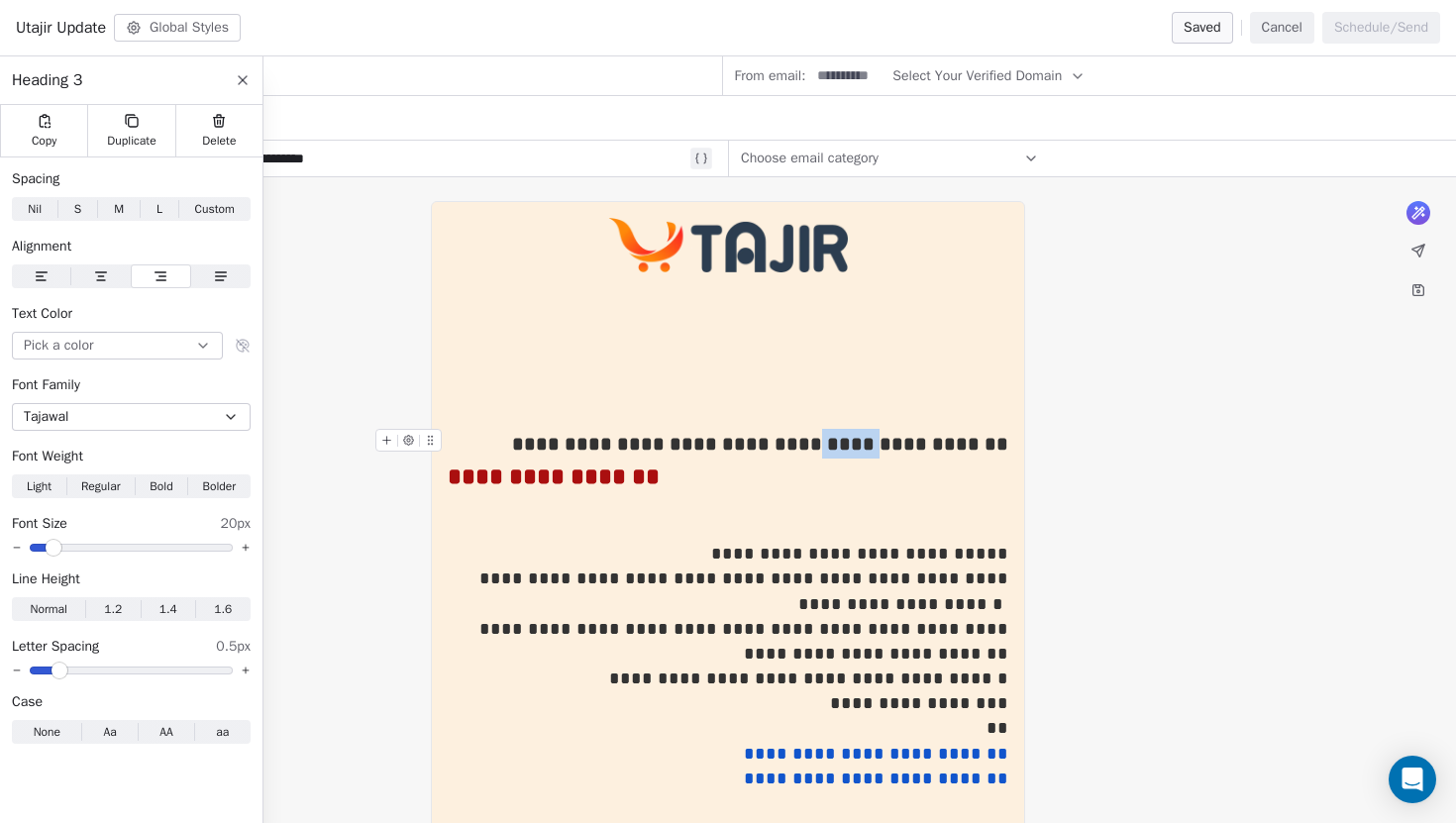 click on "**********" at bounding box center [760, 444] 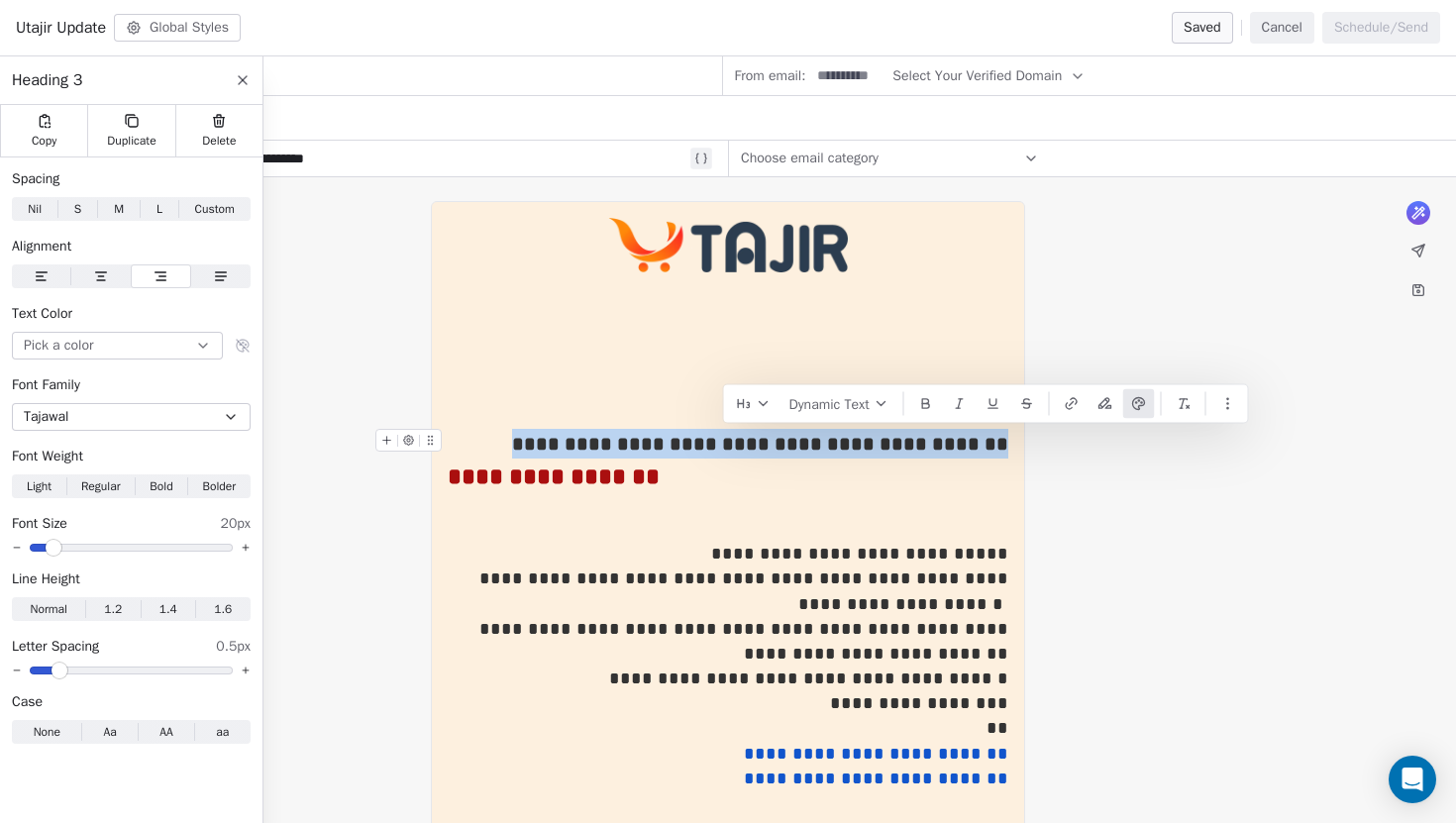 click on "**********" at bounding box center (760, 444) 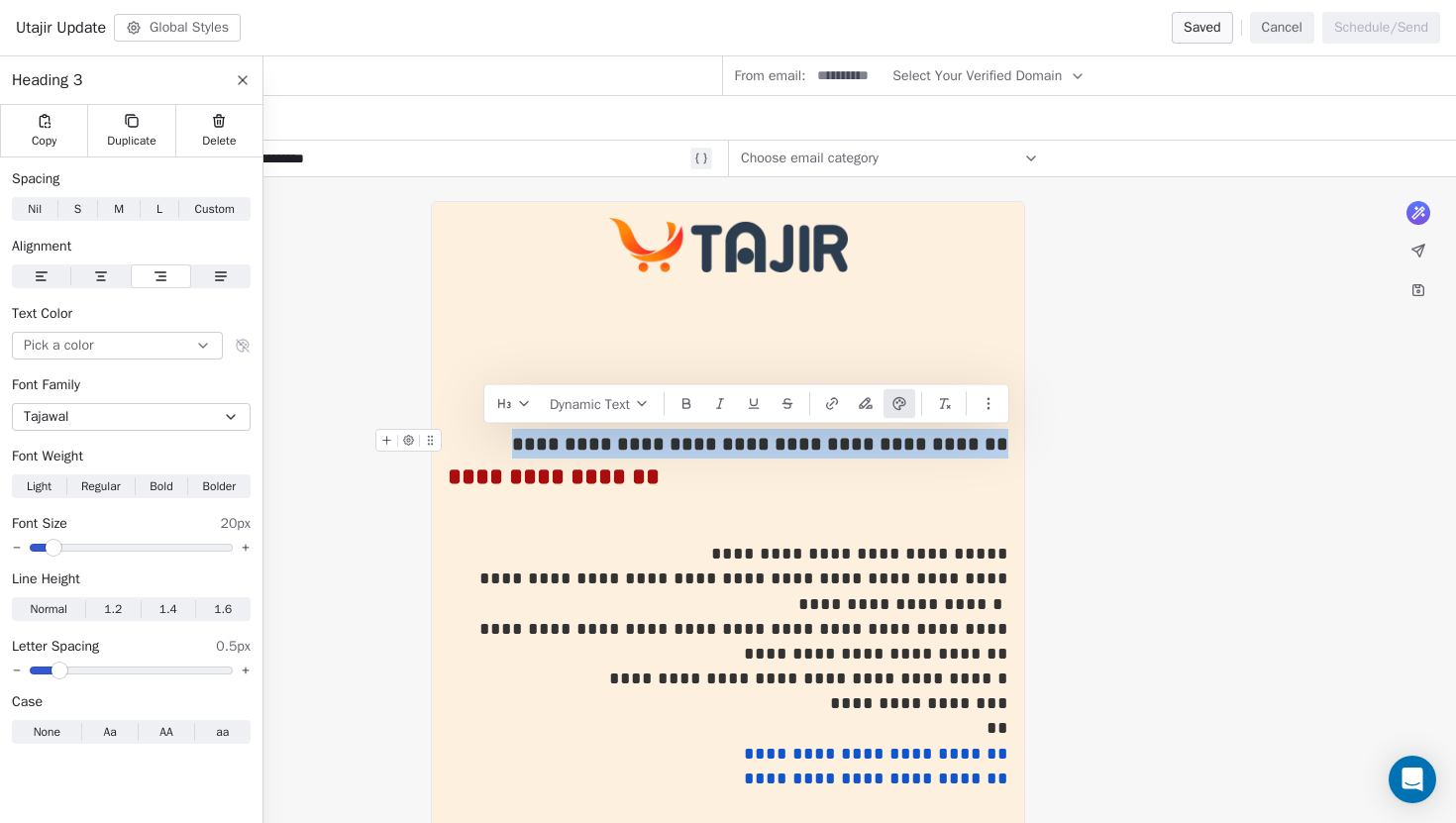 click on "**********" at bounding box center (760, 444) 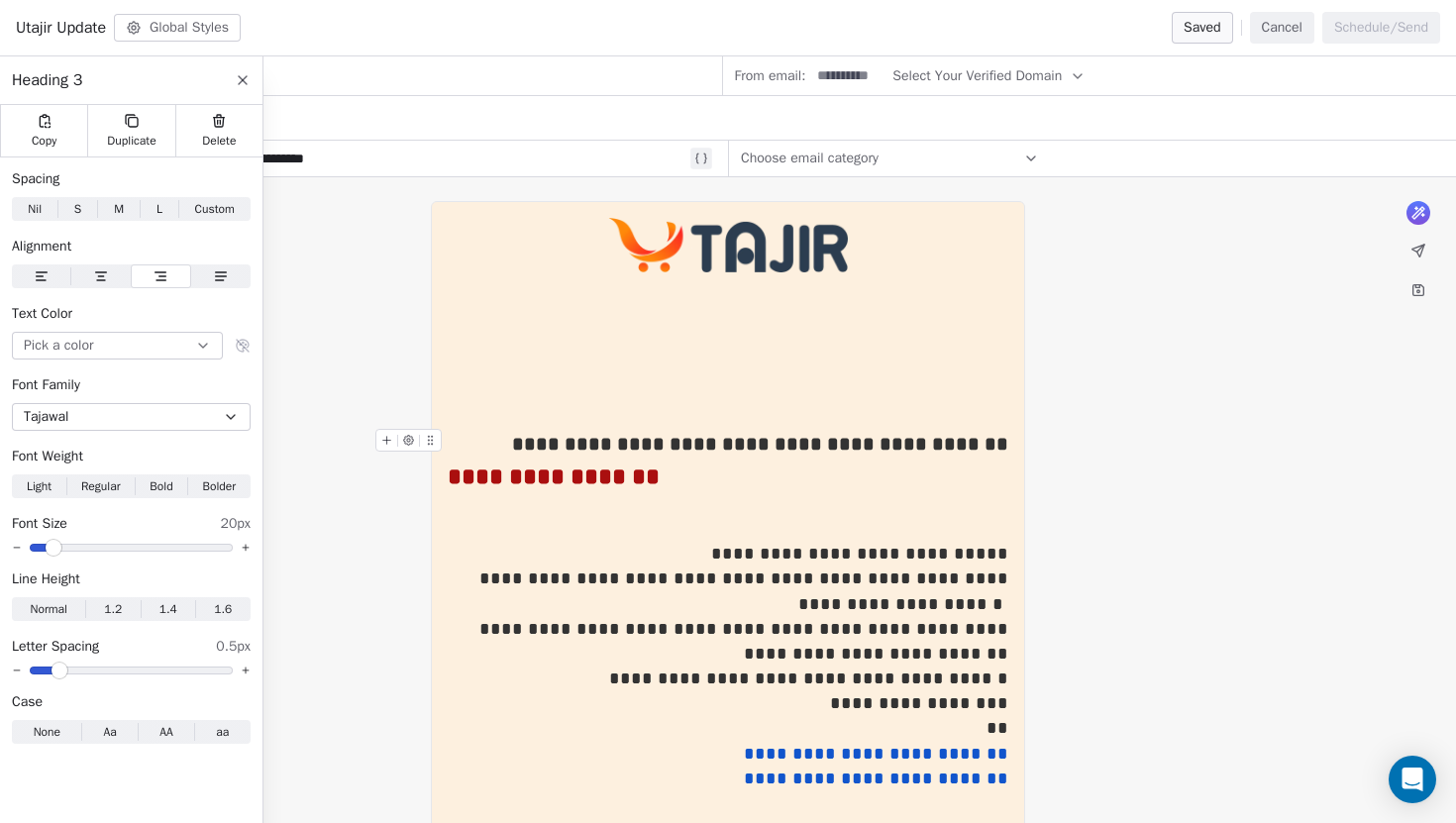 click on "**********" at bounding box center (760, 444) 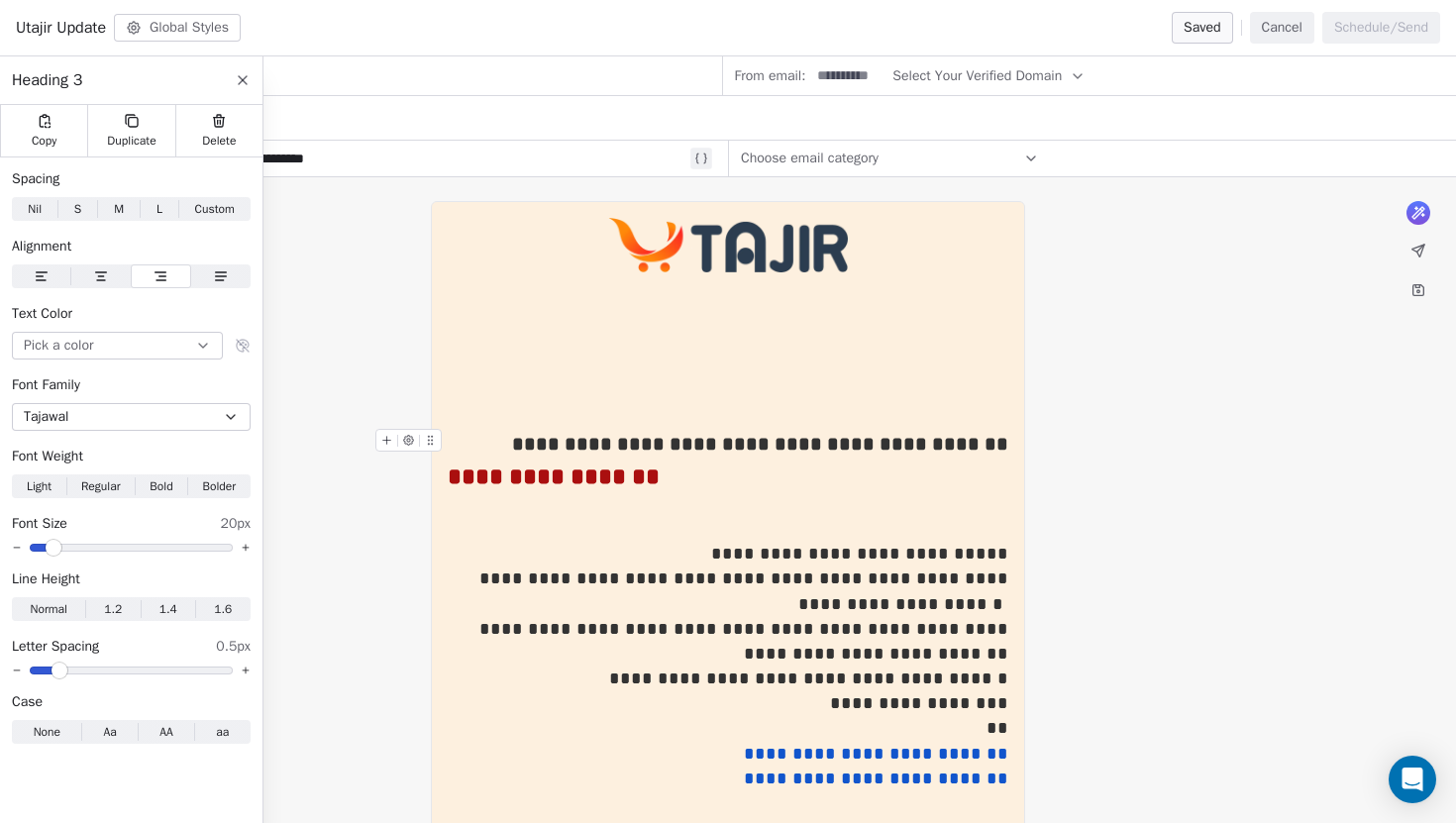 click on "**********" at bounding box center [760, 444] 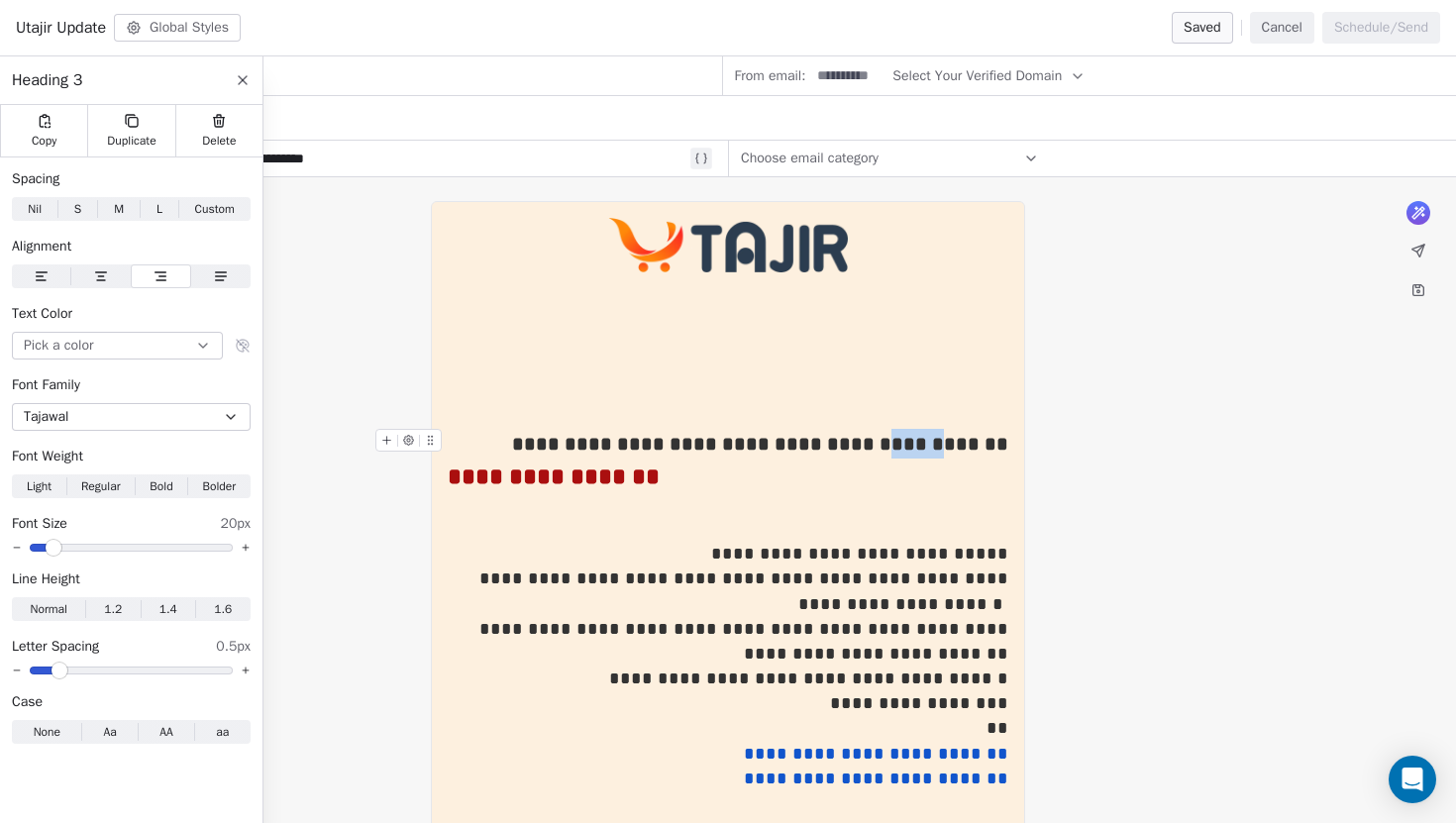 click on "**********" at bounding box center (760, 444) 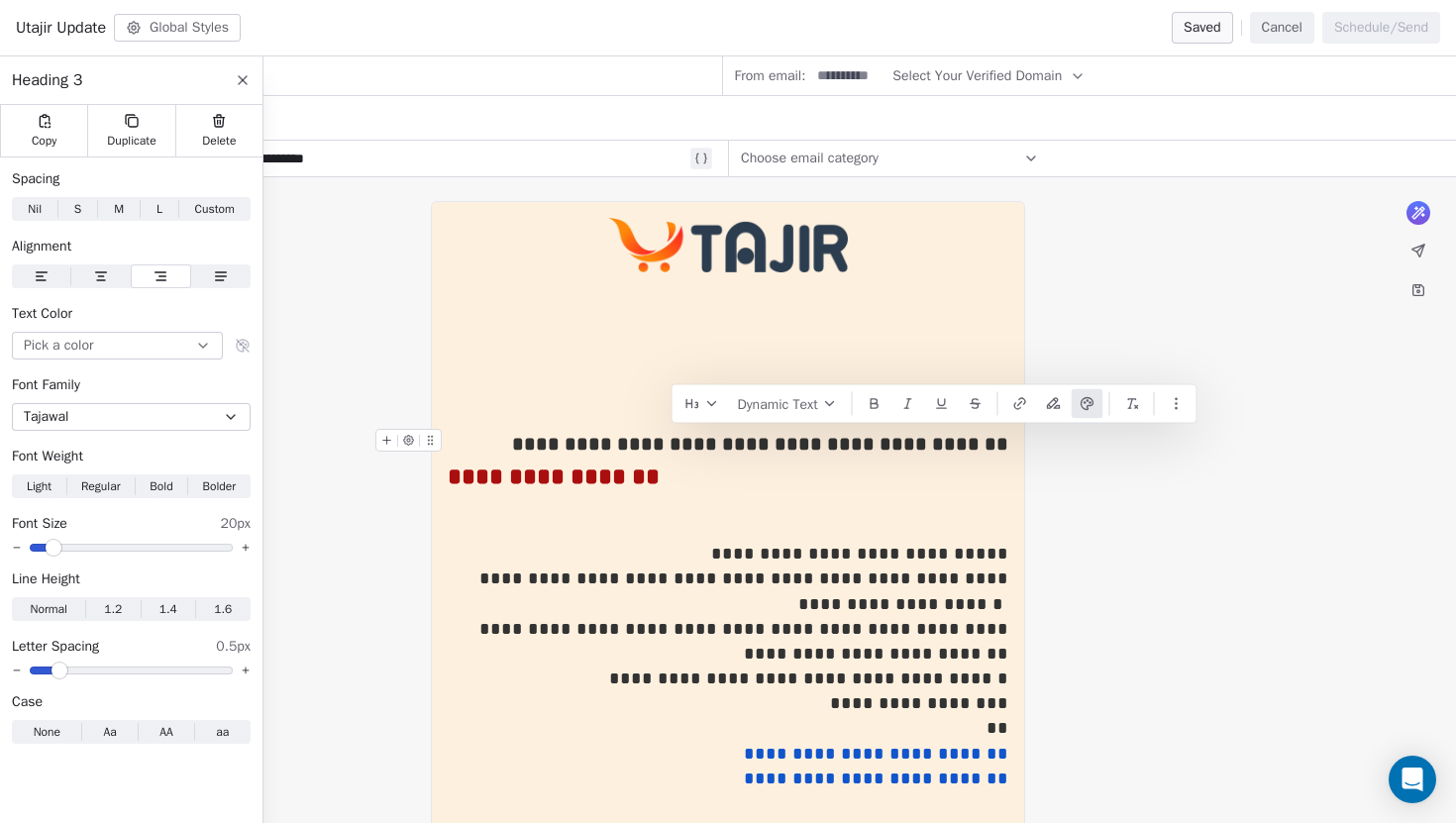 click on "**********" at bounding box center [728, 444] 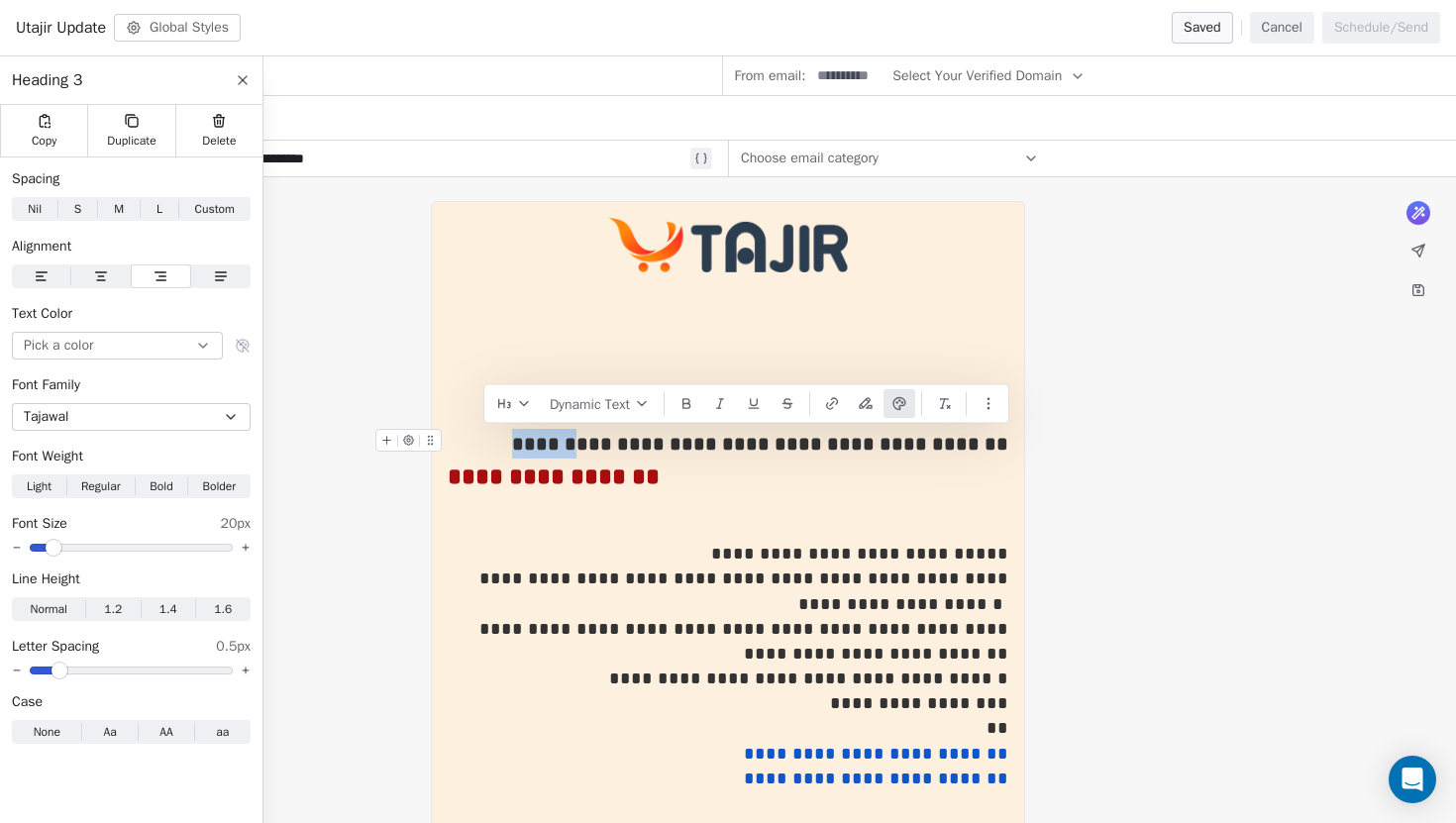click on "**********" at bounding box center (728, 444) 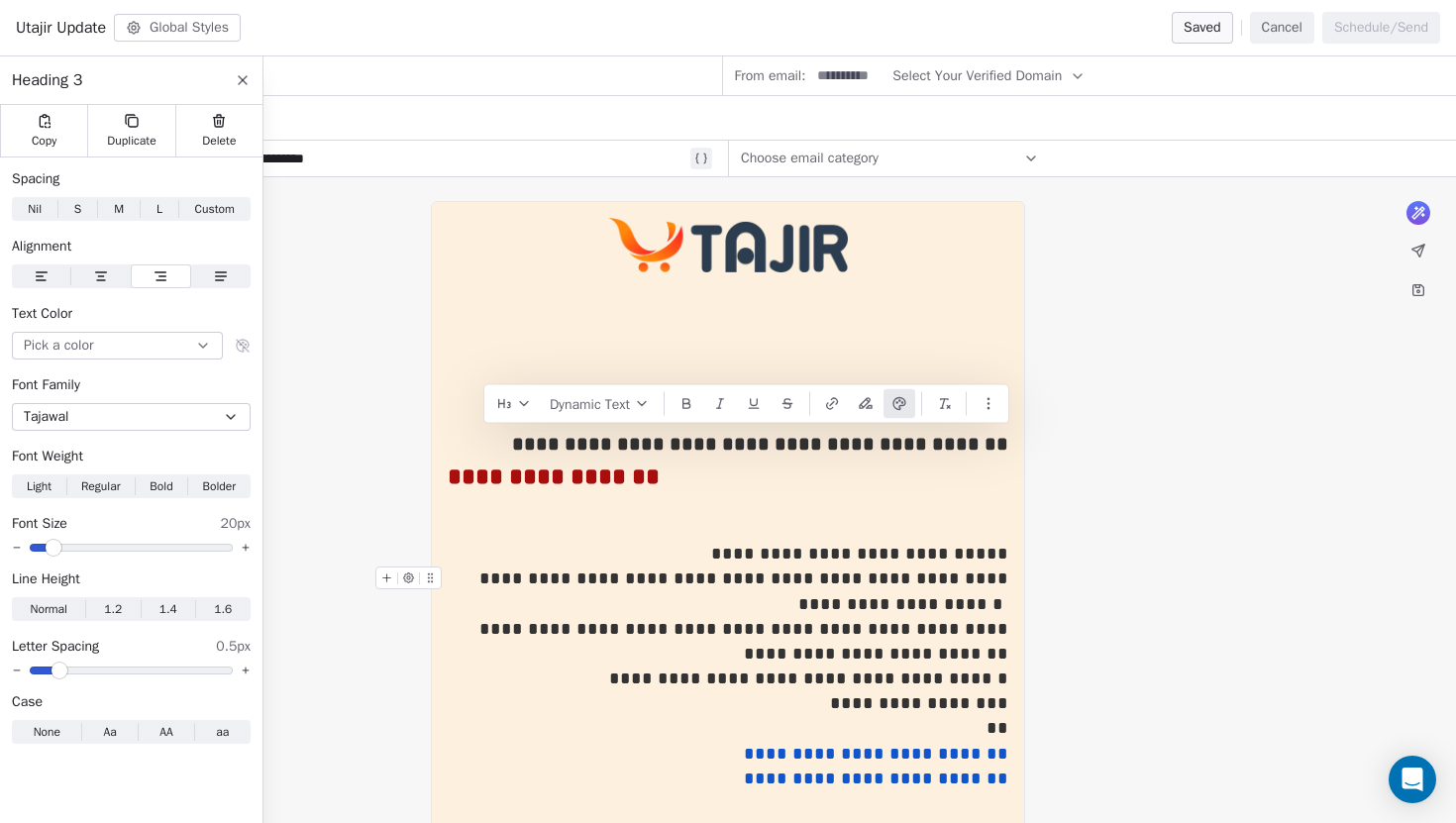 click on "**********" at bounding box center (746, 590) 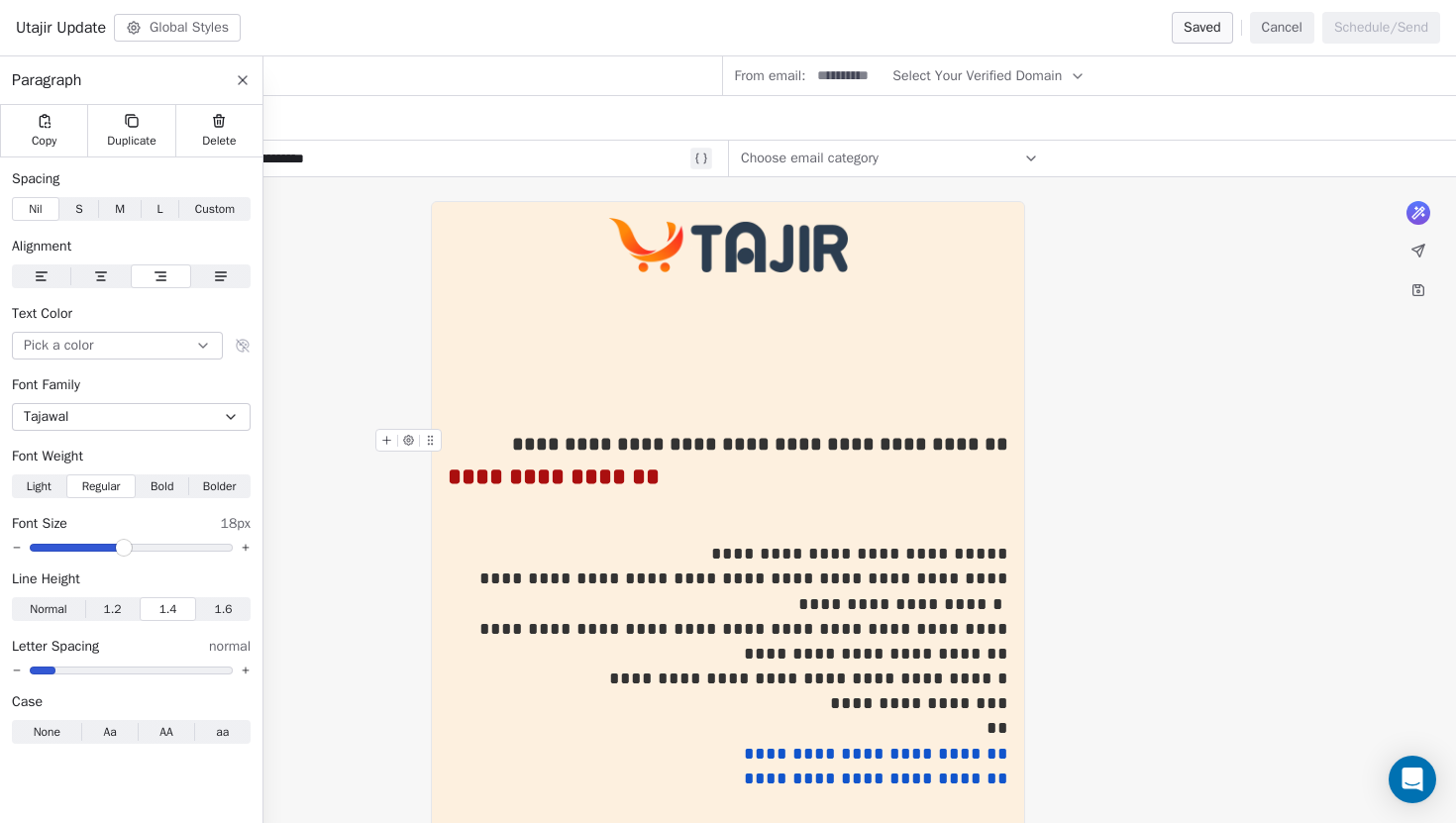 click on "**********" at bounding box center [760, 444] 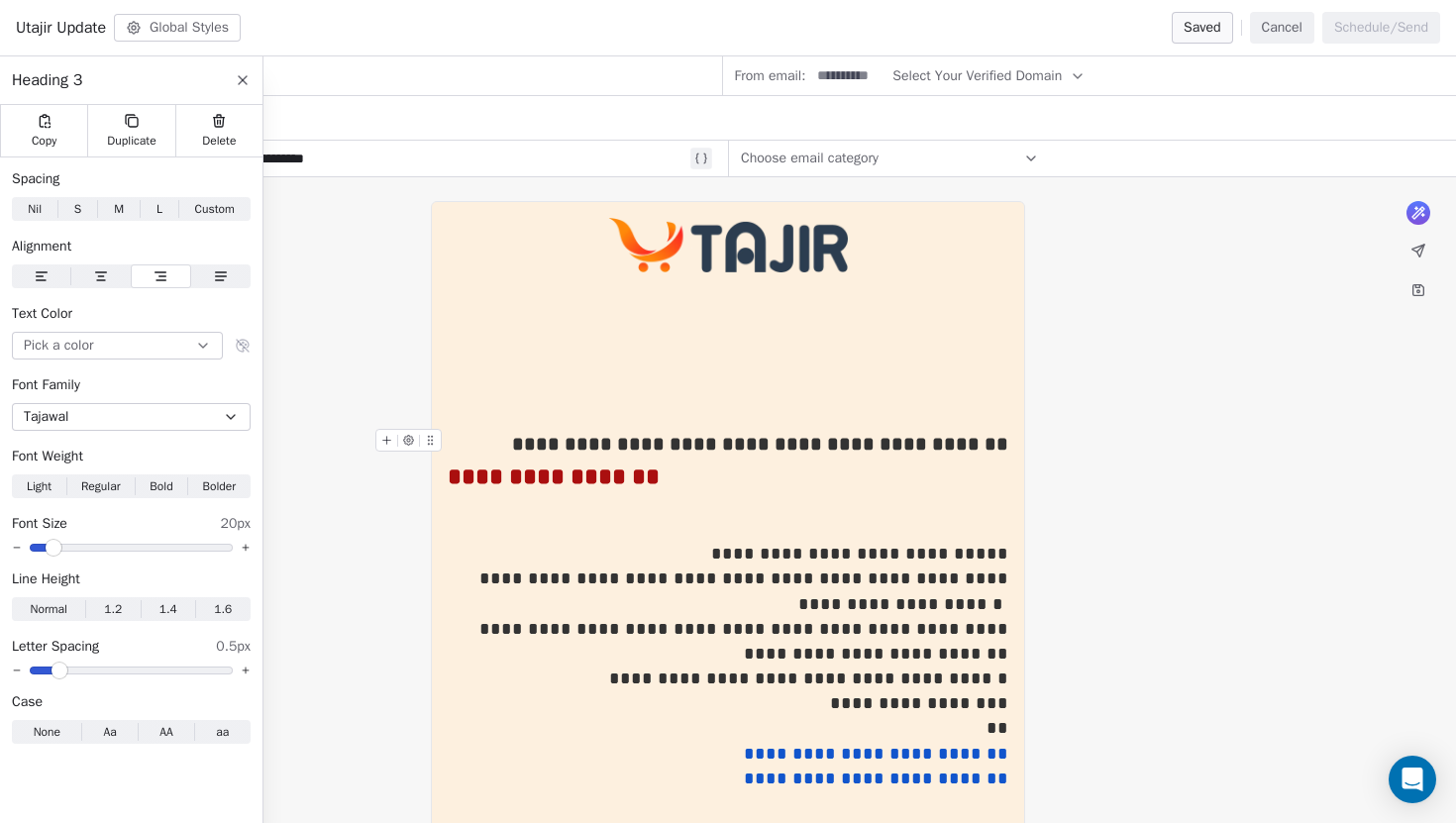 click on "**********" at bounding box center [760, 444] 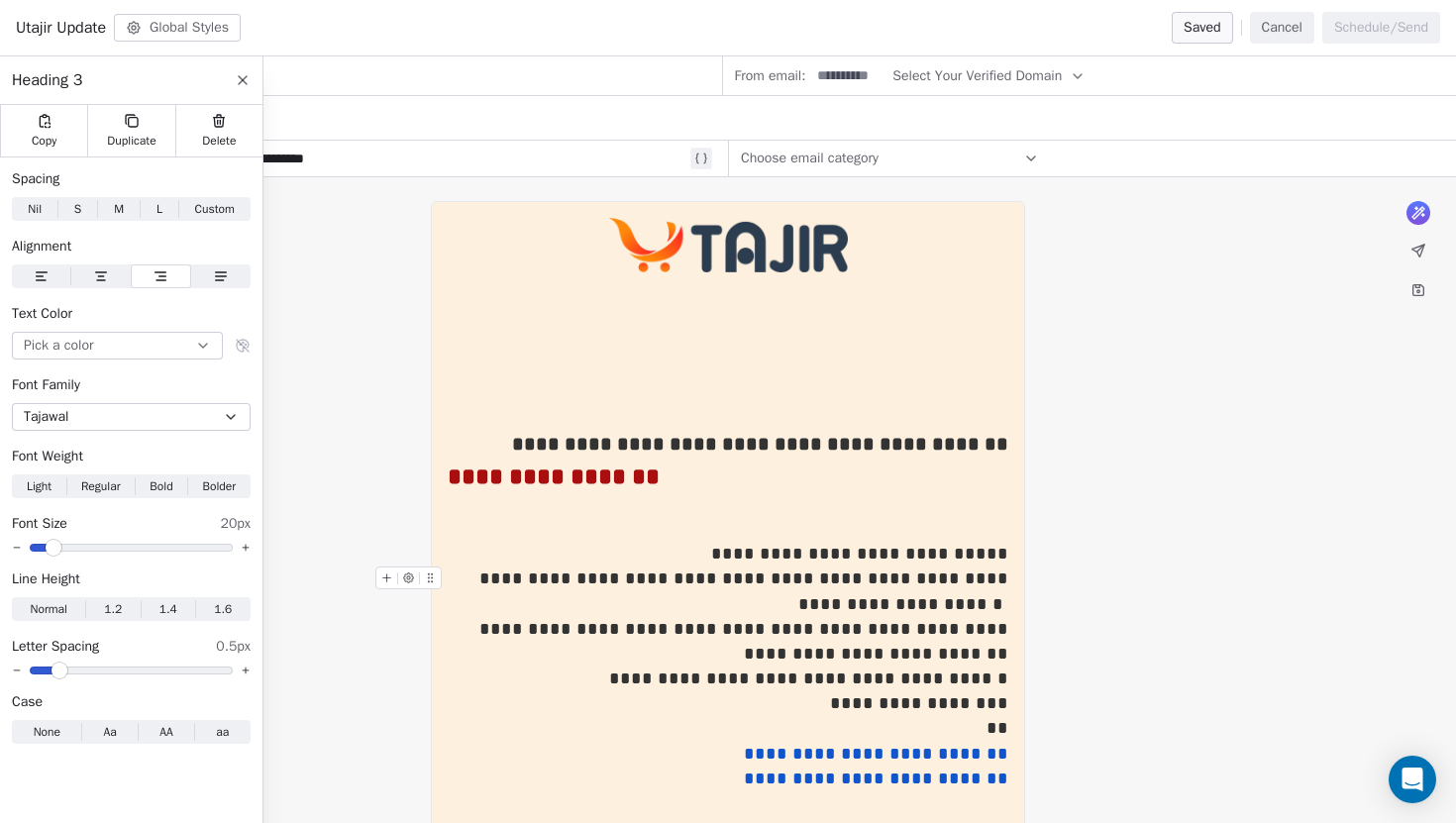 click on "**********" at bounding box center (746, 590) 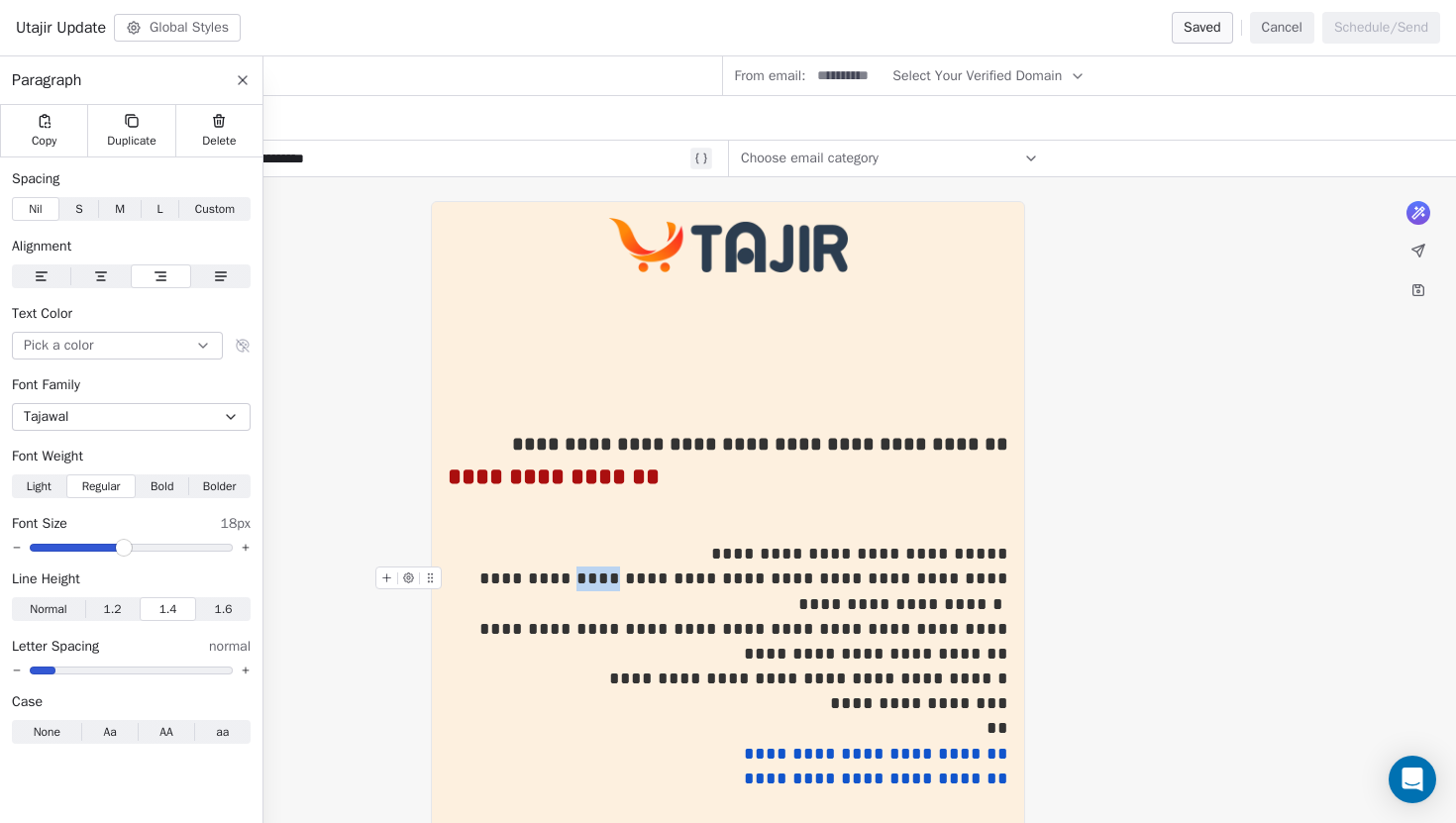 click on "**********" at bounding box center [746, 590] 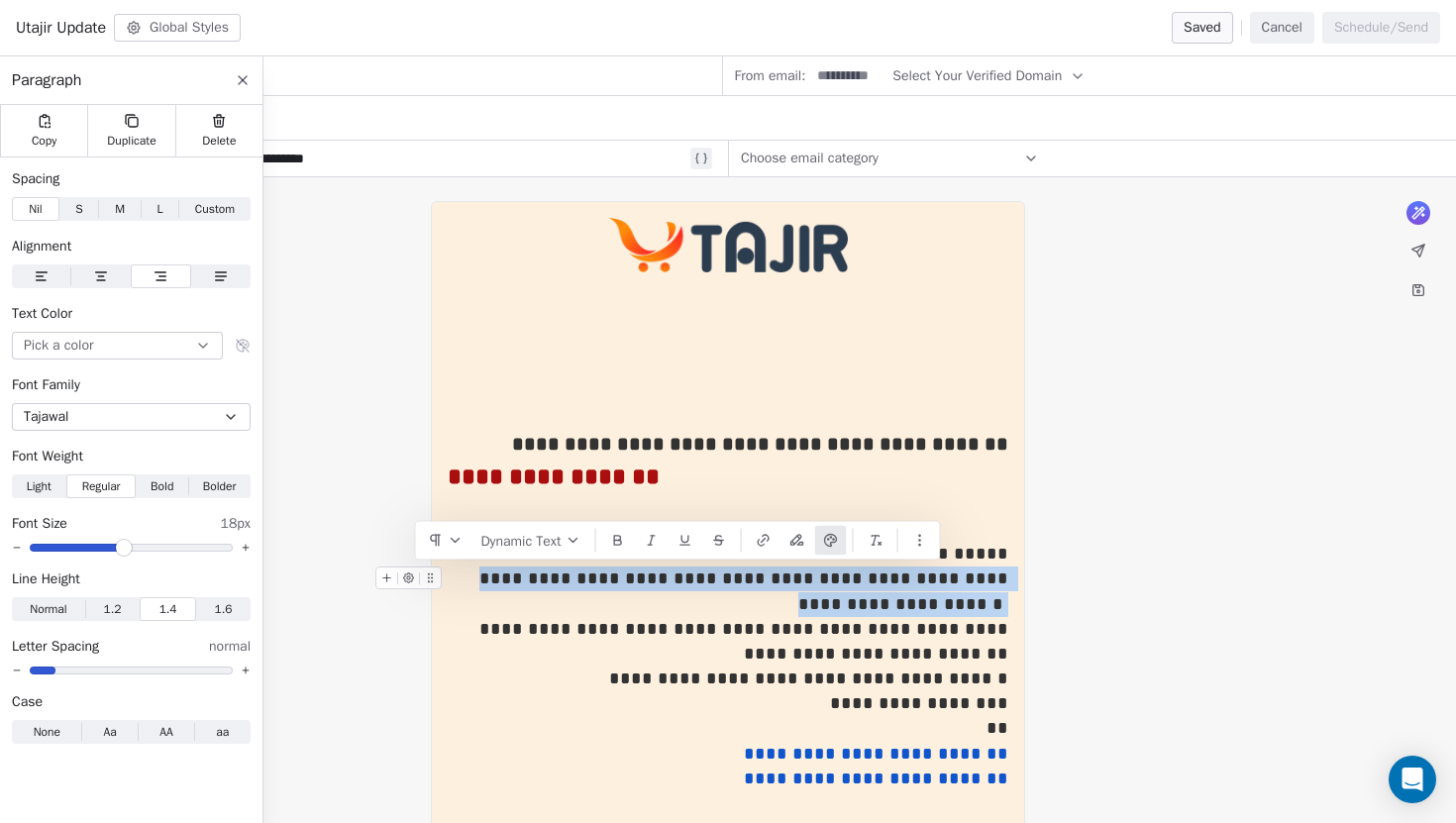 click on "**********" at bounding box center [746, 590] 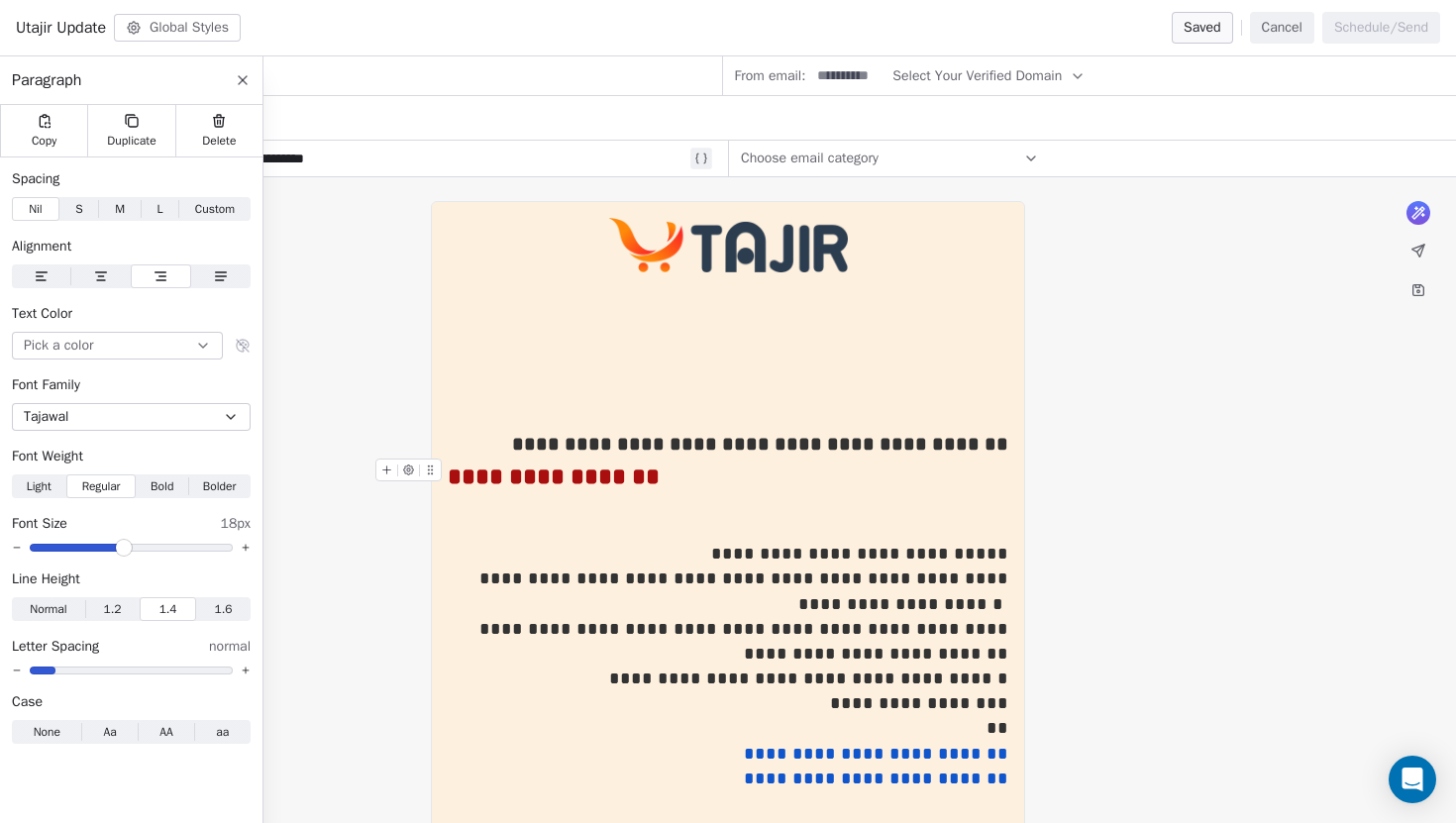 click on "**********" at bounding box center (728, 476) 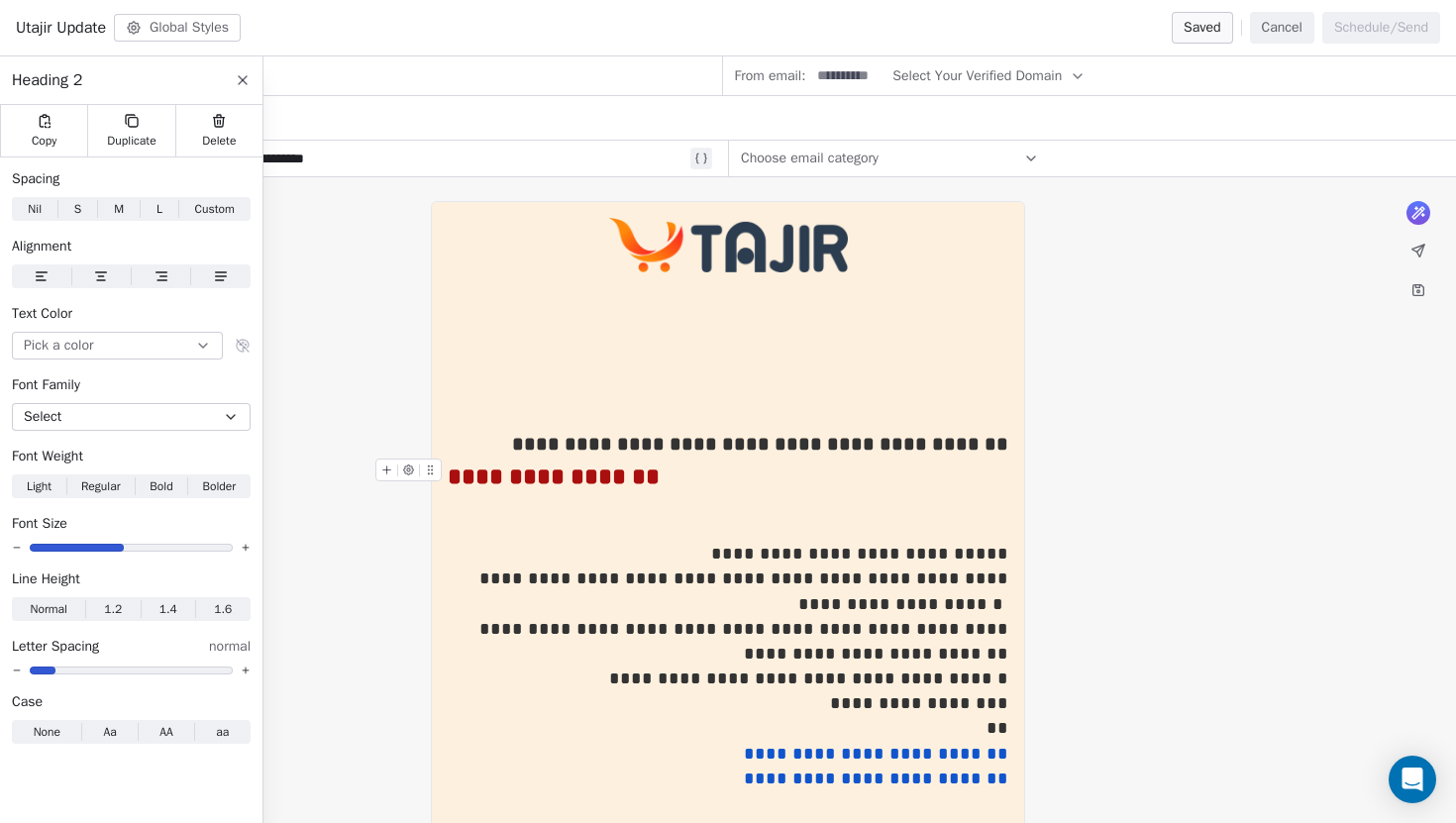 click on "**********" at bounding box center [728, 476] 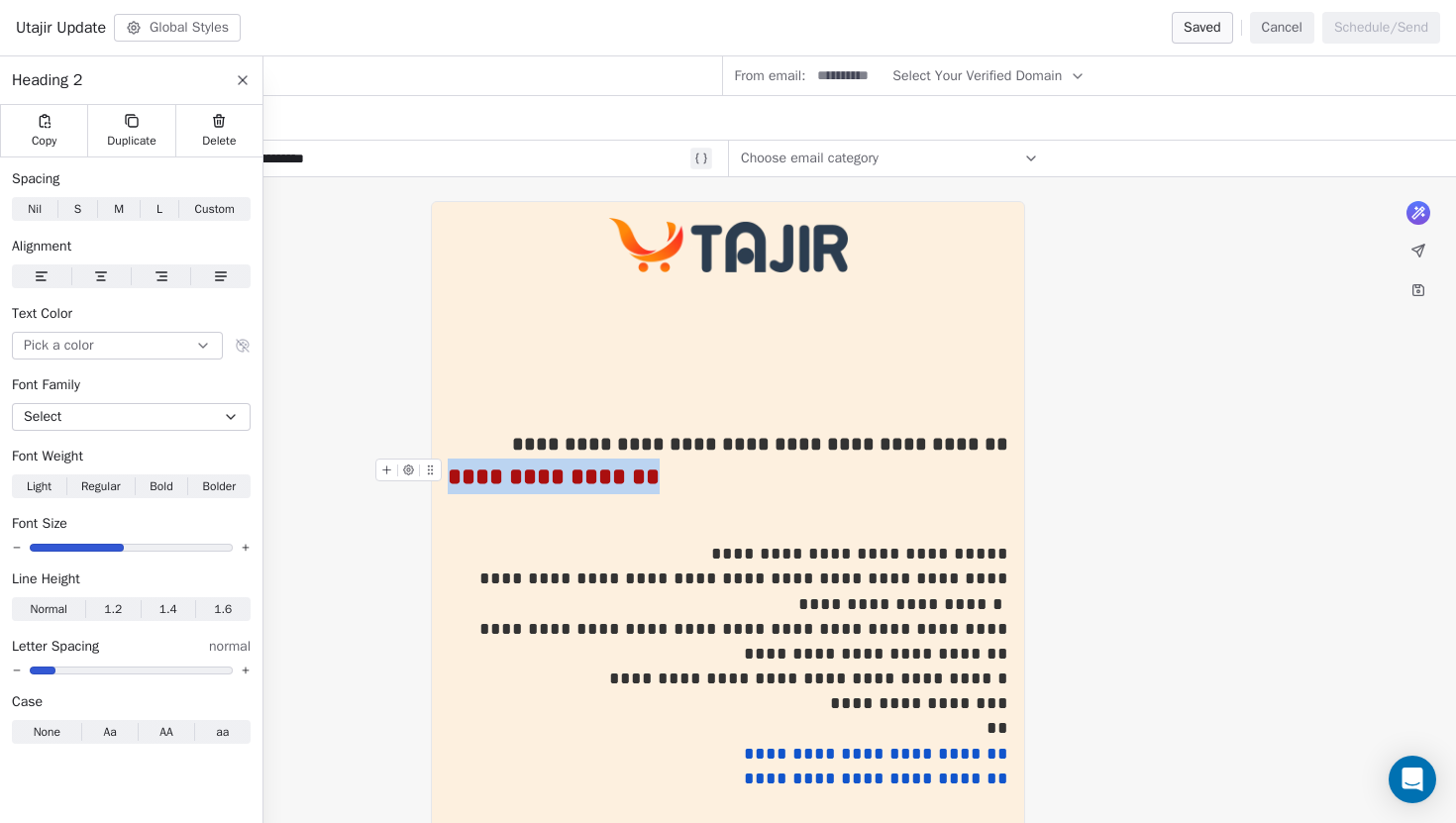 click on "**********" at bounding box center (728, 476) 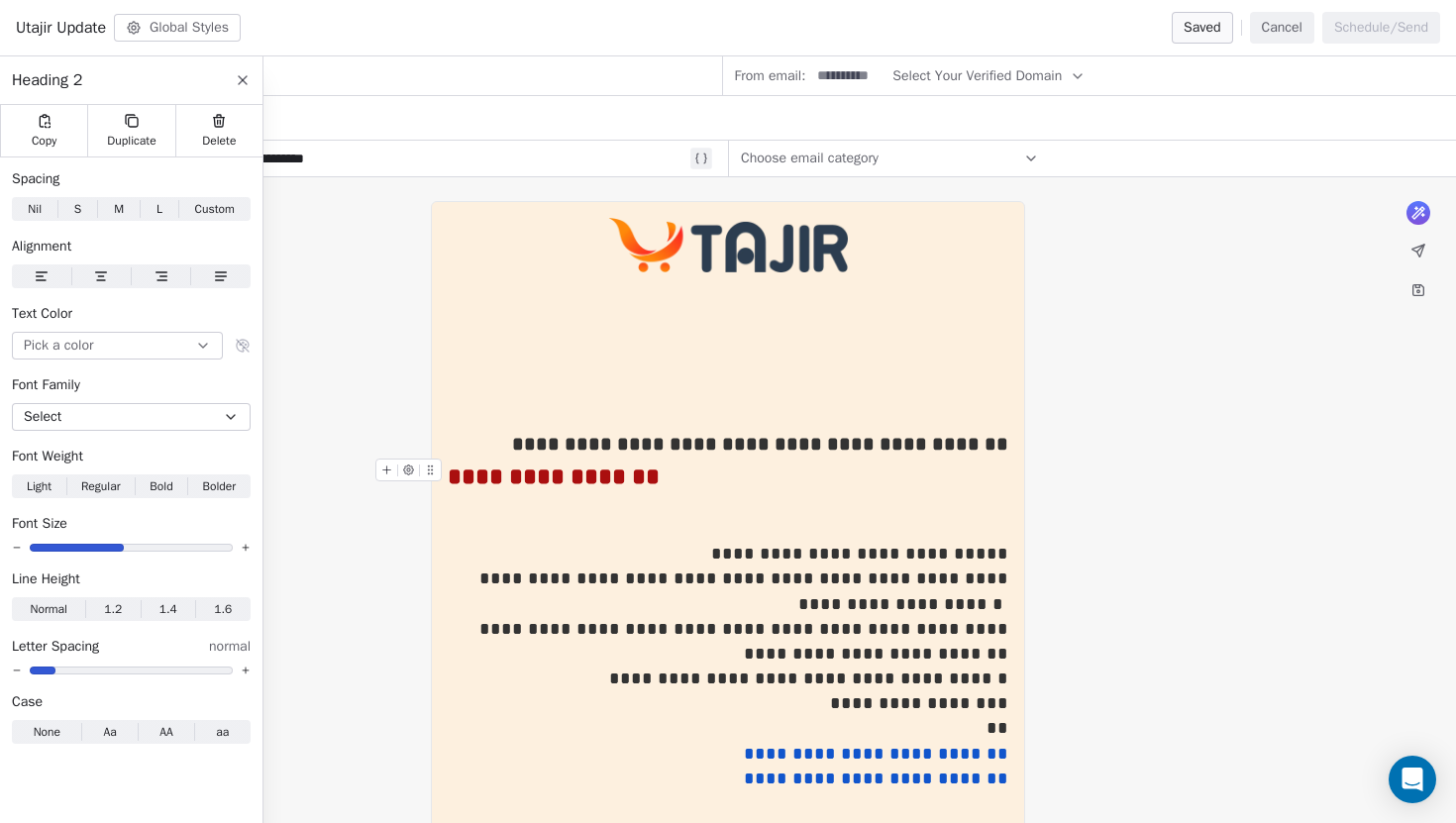 click on "**********" at bounding box center [728, 476] 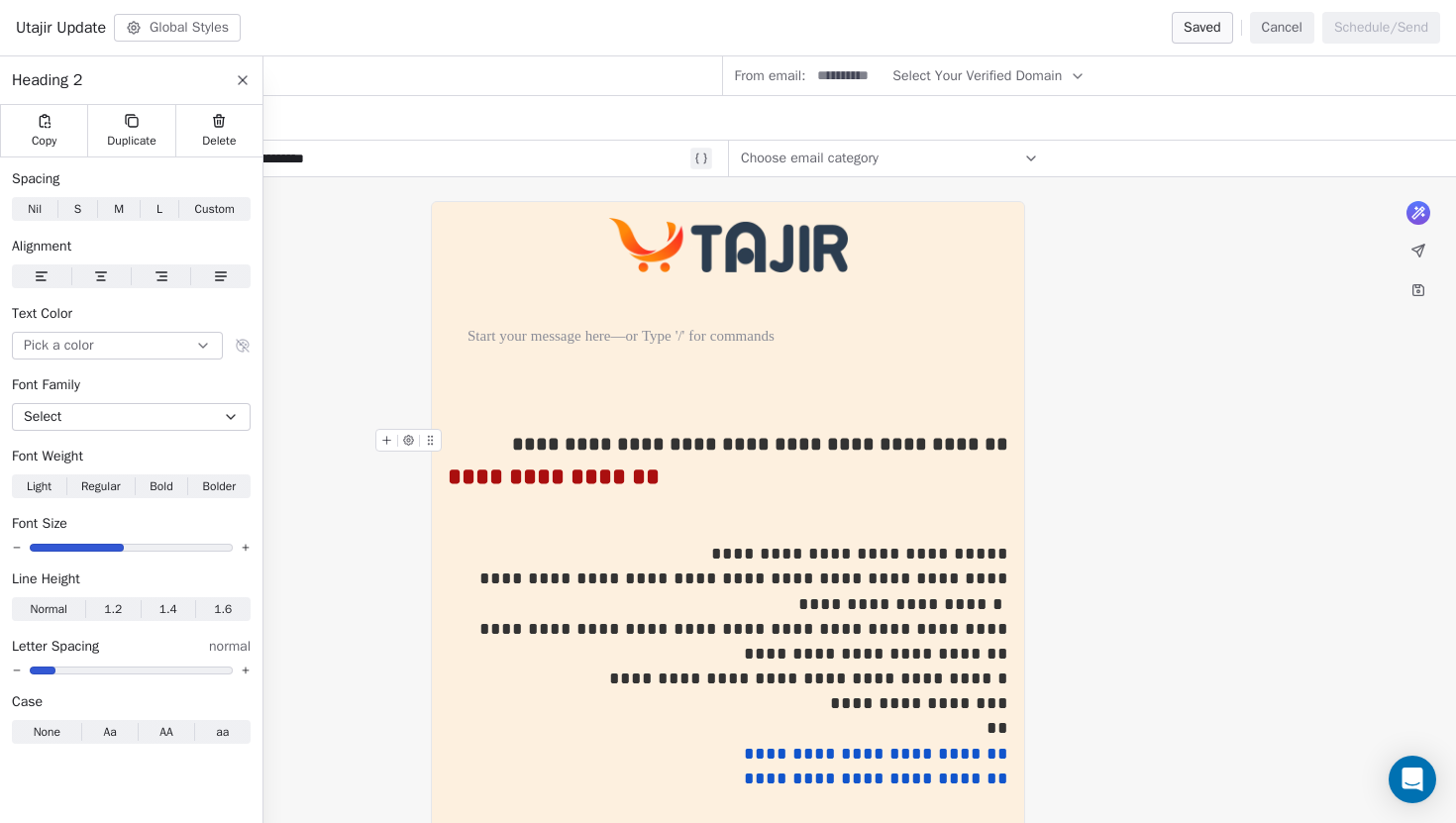 click on "S" at bounding box center (77, 209) 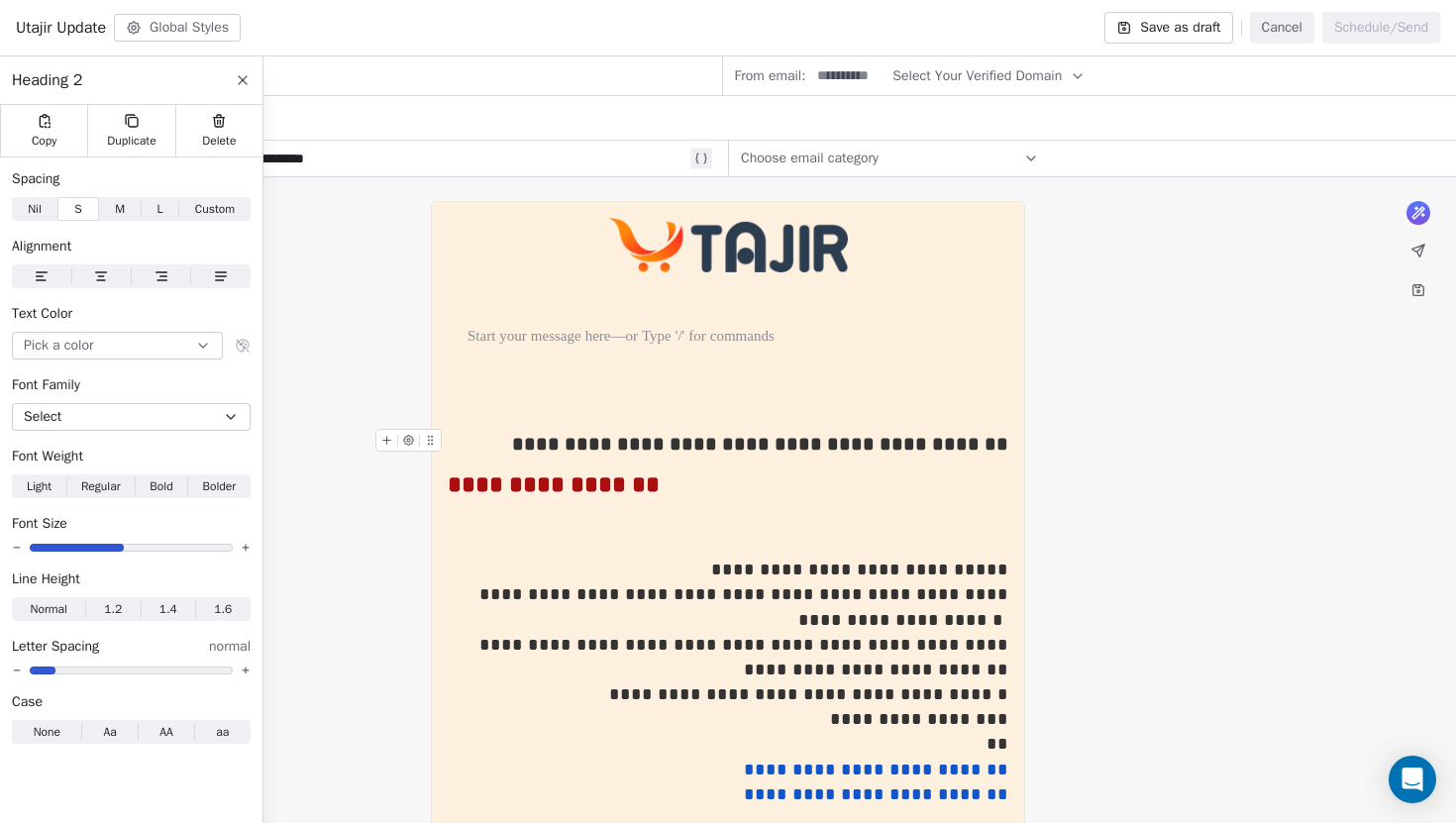 click on "M M" at bounding box center (120, 209) 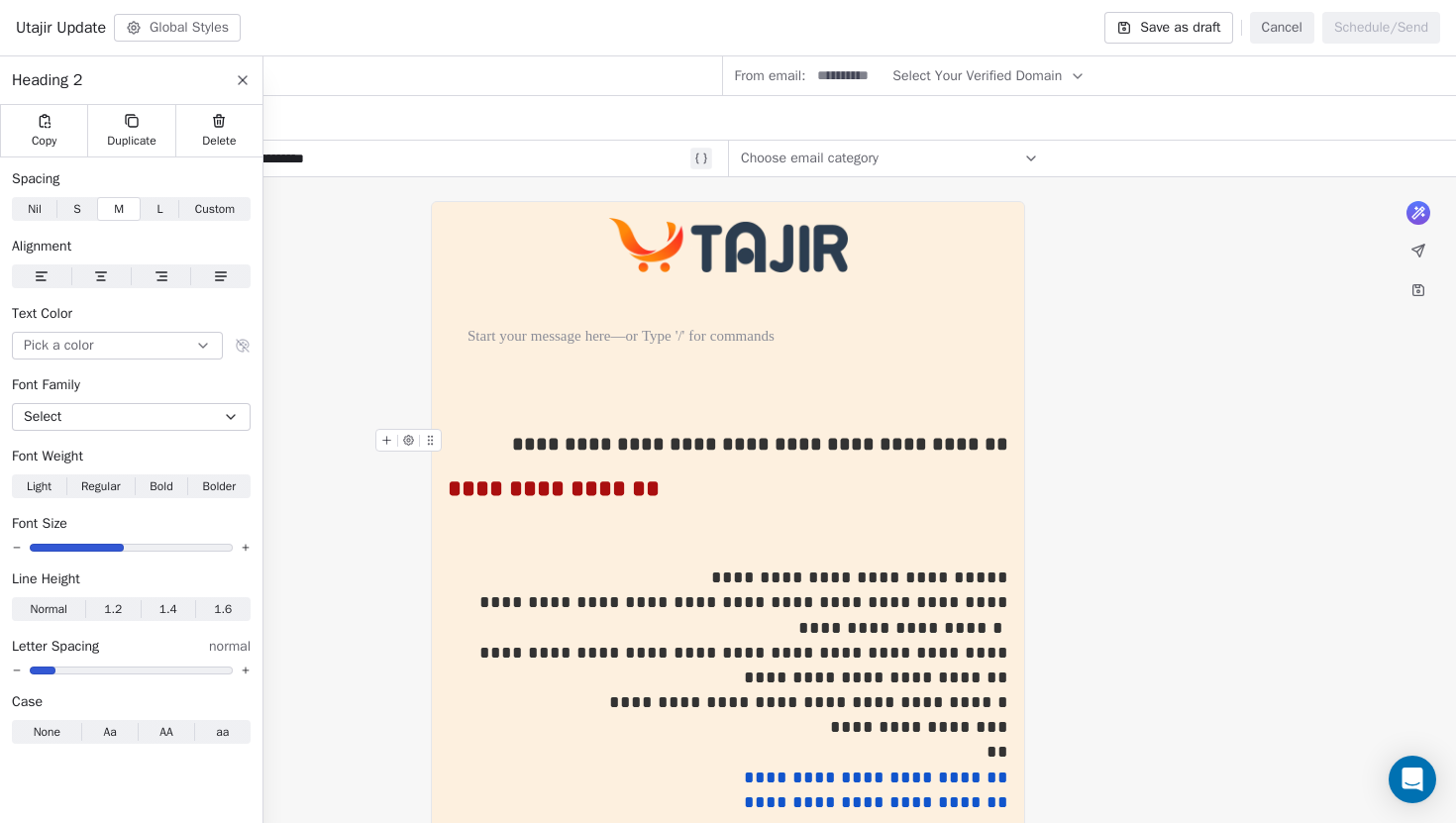 click on "L L" at bounding box center (159, 209) 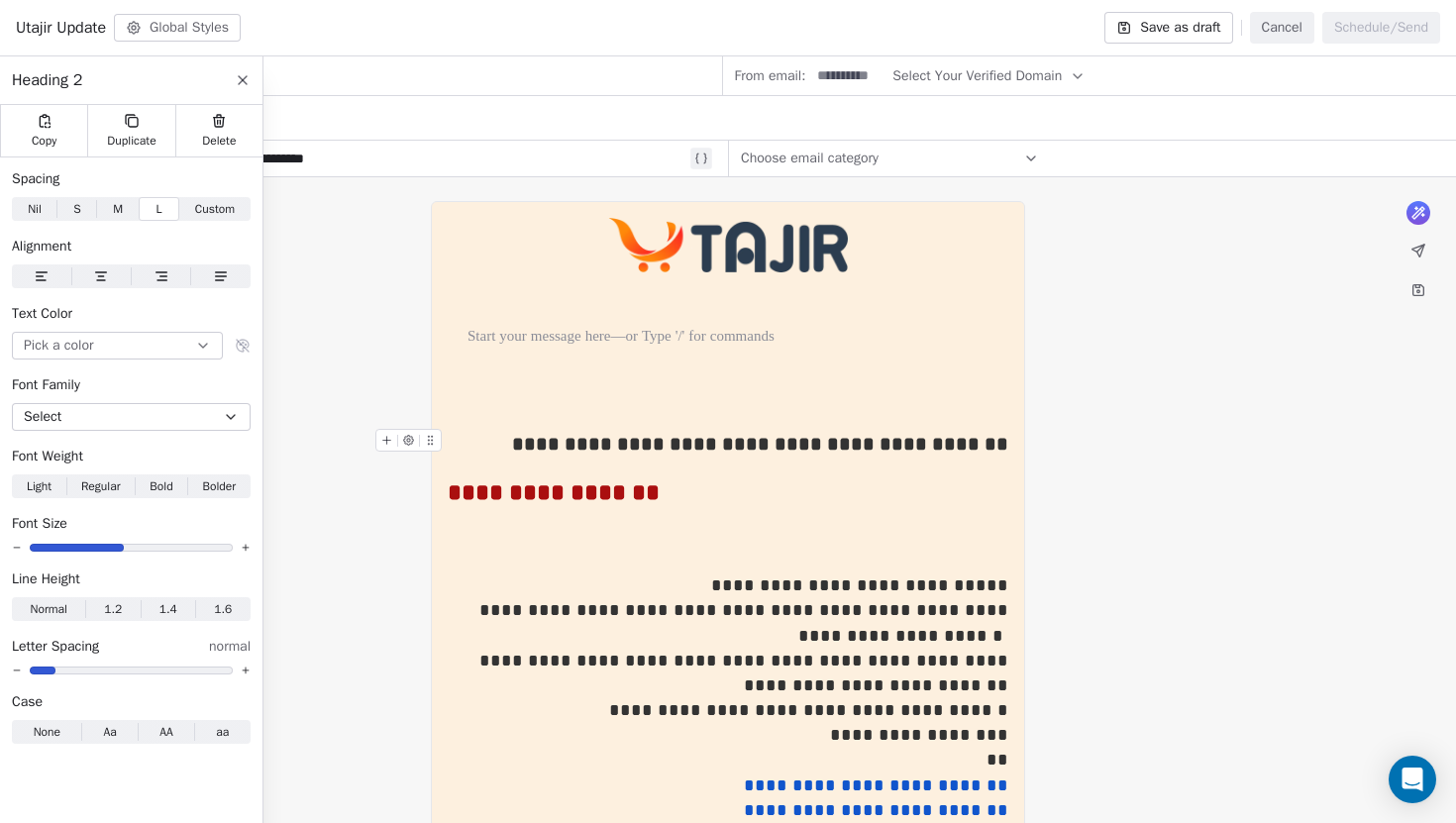 click on "Custom" at bounding box center [215, 209] 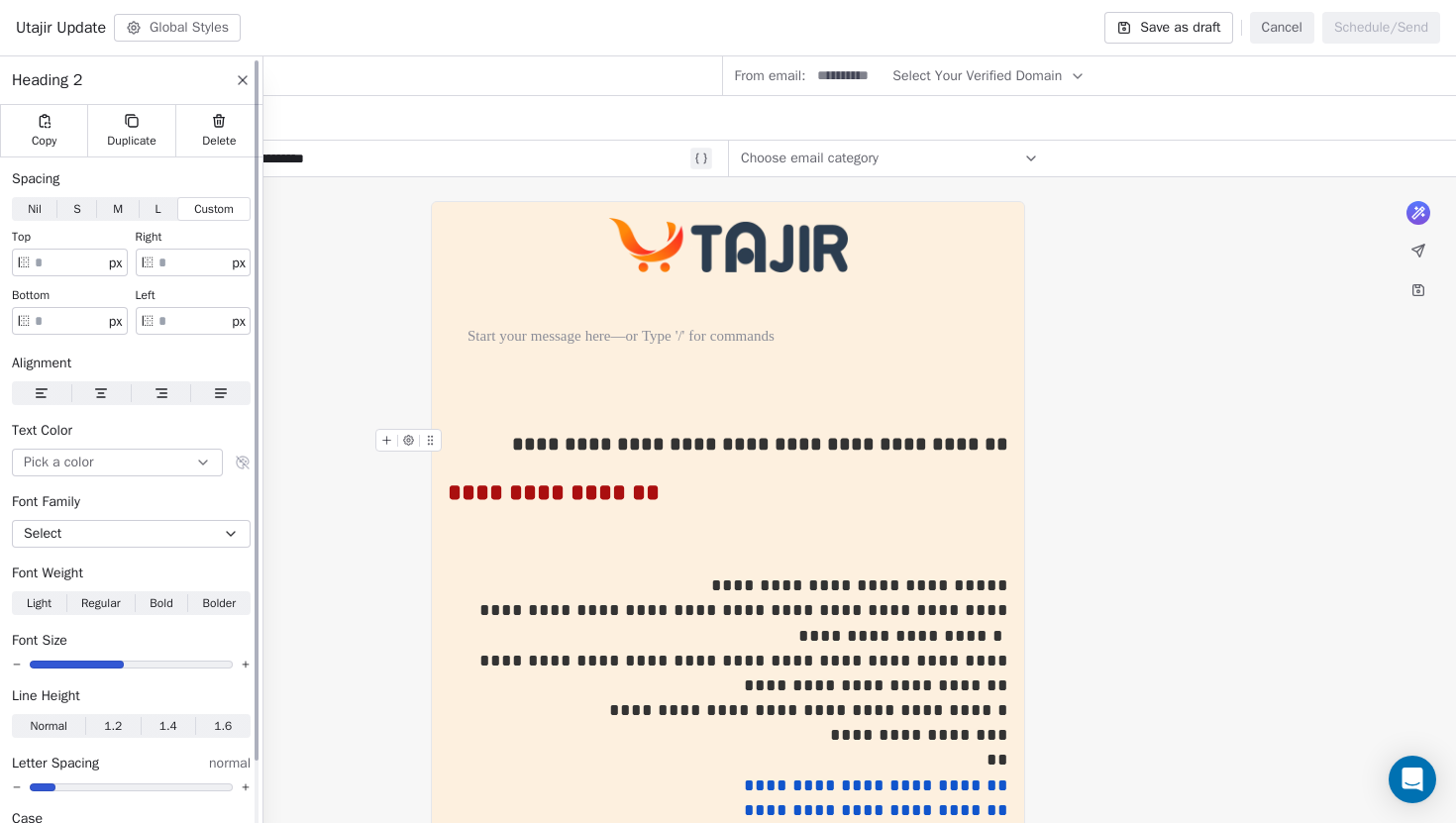 click on "Nil" at bounding box center (35, 209) 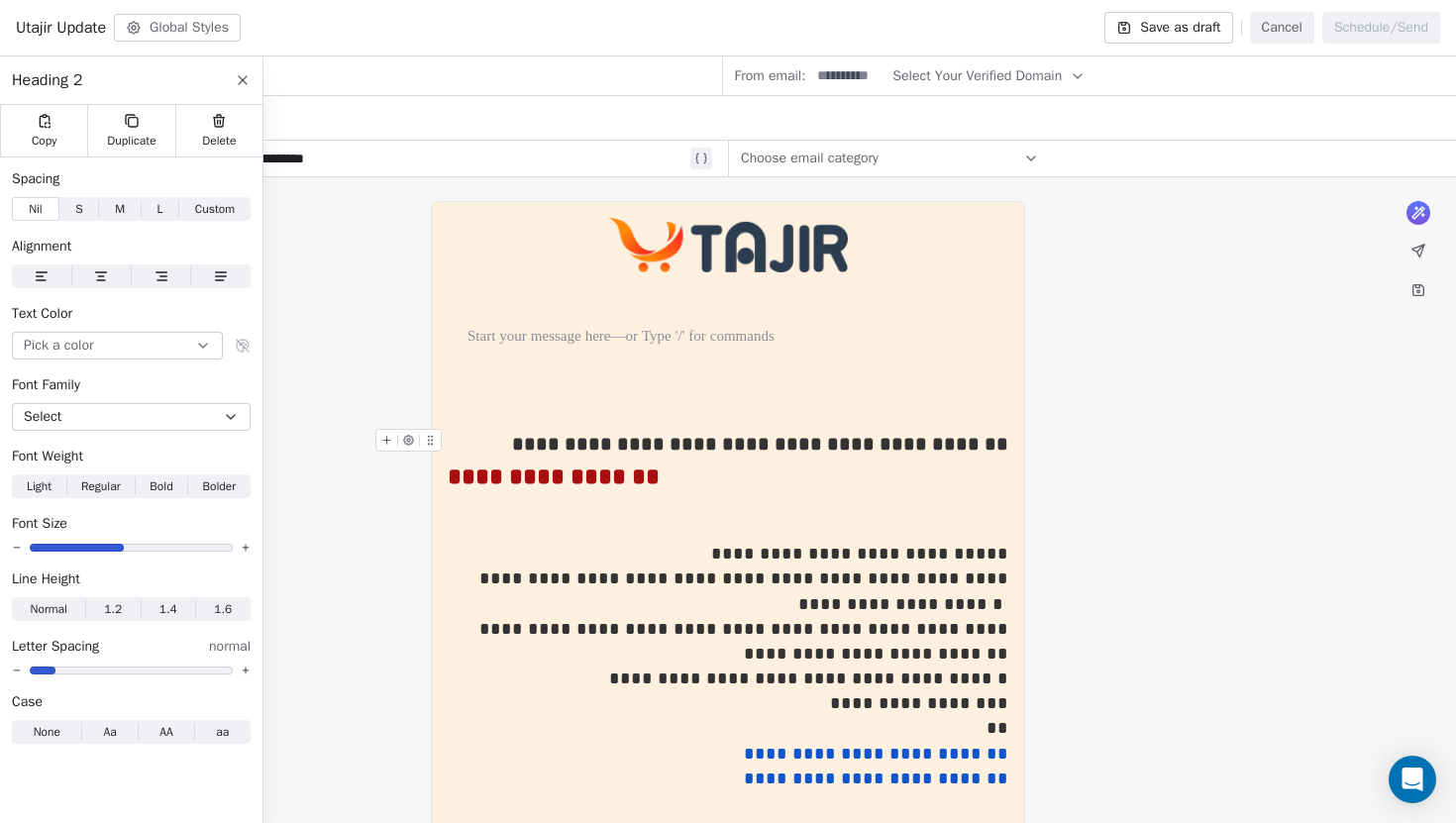 click 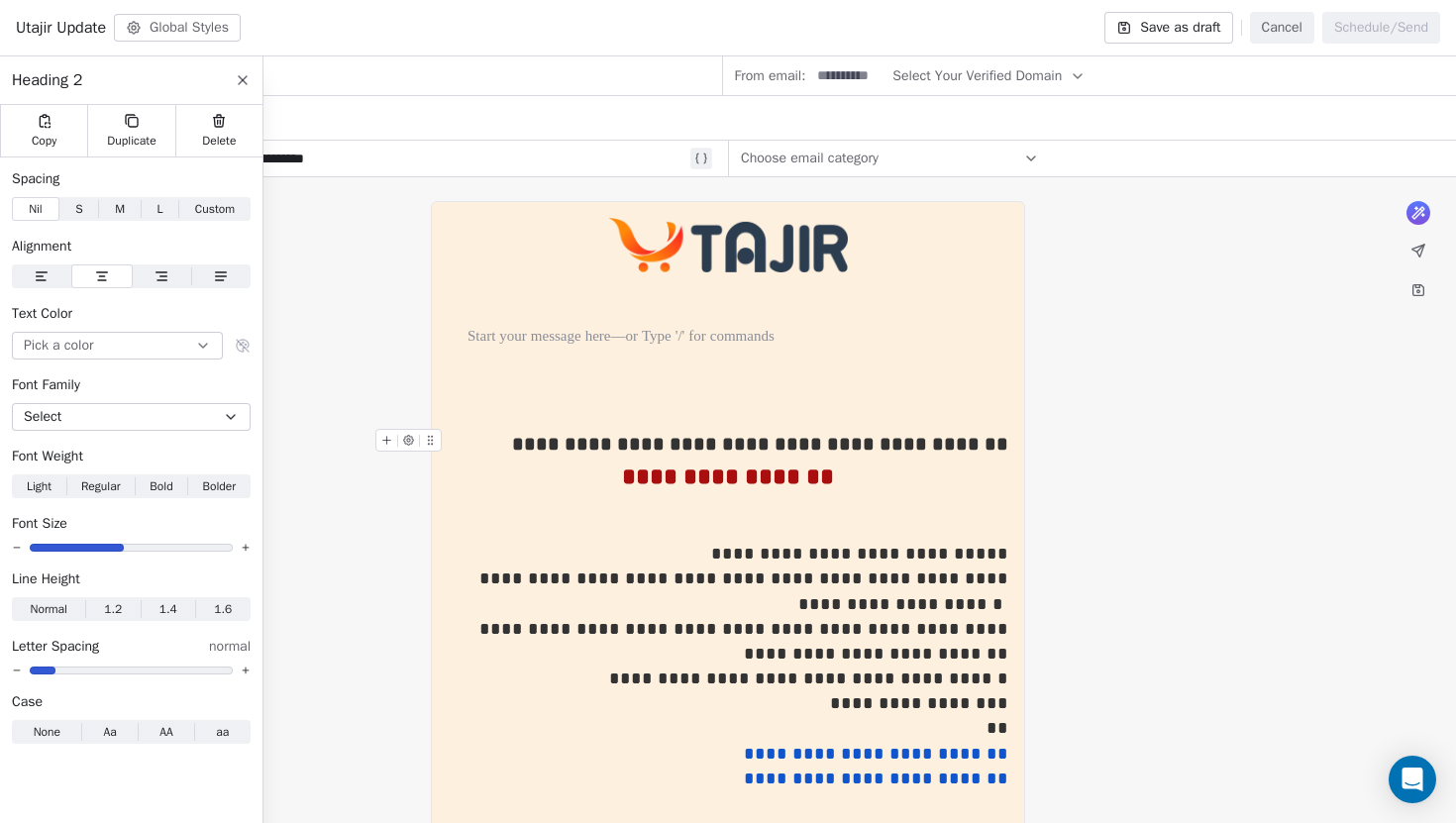 click 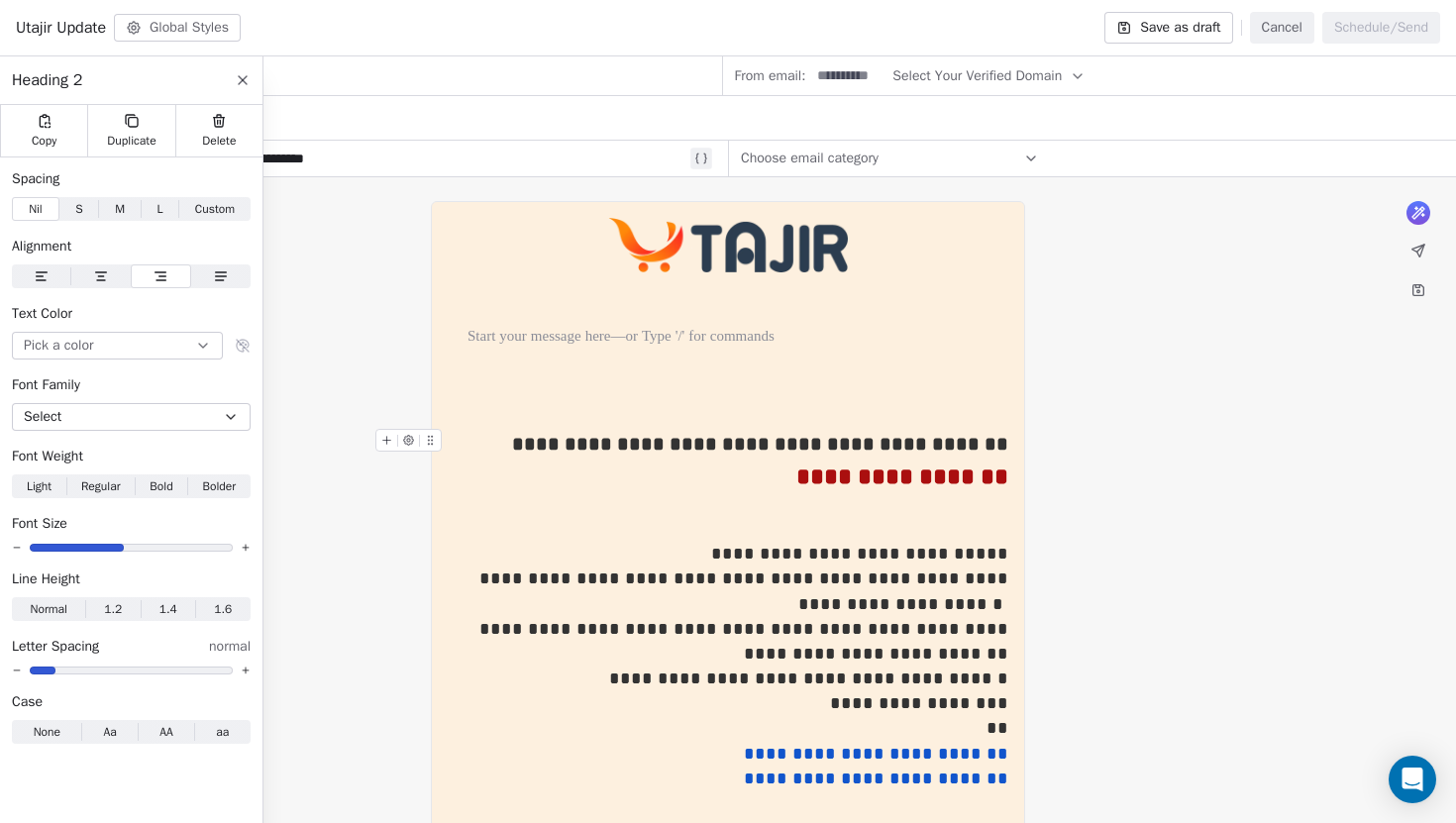 click at bounding box center [42, 276] 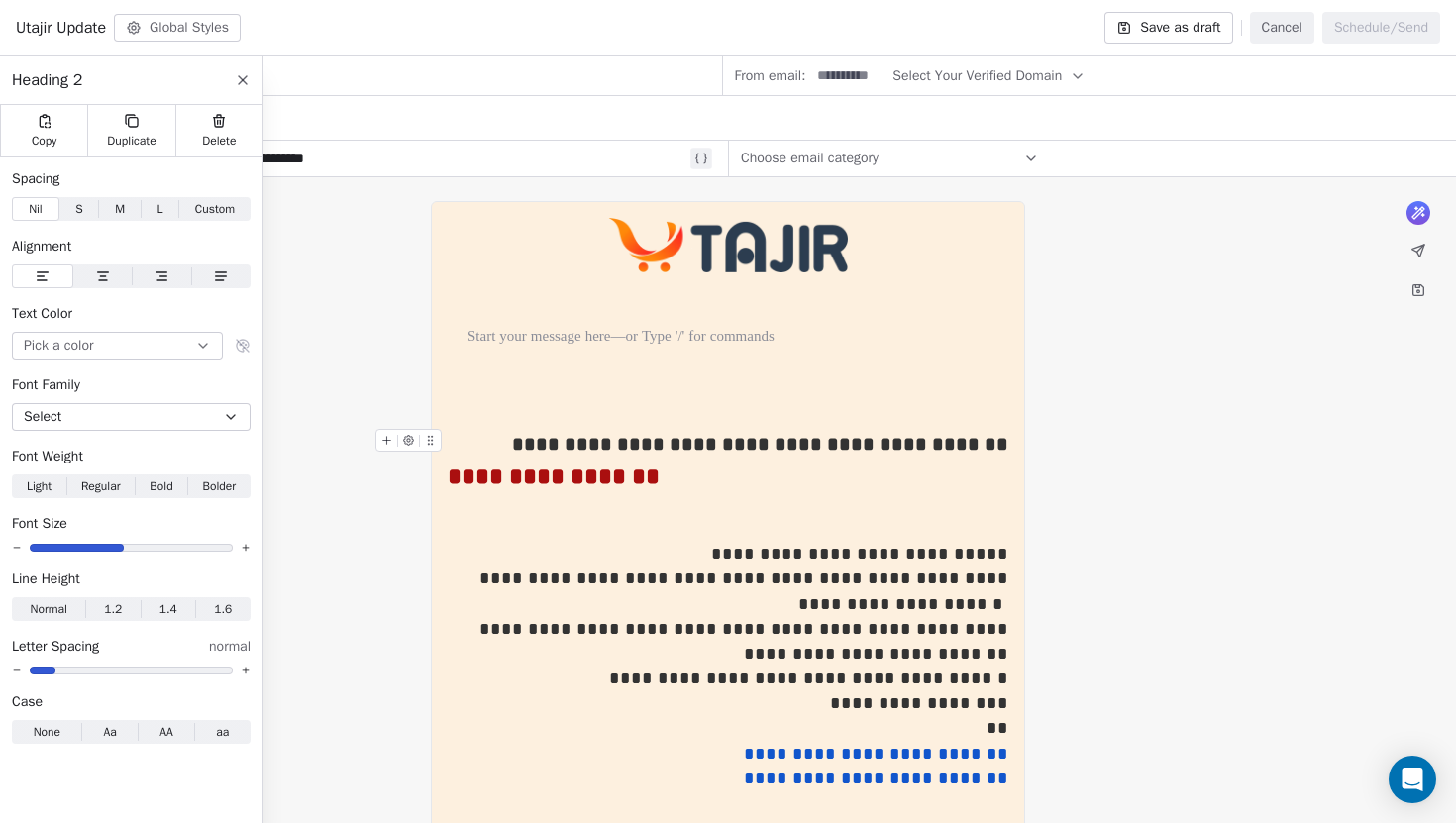 click on "Pick a color" at bounding box center [117, 346] 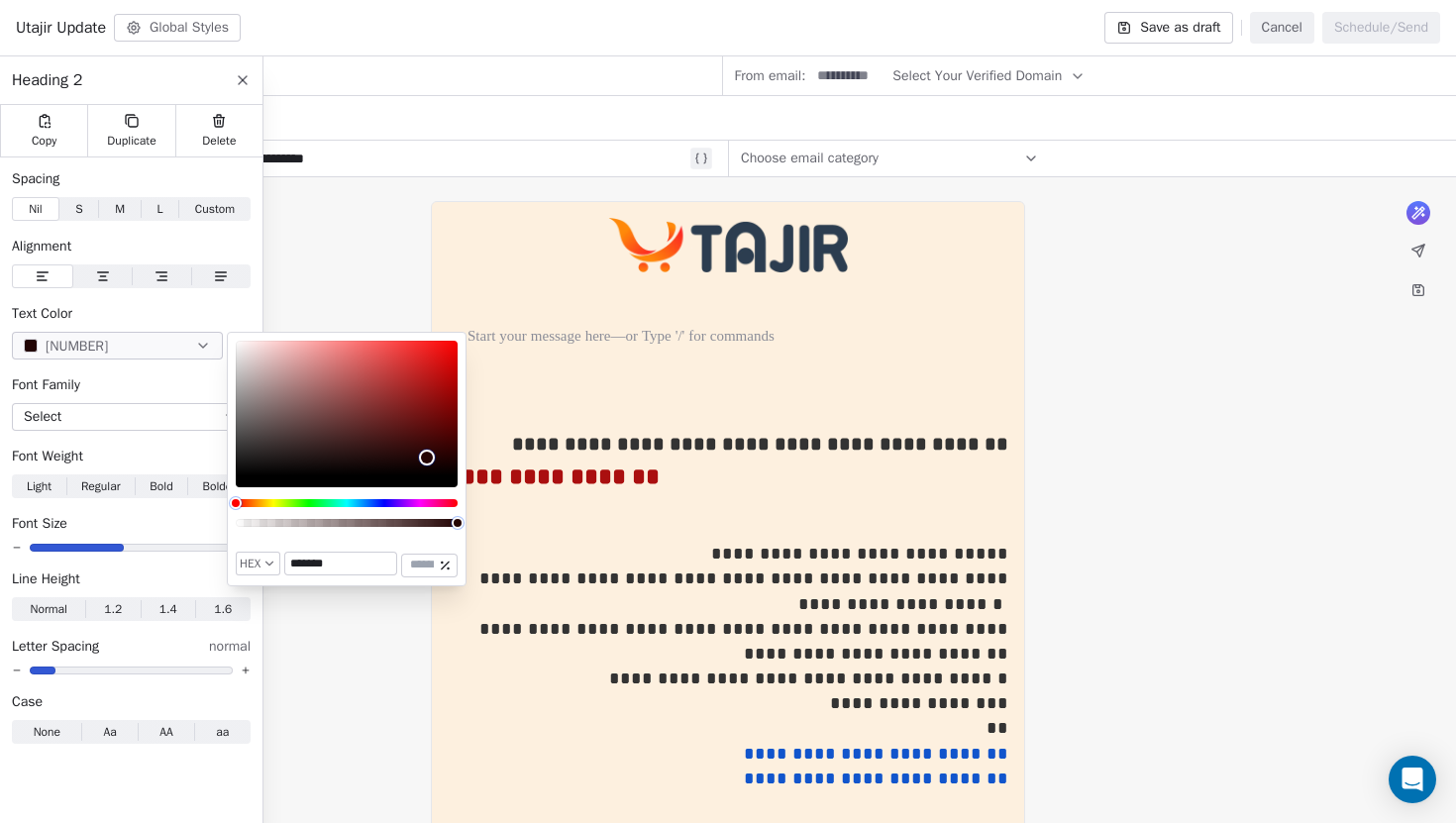 type on "*******" 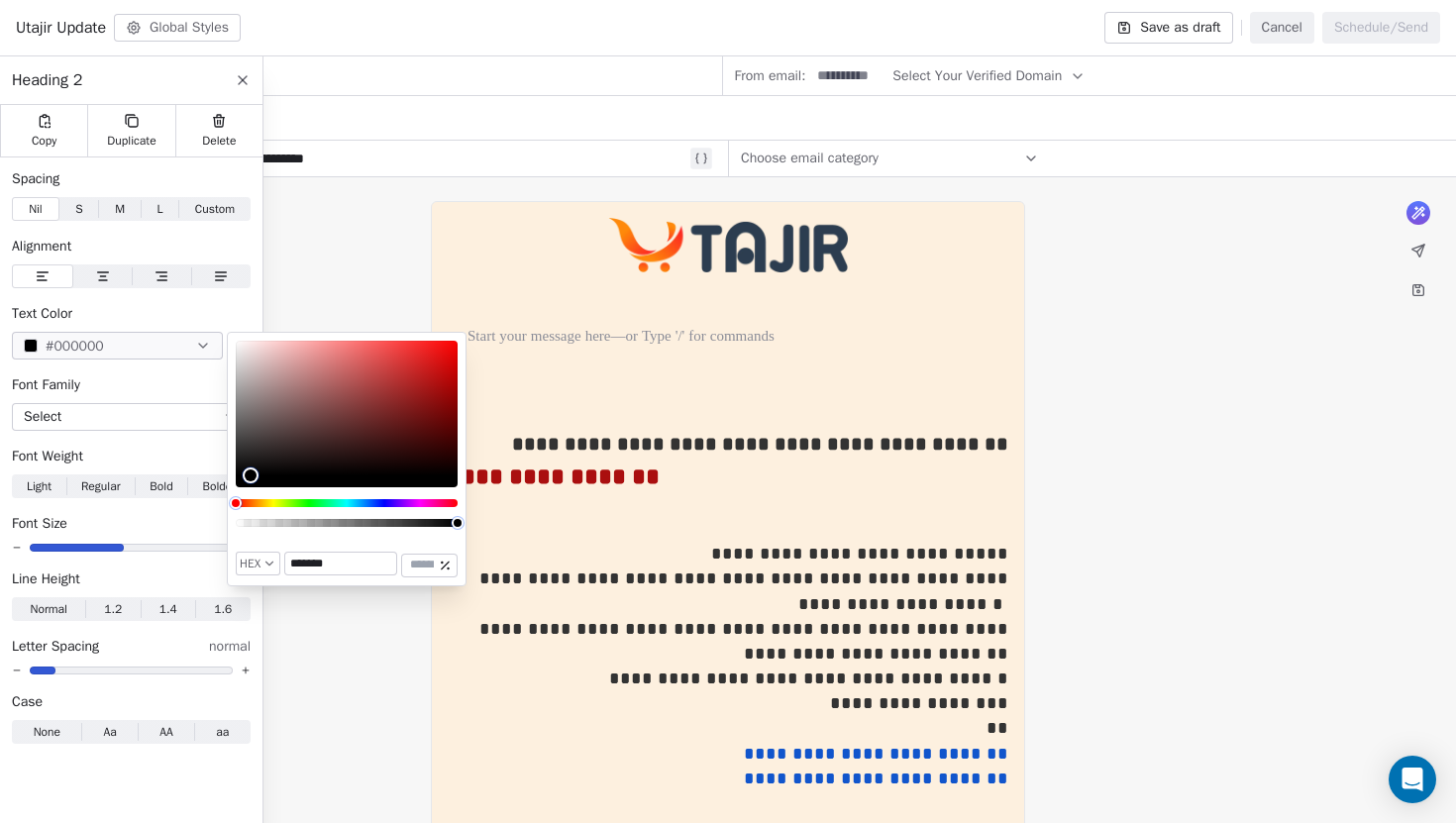 drag, startPoint x: 297, startPoint y: 406, endPoint x: 252, endPoint y: 490, distance: 95.29428 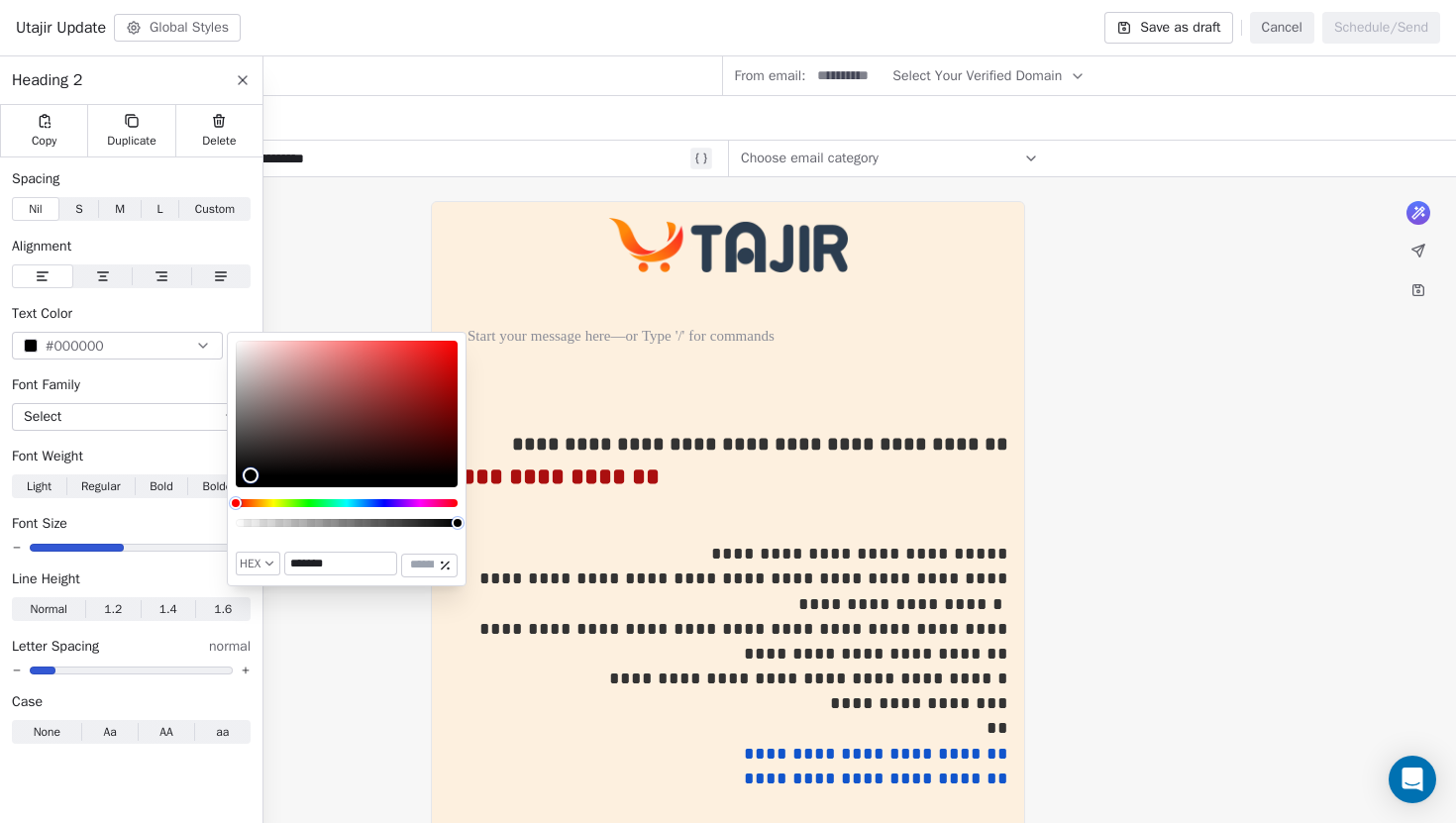 click on "Text Color" at bounding box center [131, 314] 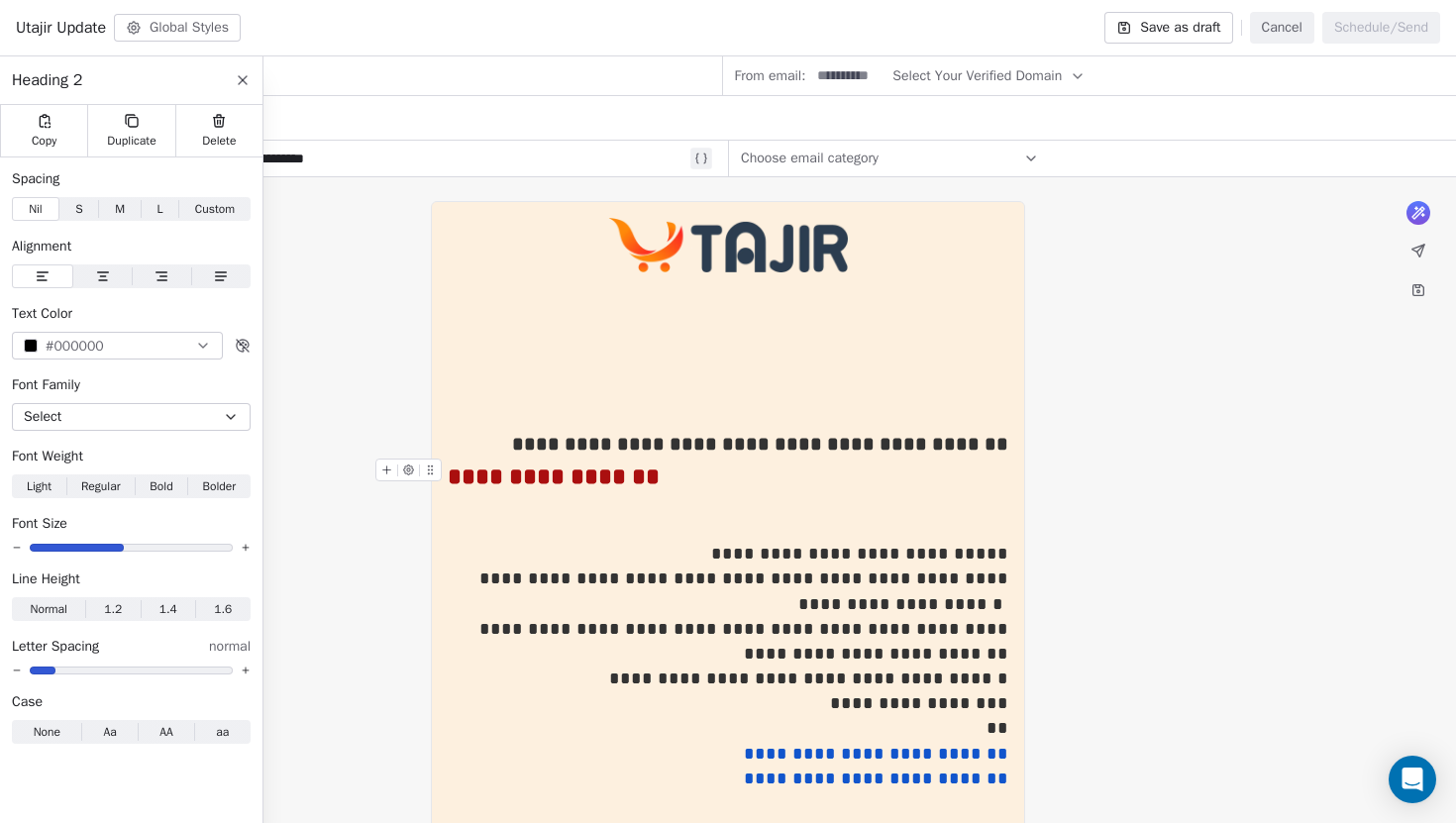 click on "**********" at bounding box center [554, 476] 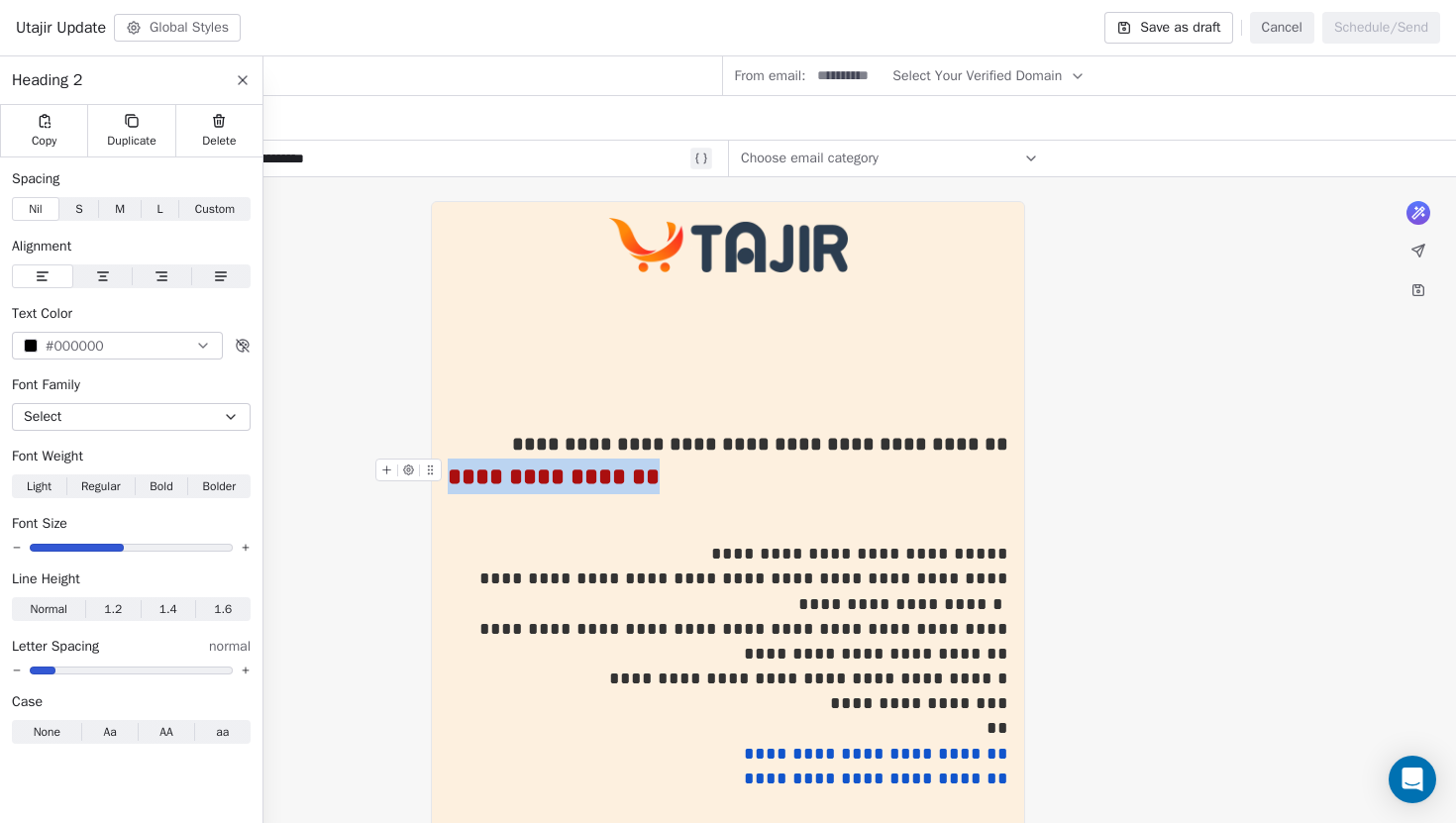 click on "**********" at bounding box center [554, 476] 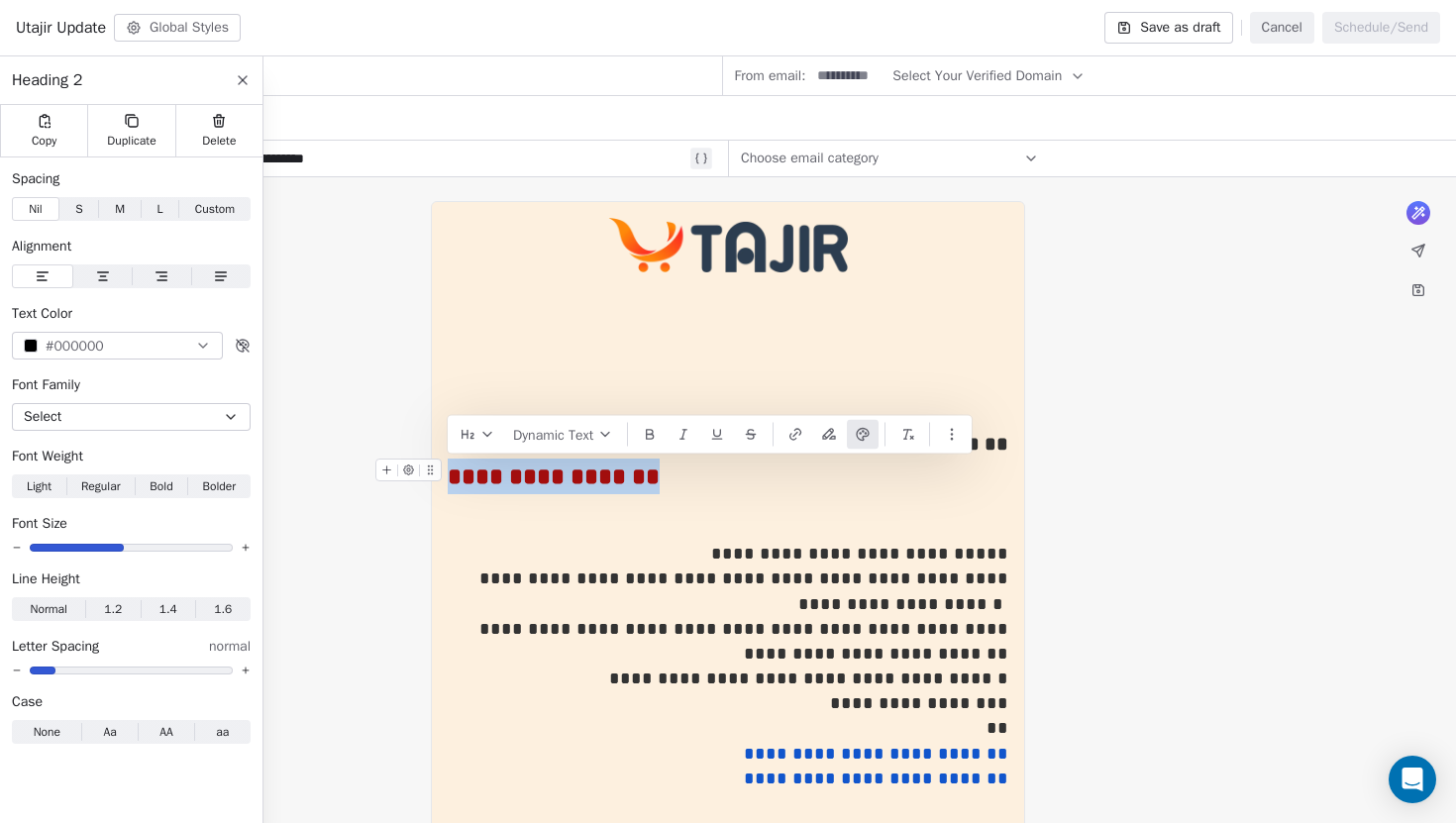 click on "**********" at bounding box center (554, 476) 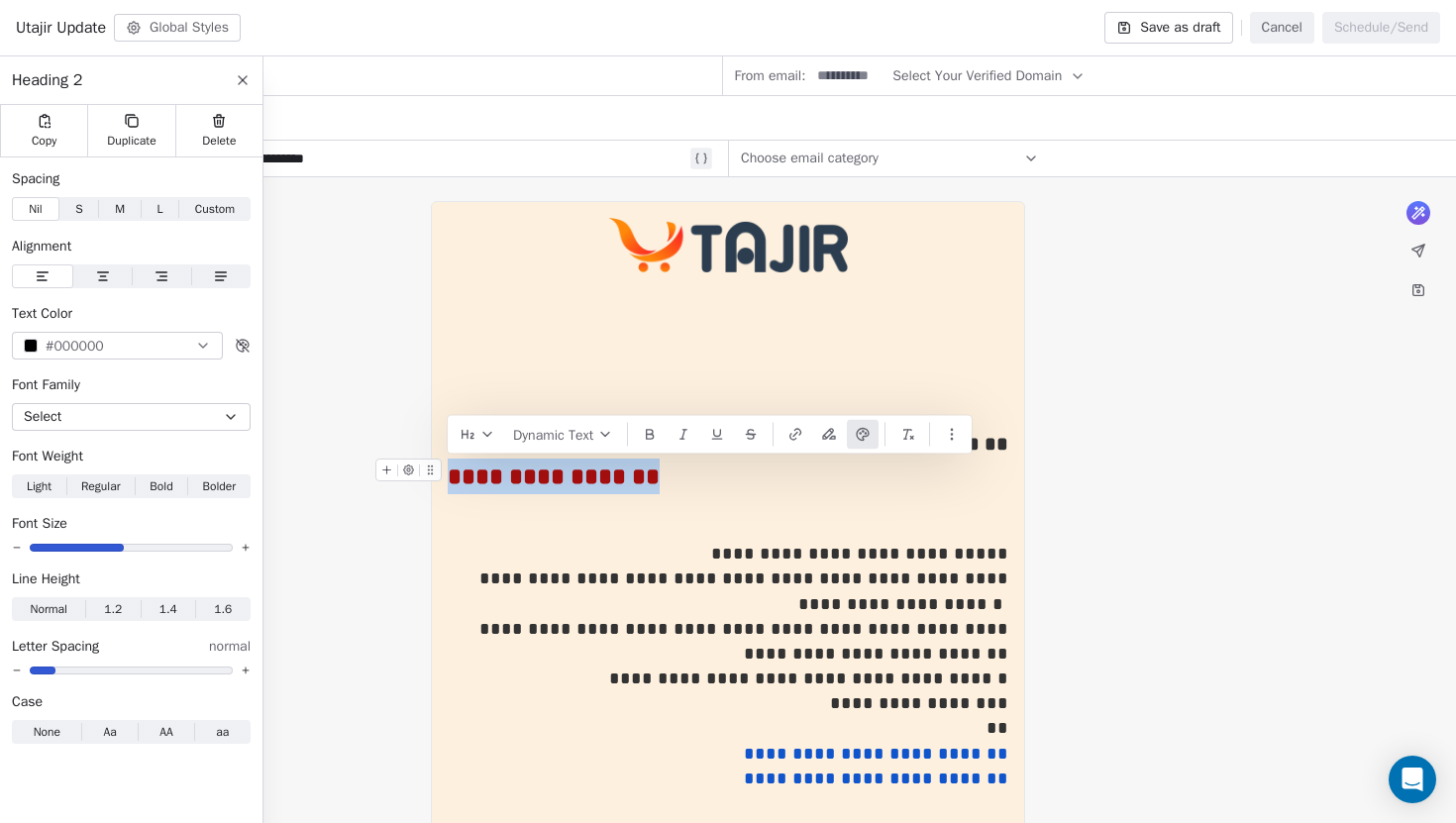 click at bounding box center (31, 346) 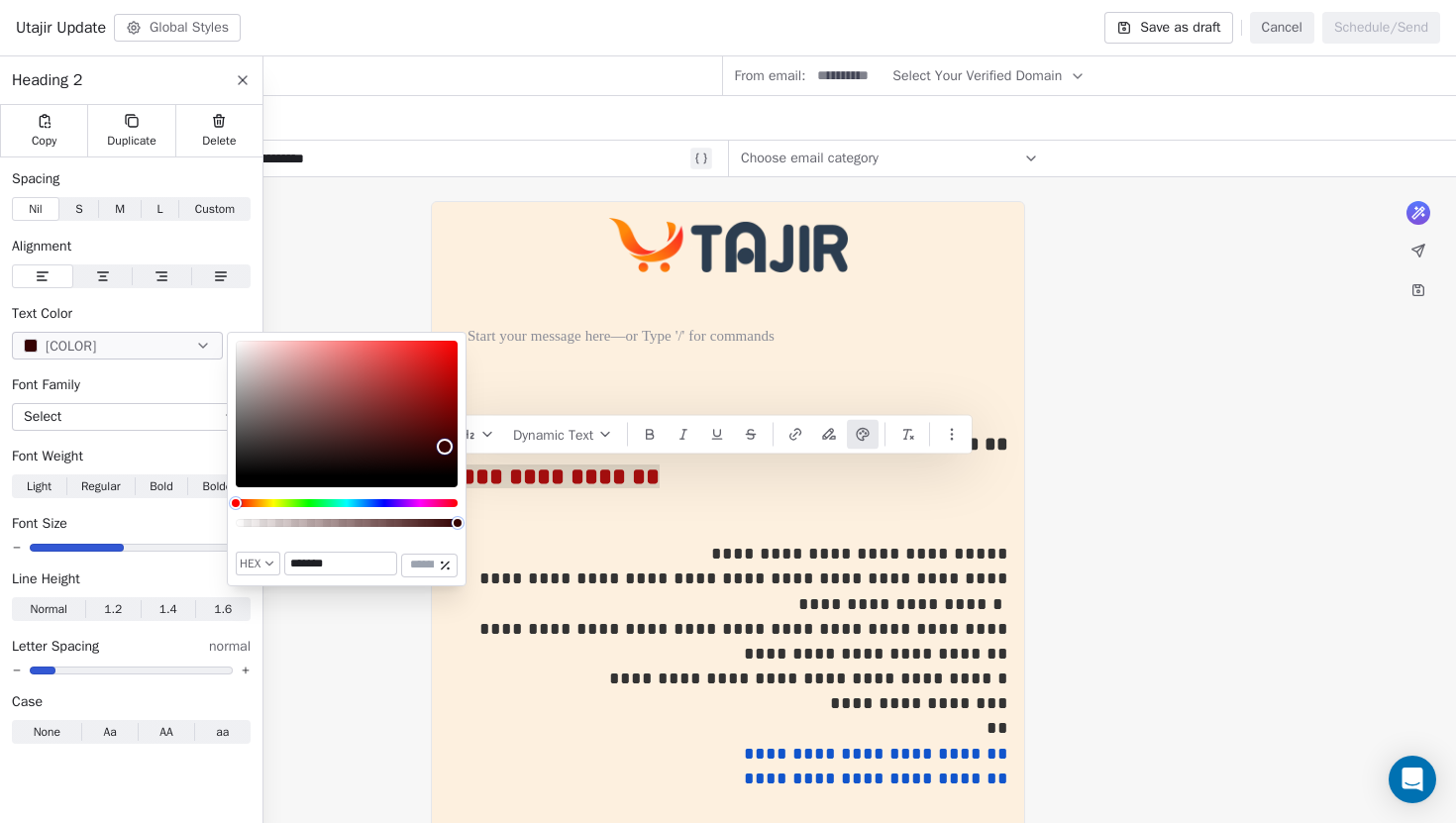 type on "*******" 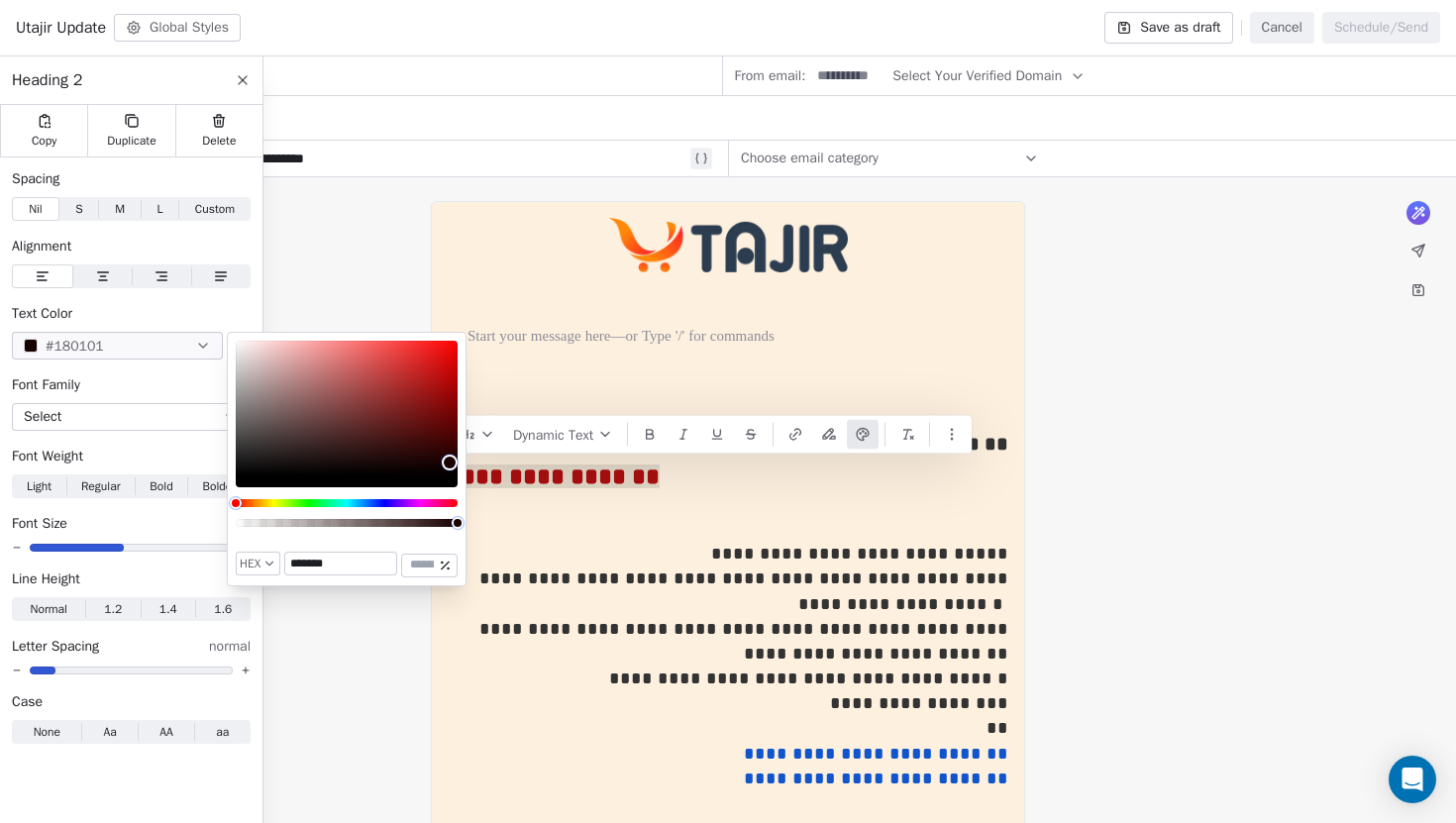 drag, startPoint x: 302, startPoint y: 387, endPoint x: 450, endPoint y: 463, distance: 166.37307 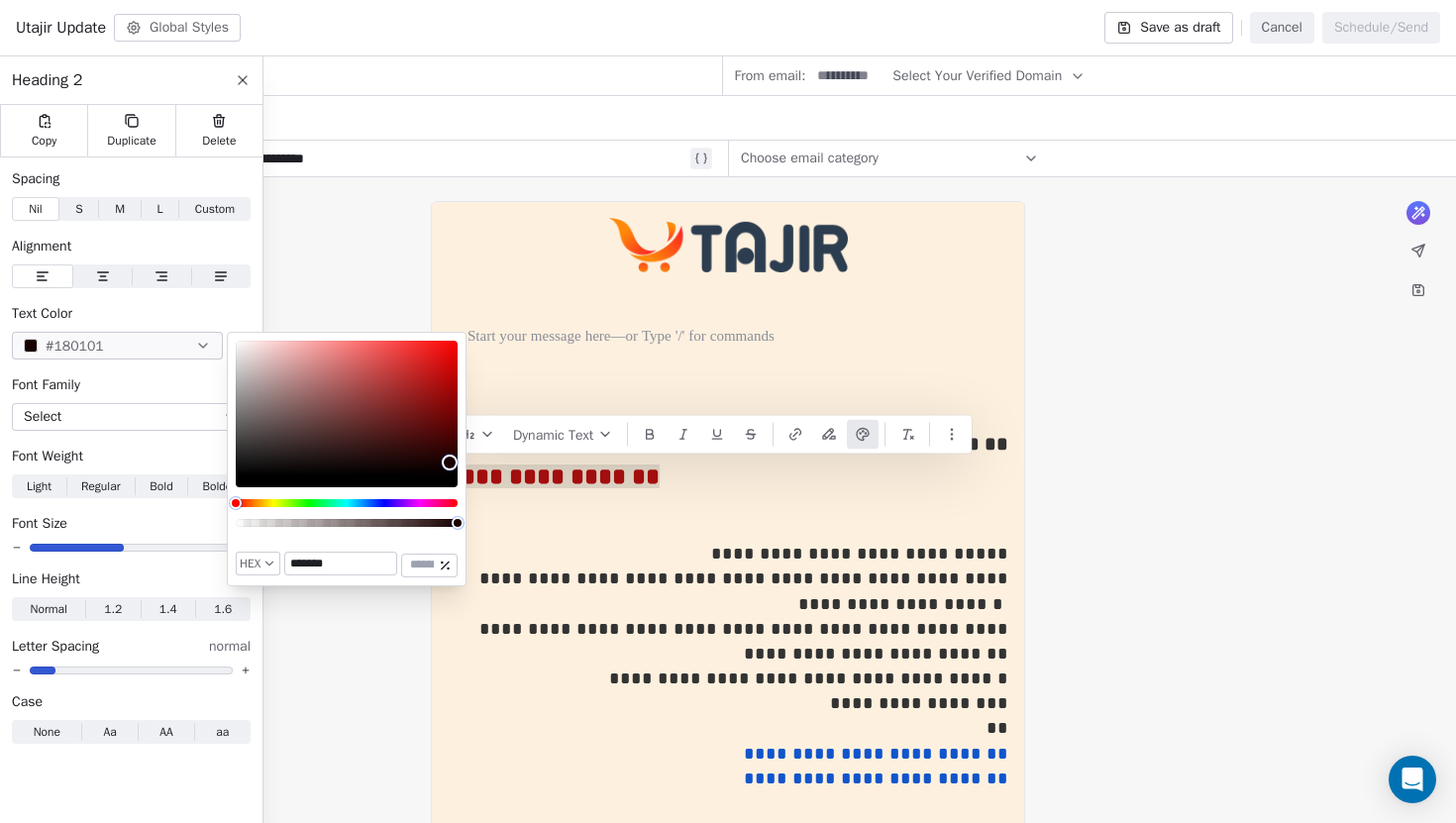 click on "What would you like to create email about? or [REDACTED] Dynamic Text Utajir pro, [ADDRESS], [CITY], [COUNTRY], [CITY], [COUNTRY], [POSTAL_CODE], [COUNTRY] Unsubscribe" at bounding box center [728, 755] 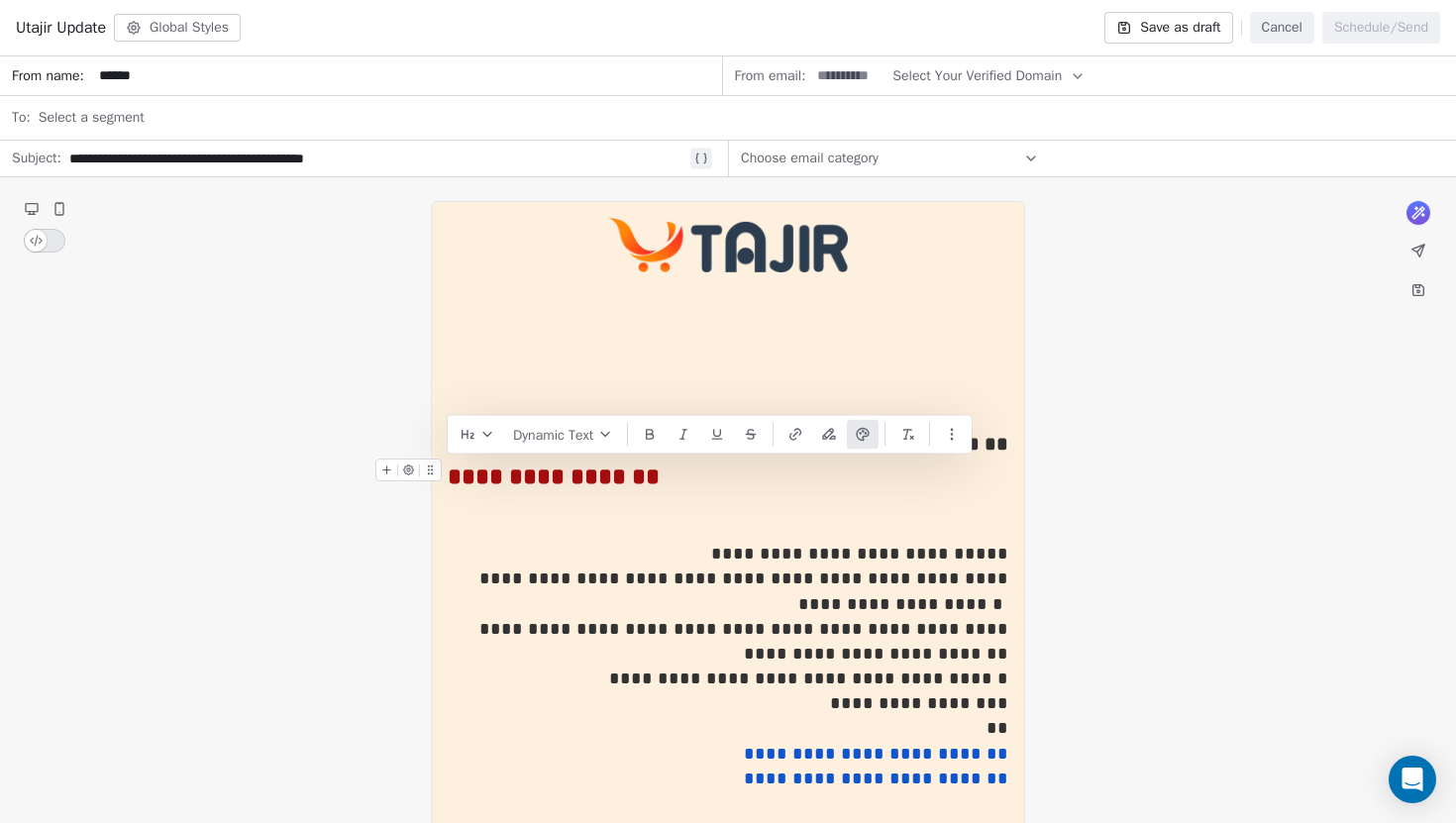 click on "**********" at bounding box center [554, 476] 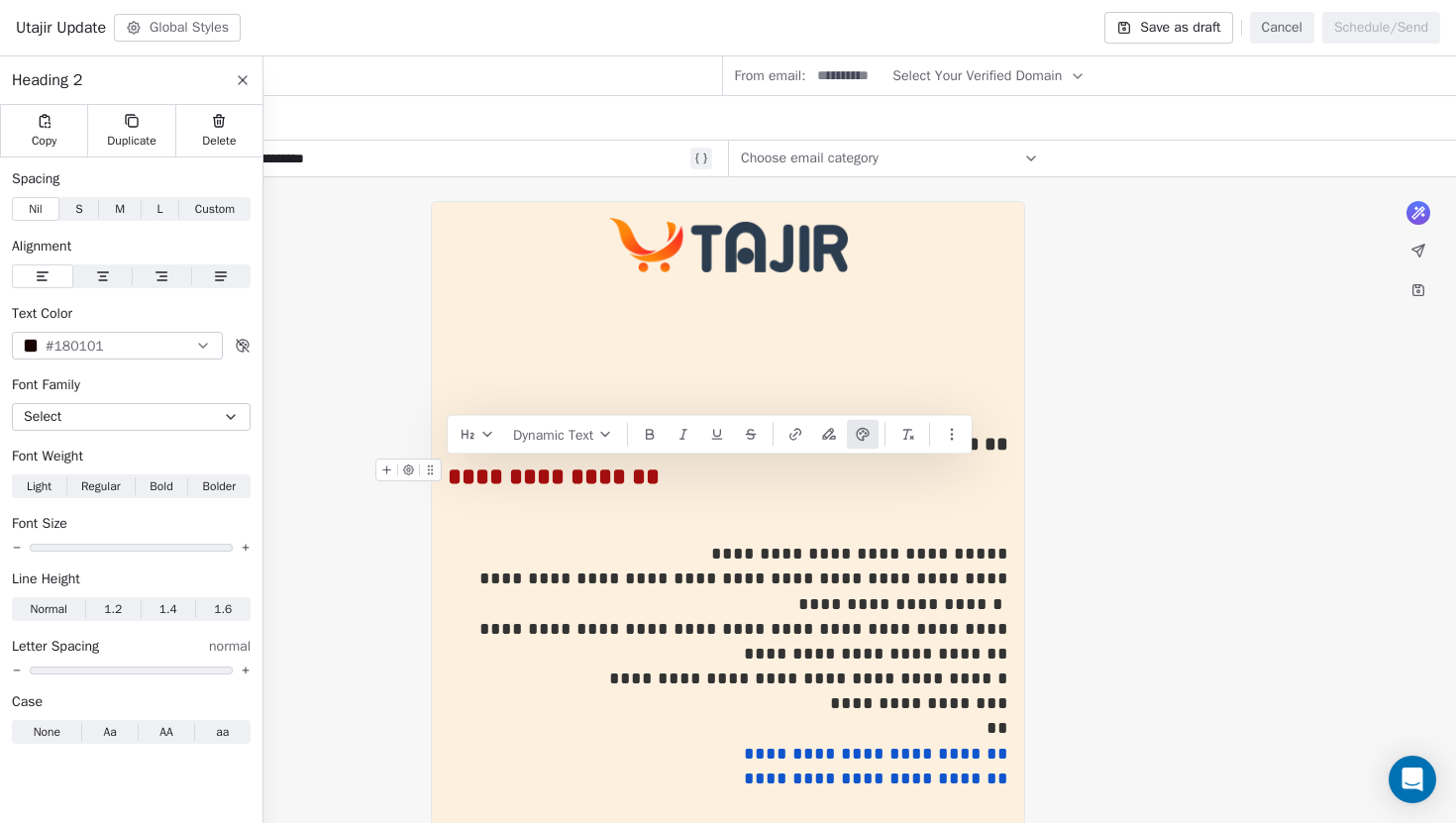 click on "**********" at bounding box center (554, 476) 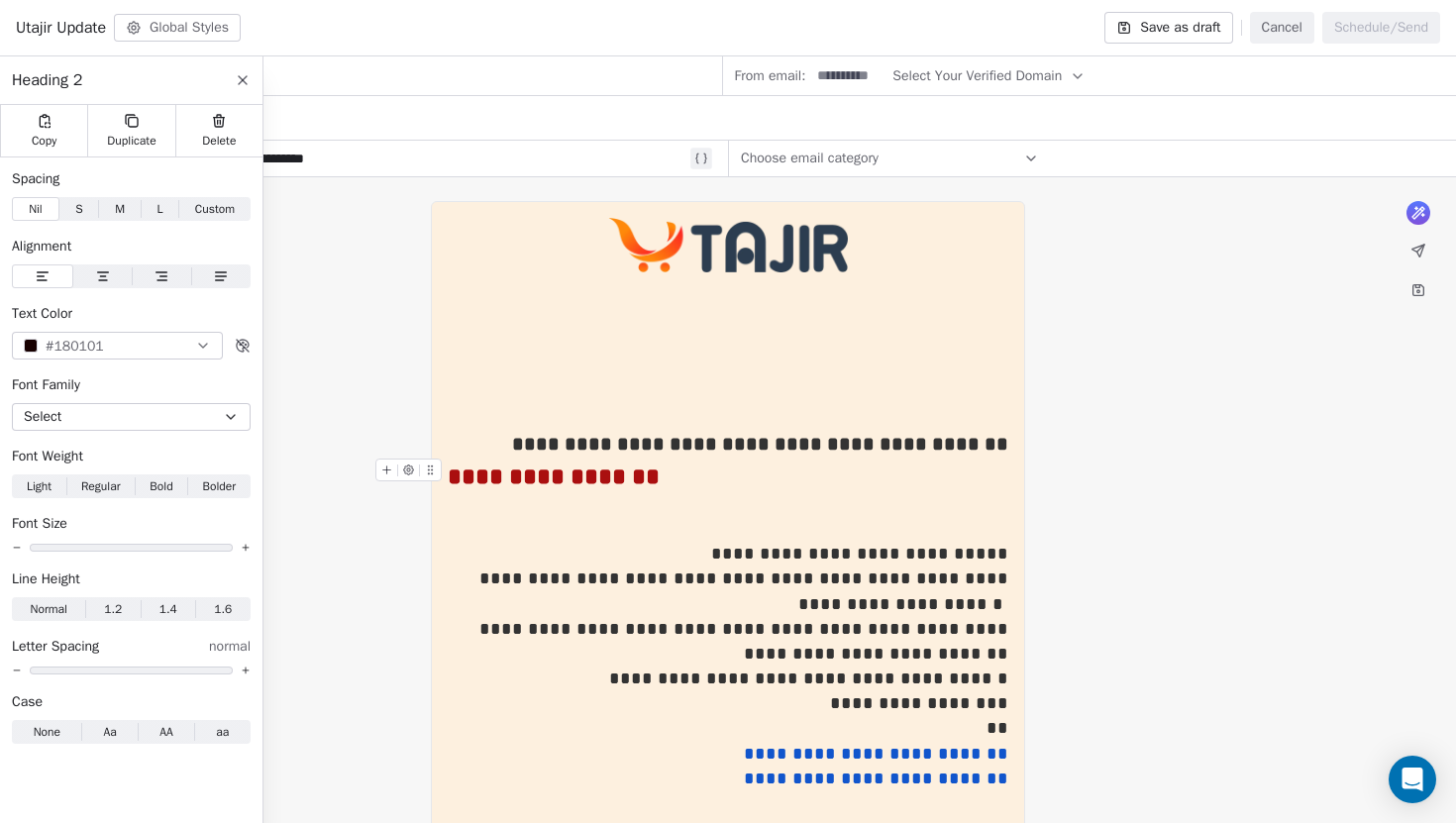 click on "**********" at bounding box center (554, 476) 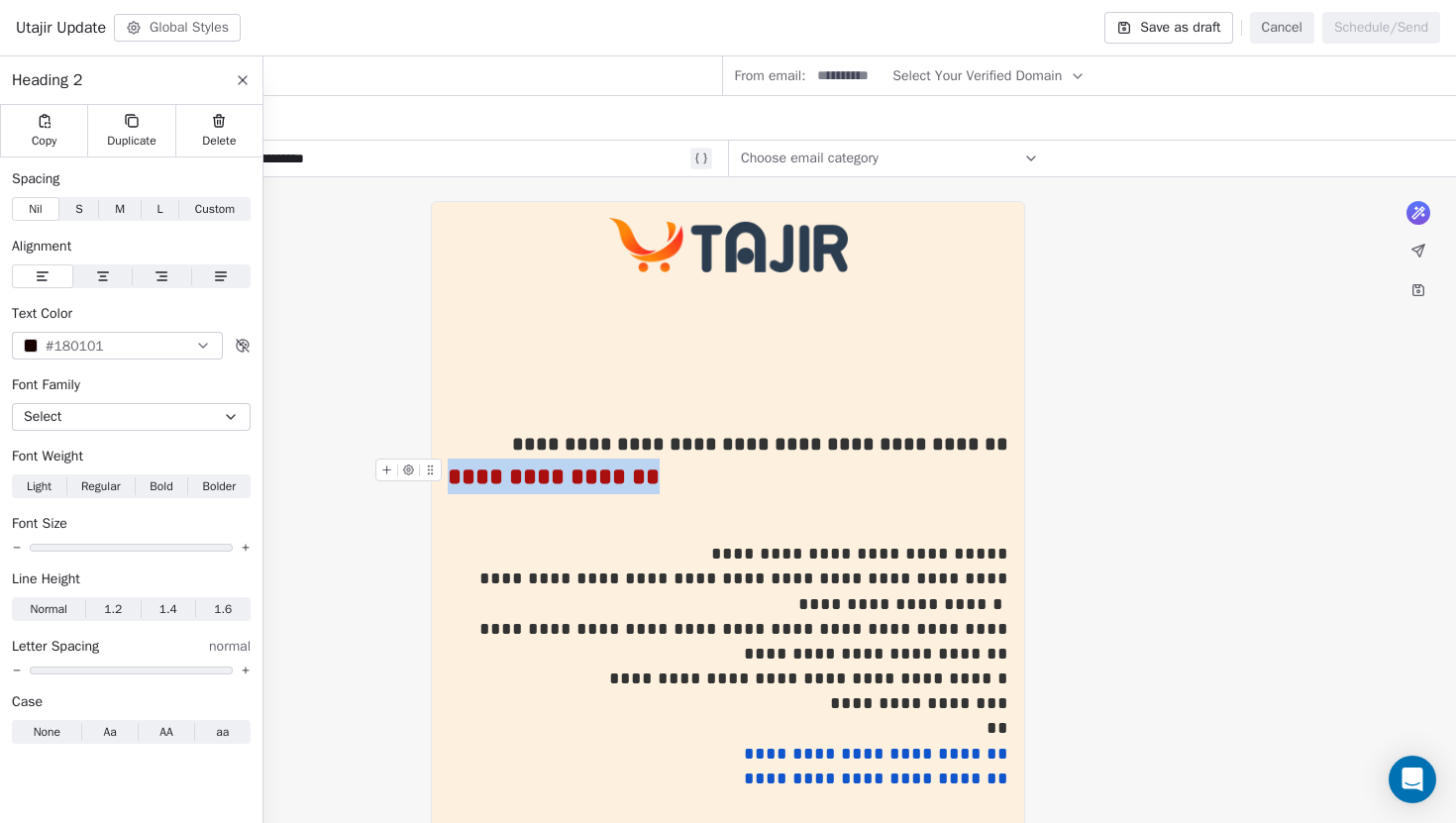 click on "**********" at bounding box center (554, 476) 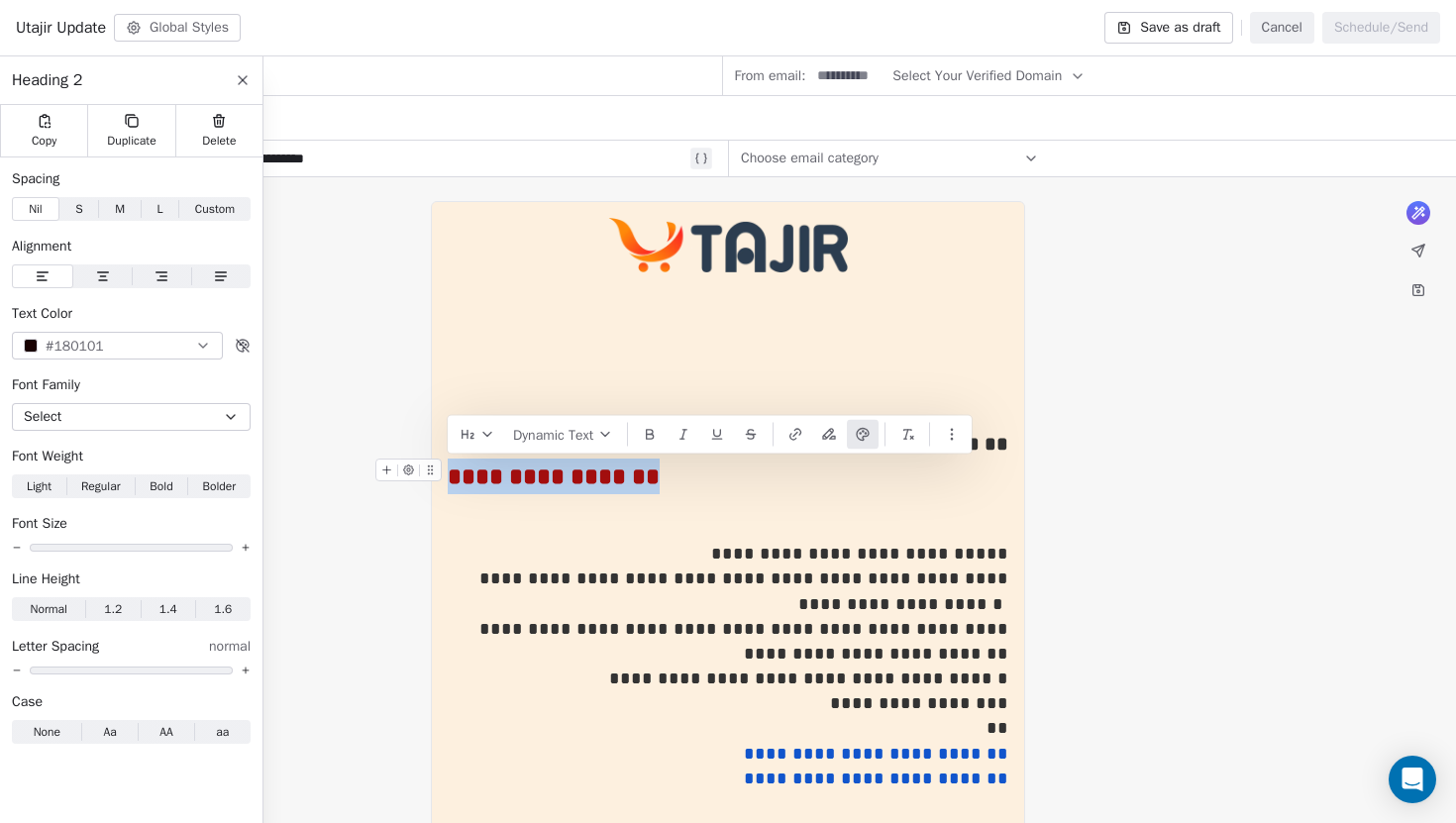 click on "Select" at bounding box center (131, 417) 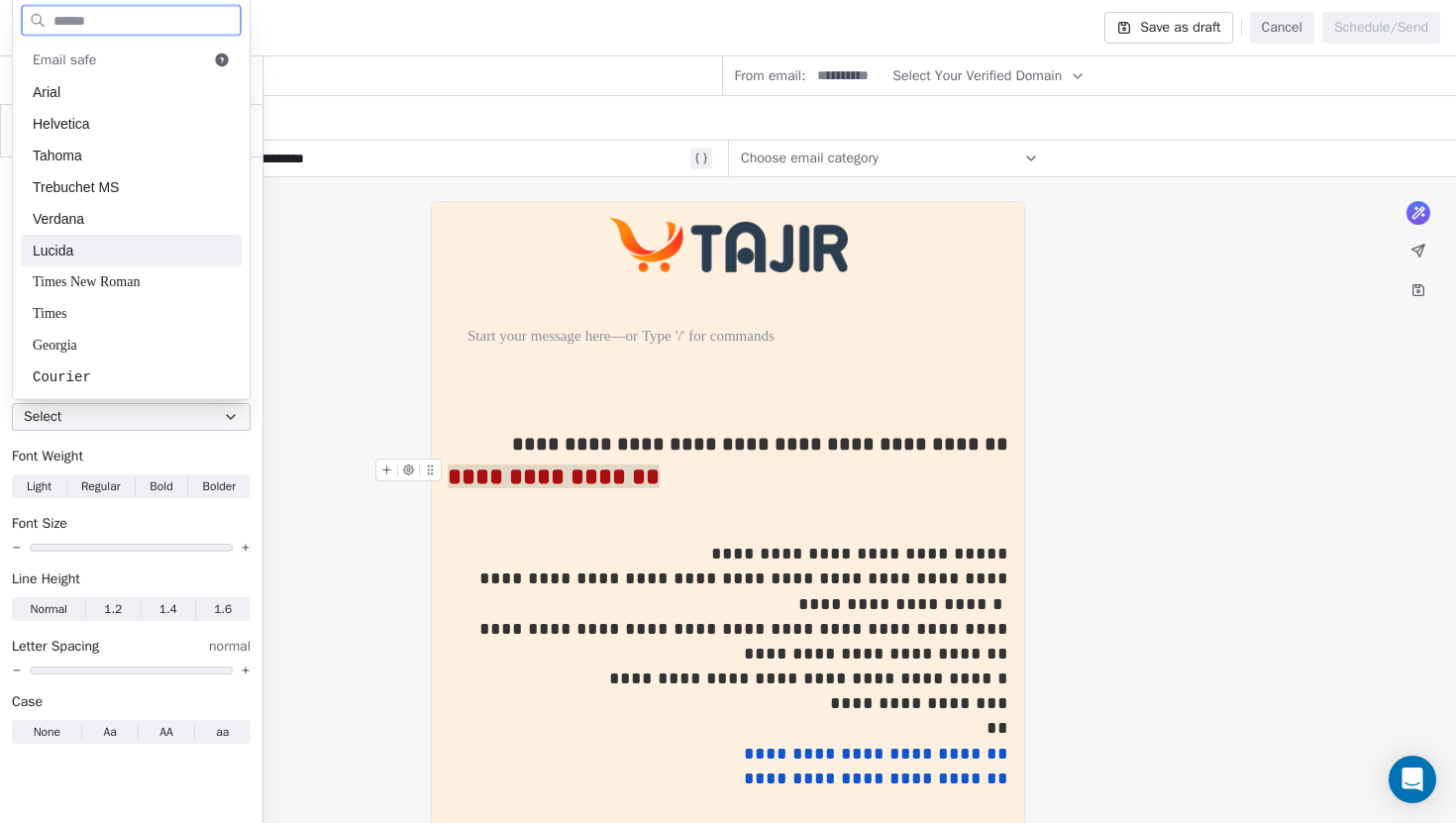 click on "Lucida" at bounding box center (131, 251) 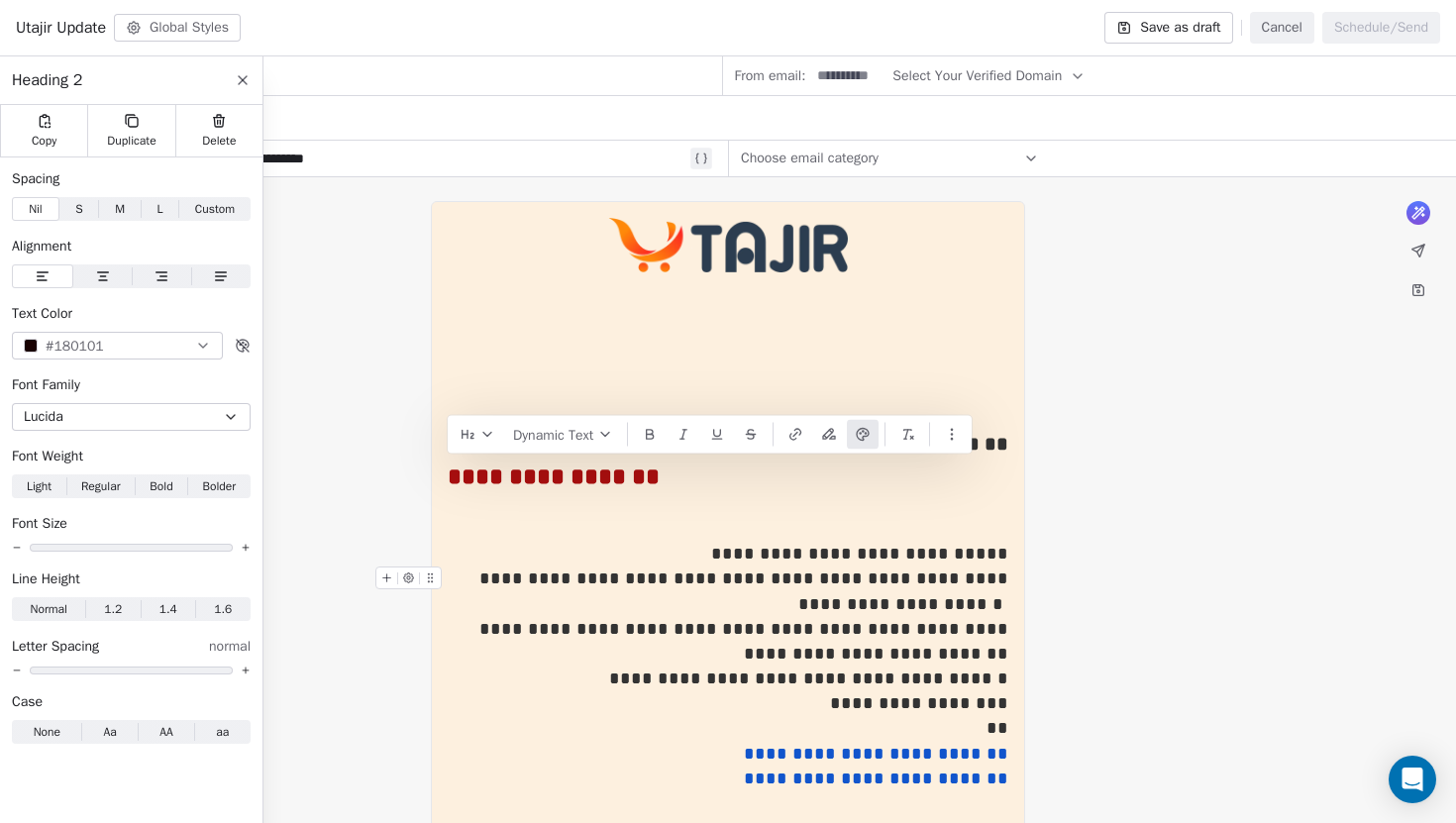 click on "**********" at bounding box center (746, 590) 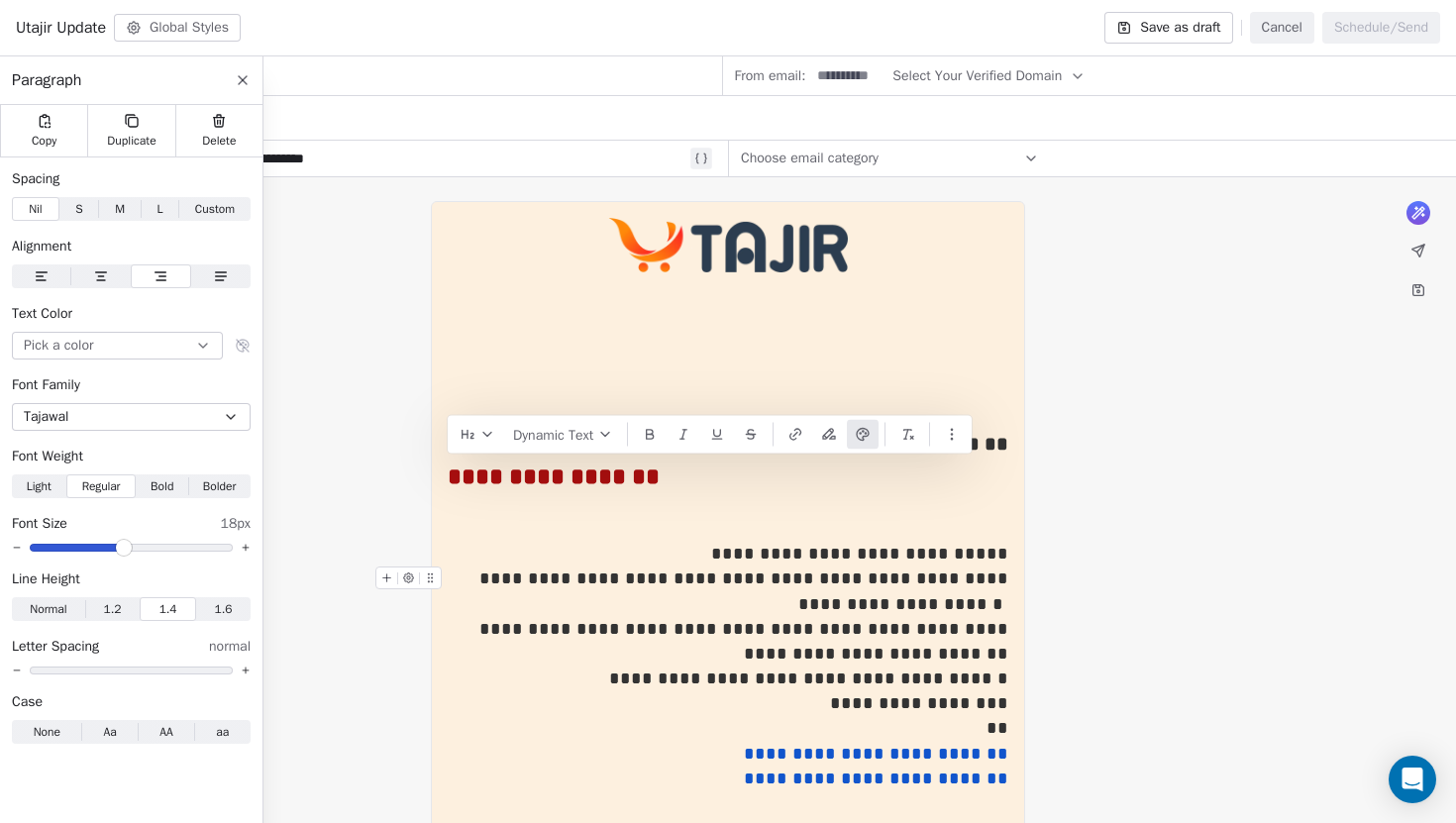 click on "**********" at bounding box center (746, 590) 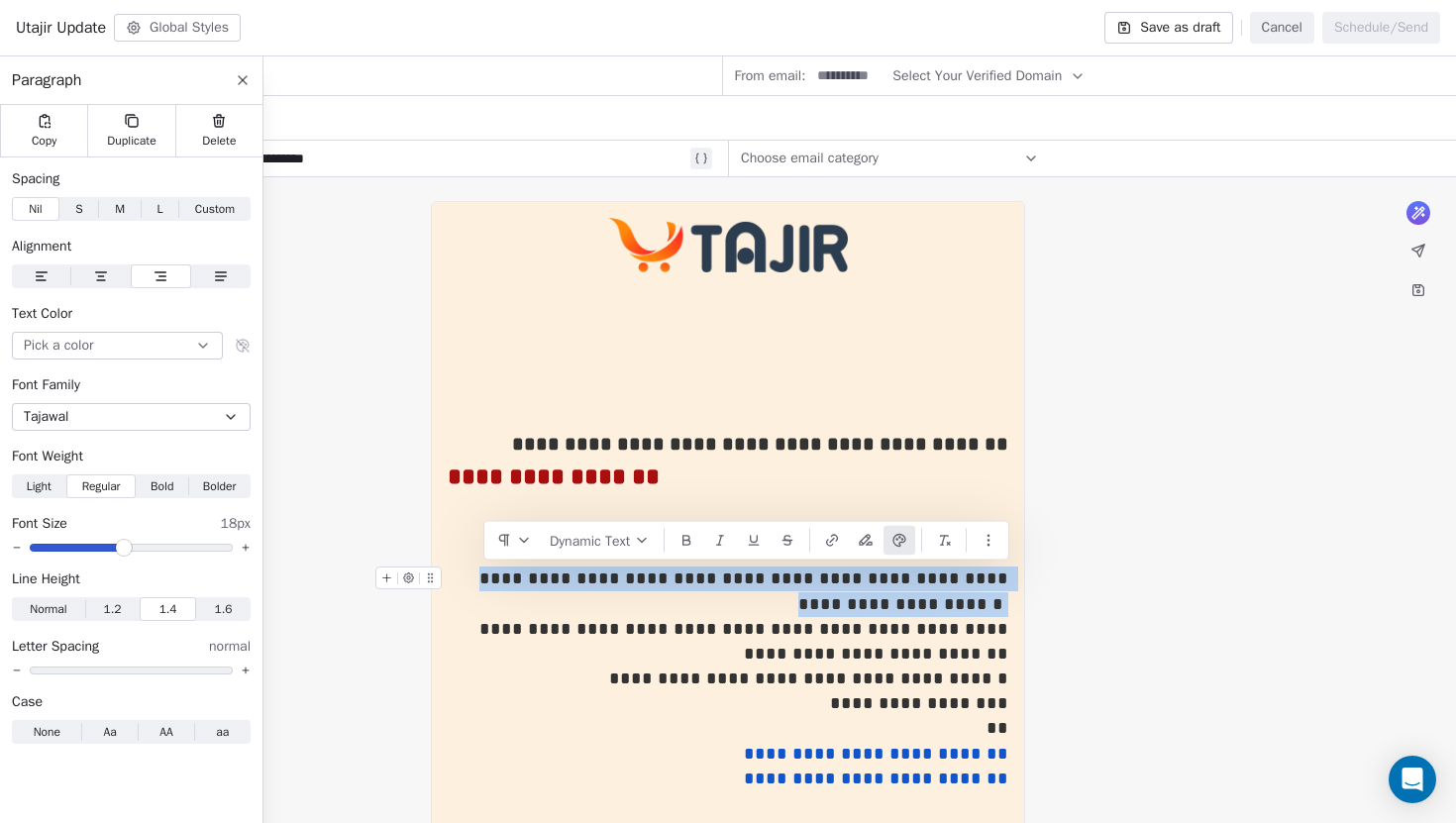 click on "**********" at bounding box center [746, 590] 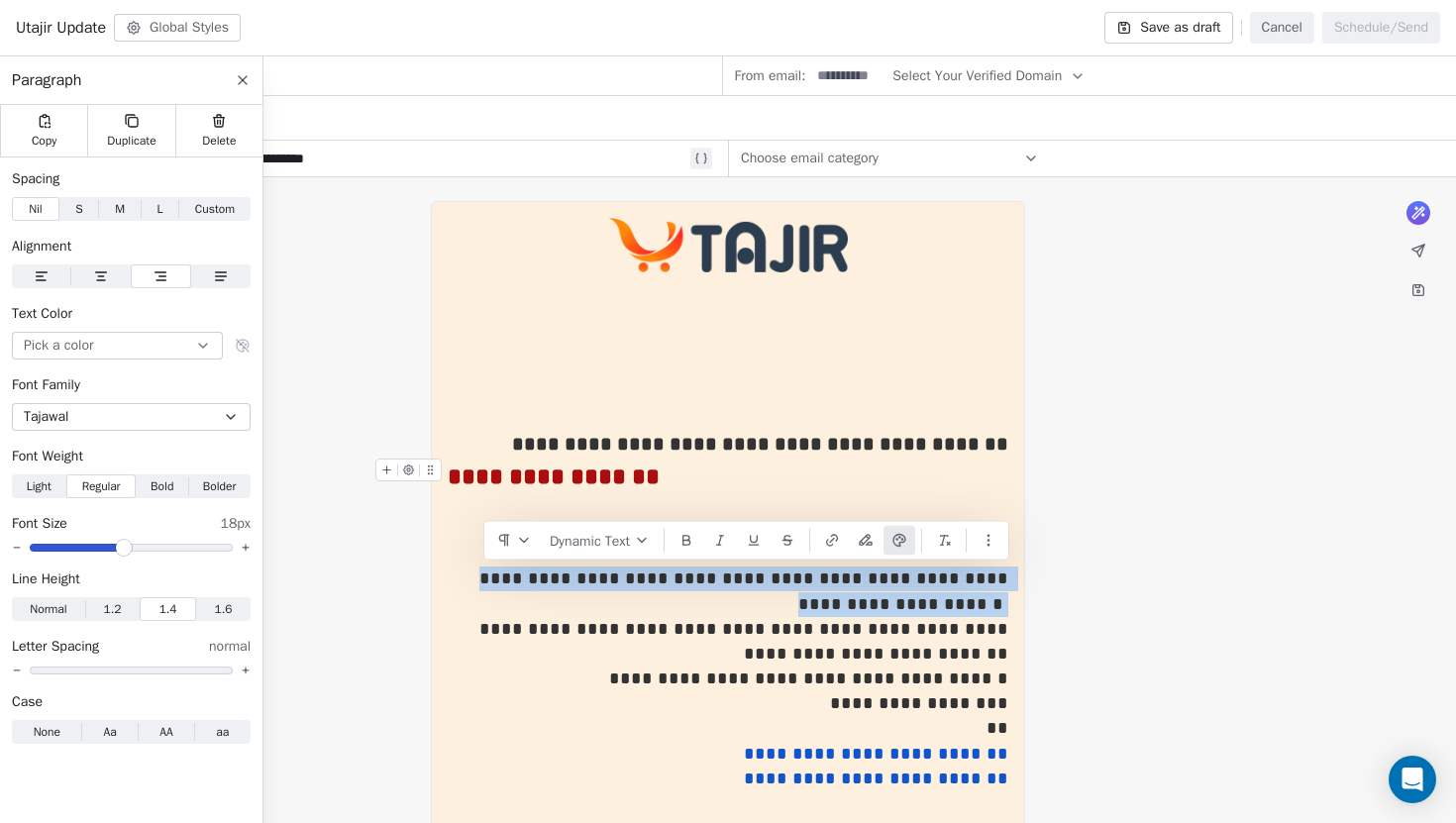 click on "Pick a color" at bounding box center (117, 346) 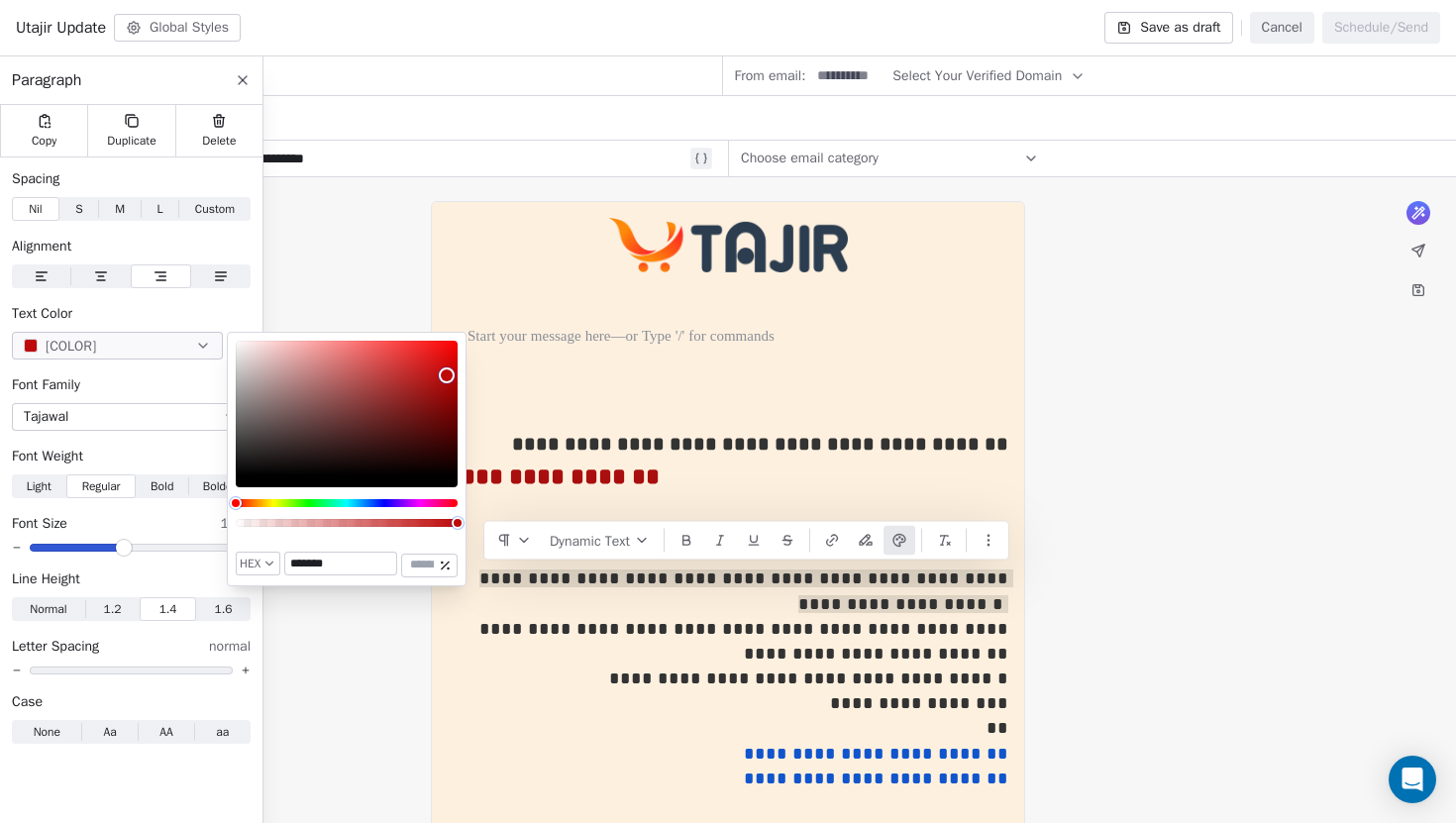 type on "*******" 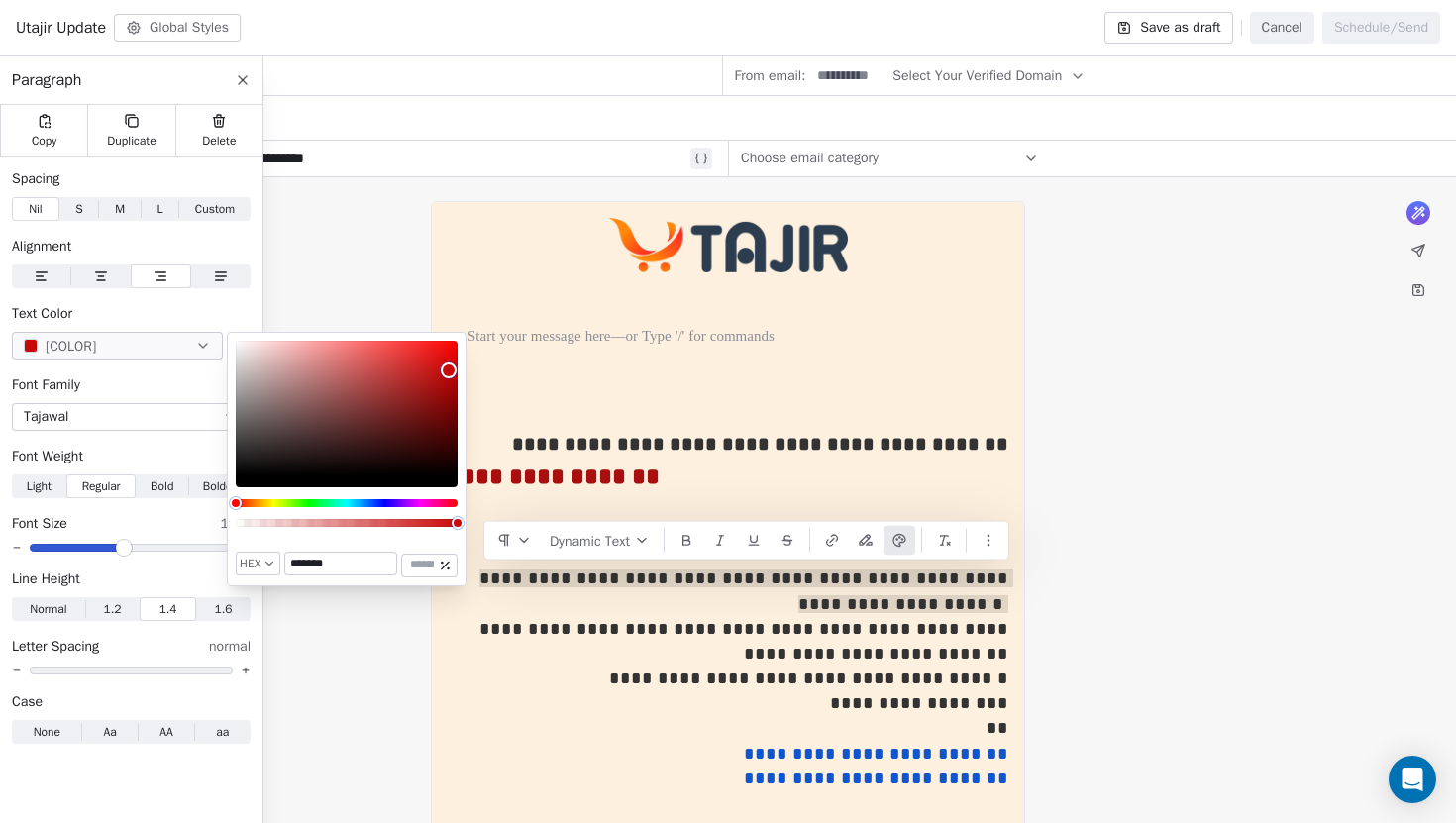 drag, startPoint x: 364, startPoint y: 418, endPoint x: 449, endPoint y: 370, distance: 97.6166 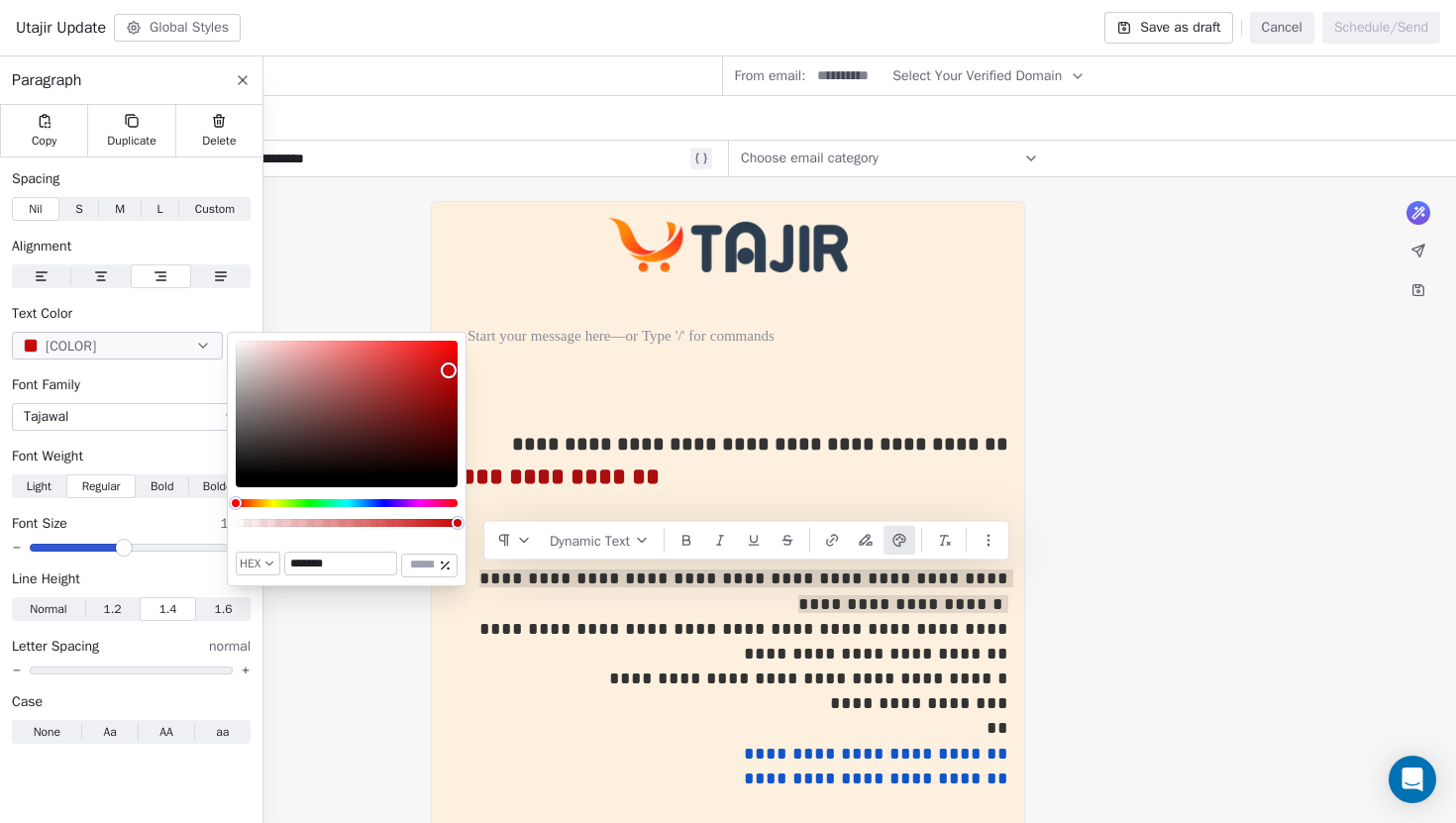 click on "What would you like to create email about? or [REDACTED] Dynamic Text Utajir pro, [ADDRESS], [CITY], [COUNTRY], [CITY], [COUNTRY], [POSTAL_CODE], [COUNTRY] Unsubscribe" at bounding box center (728, 755) 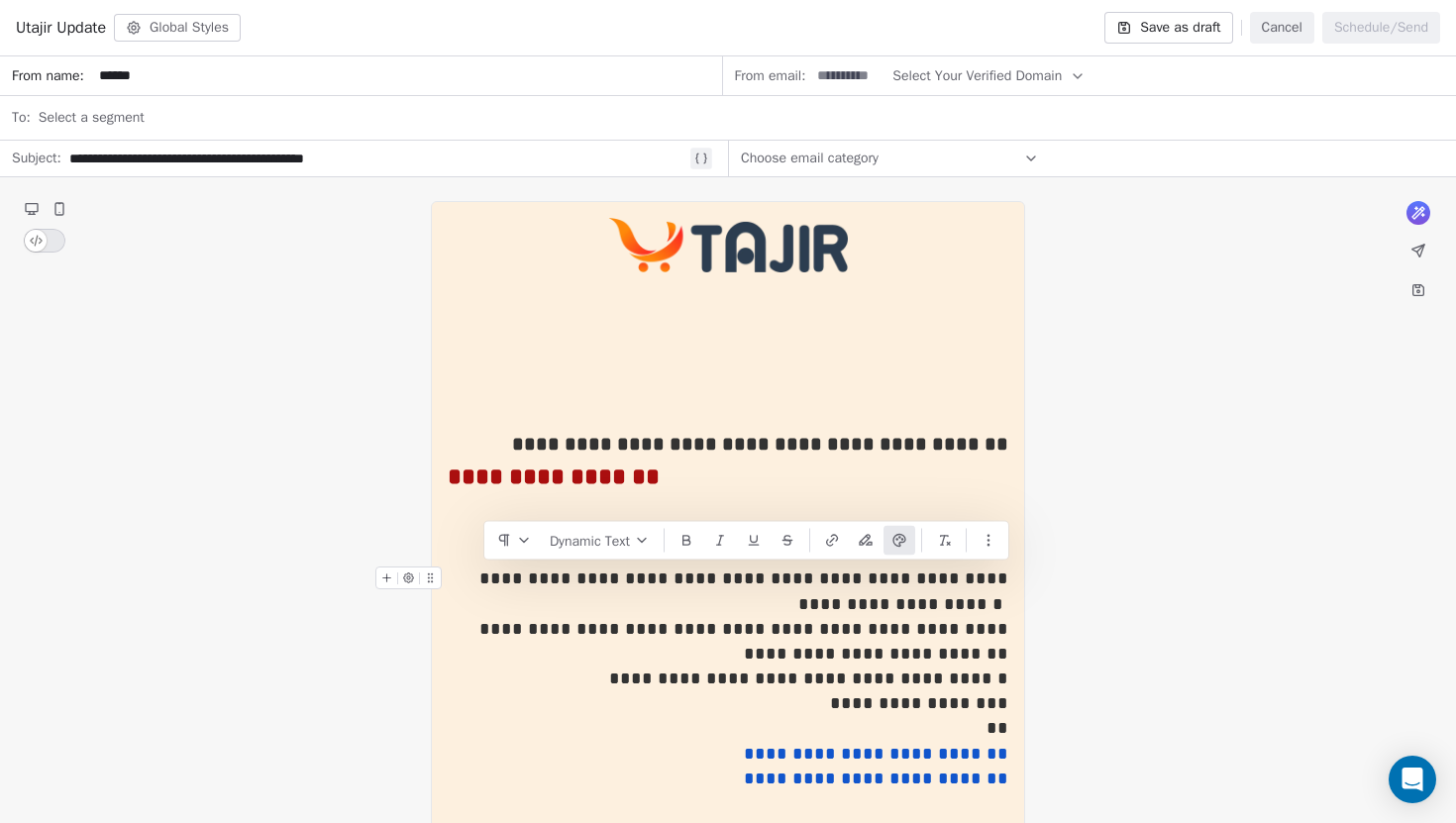 click on "**********" at bounding box center (746, 590) 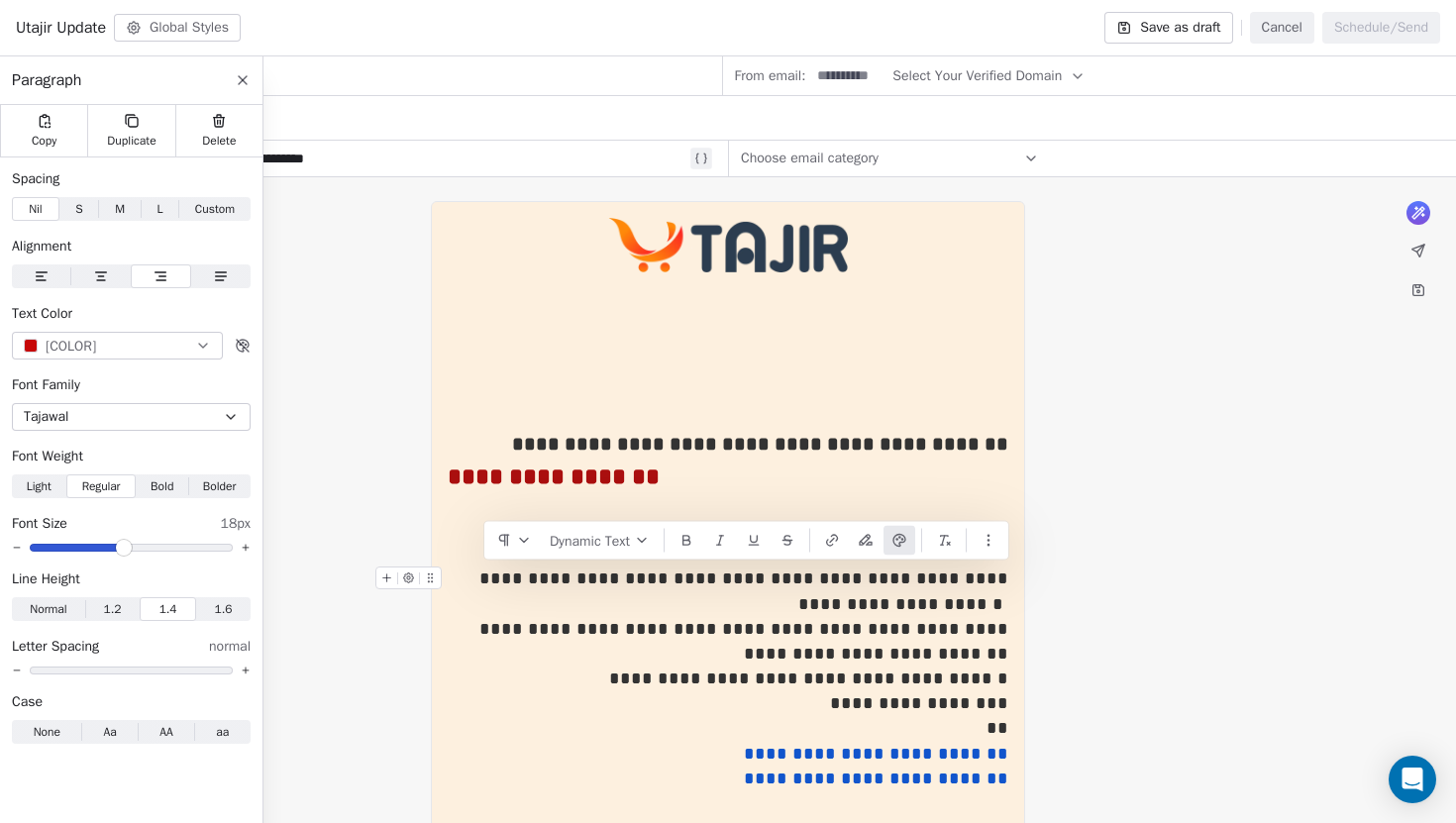 click on "**********" at bounding box center [746, 590] 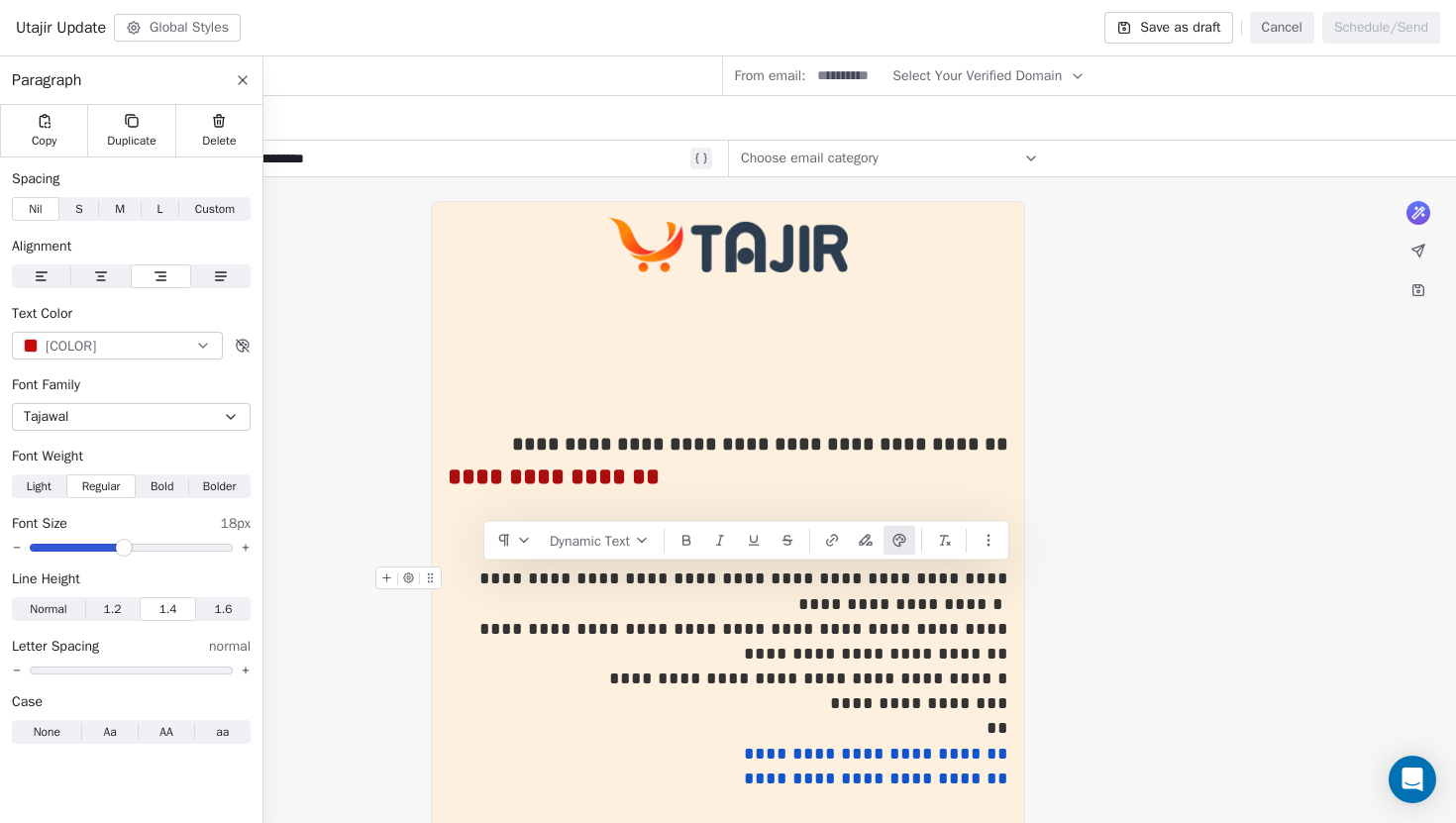 click on "**********" at bounding box center (746, 590) 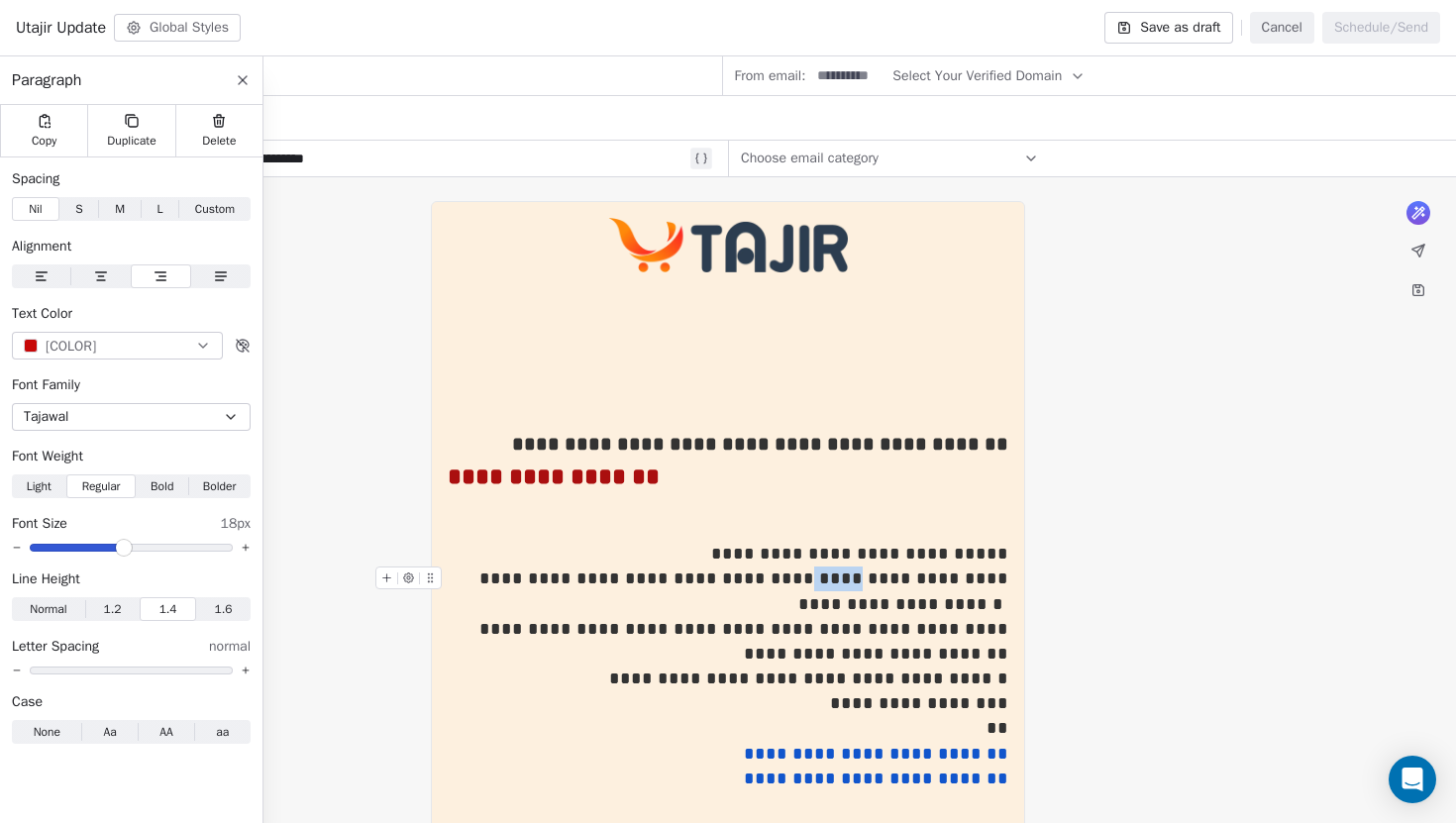 click on "**********" at bounding box center [746, 590] 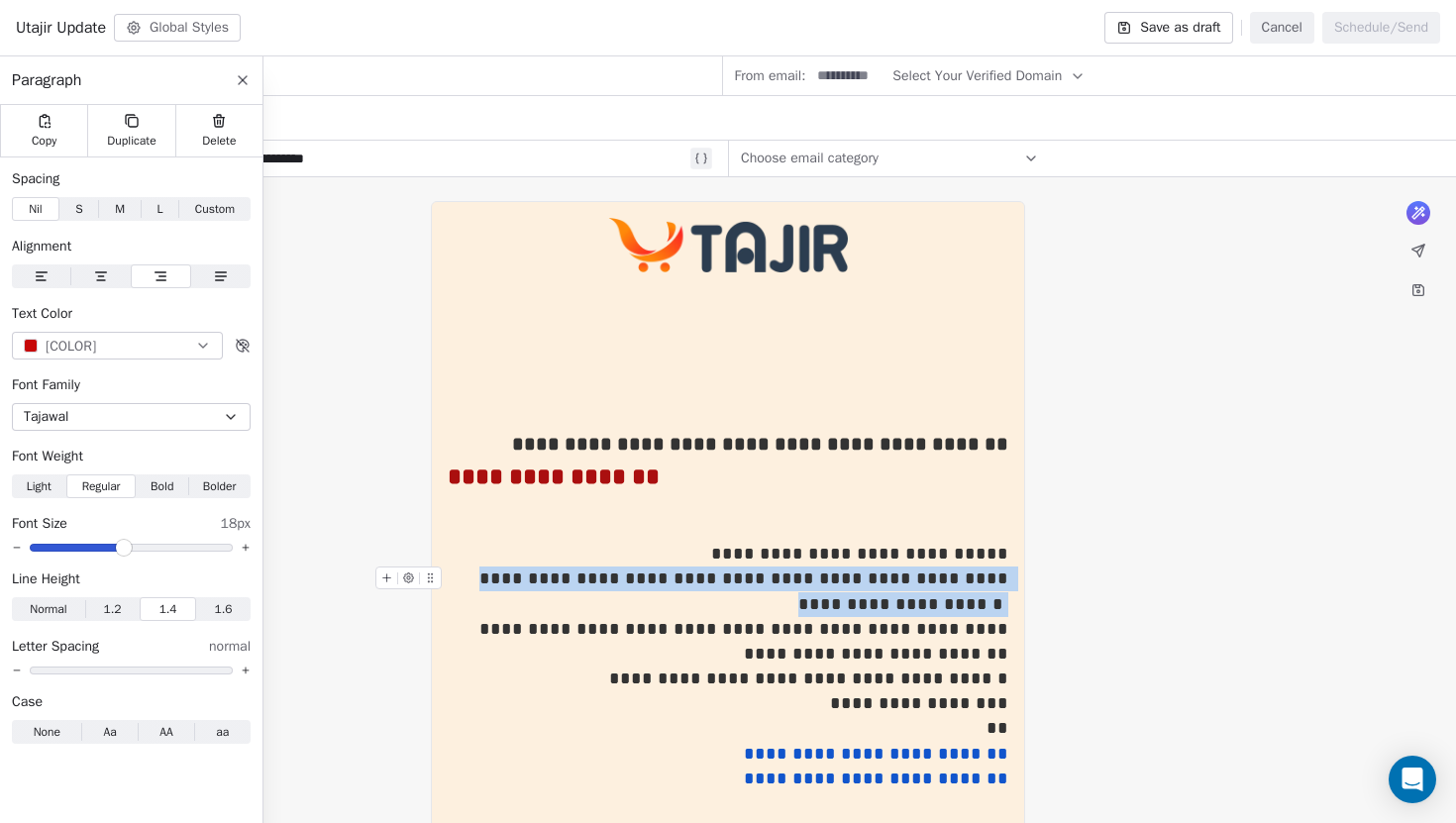 click on "**********" at bounding box center [746, 590] 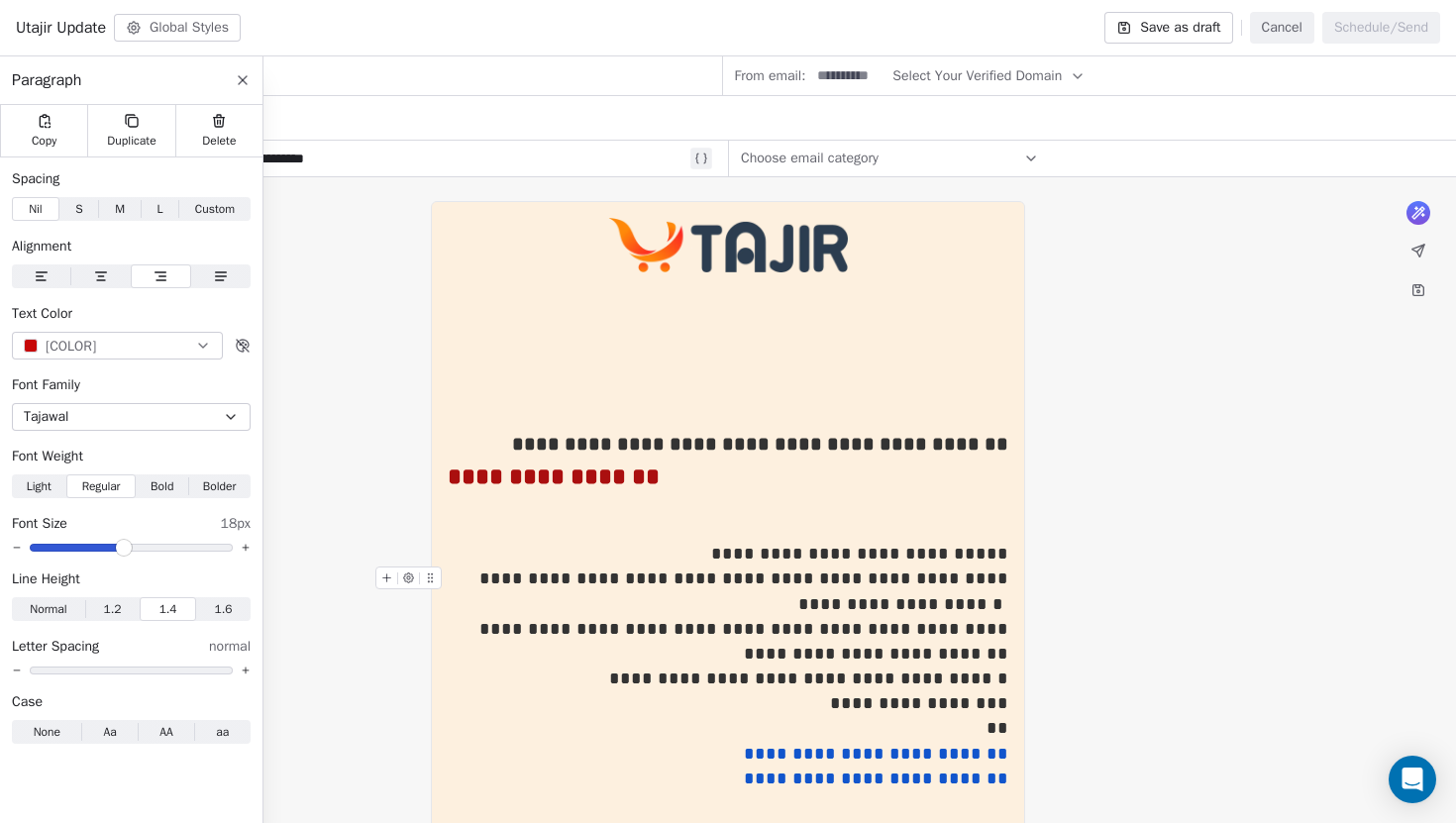 click on "**********" at bounding box center (746, 590) 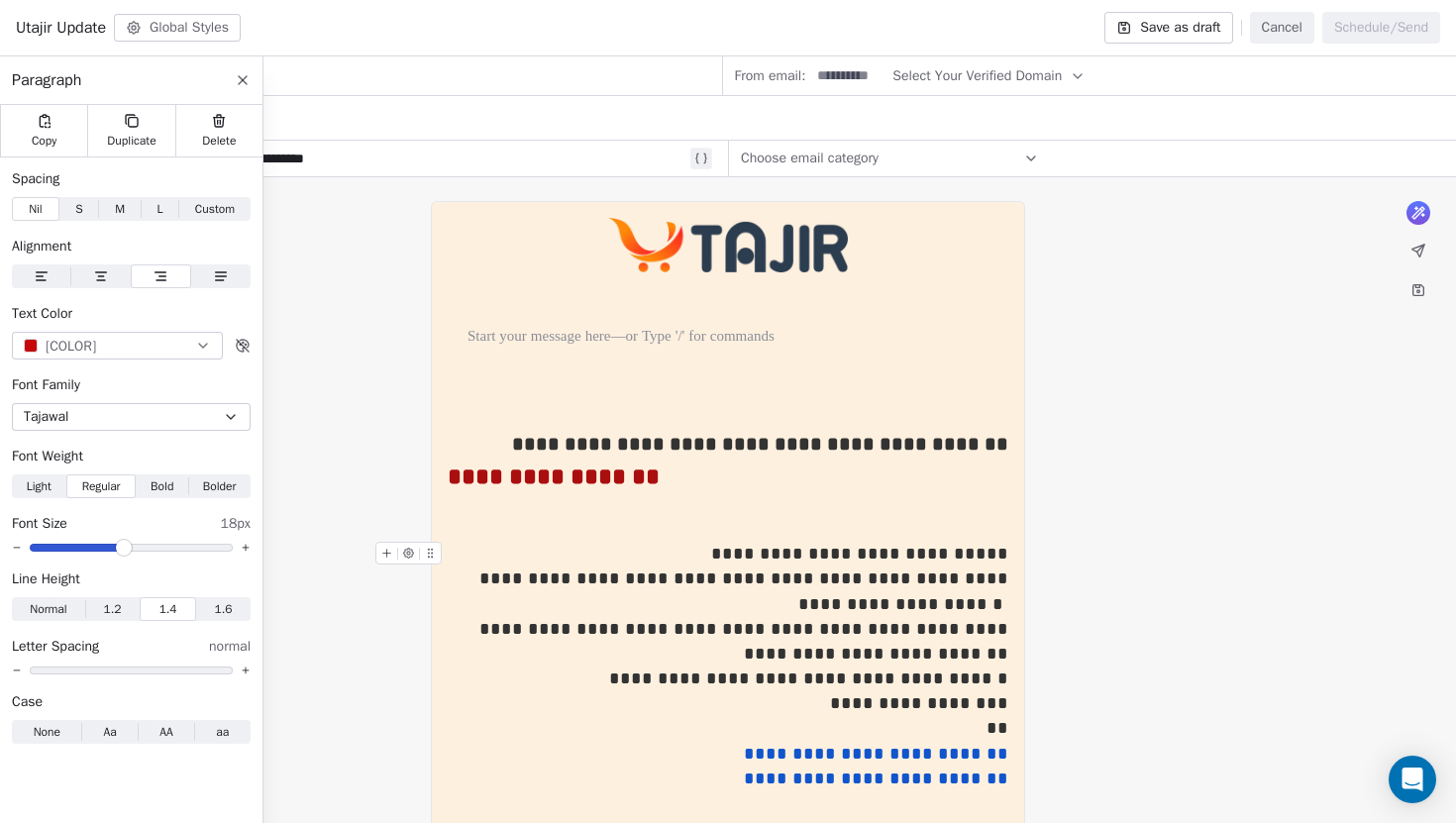 click 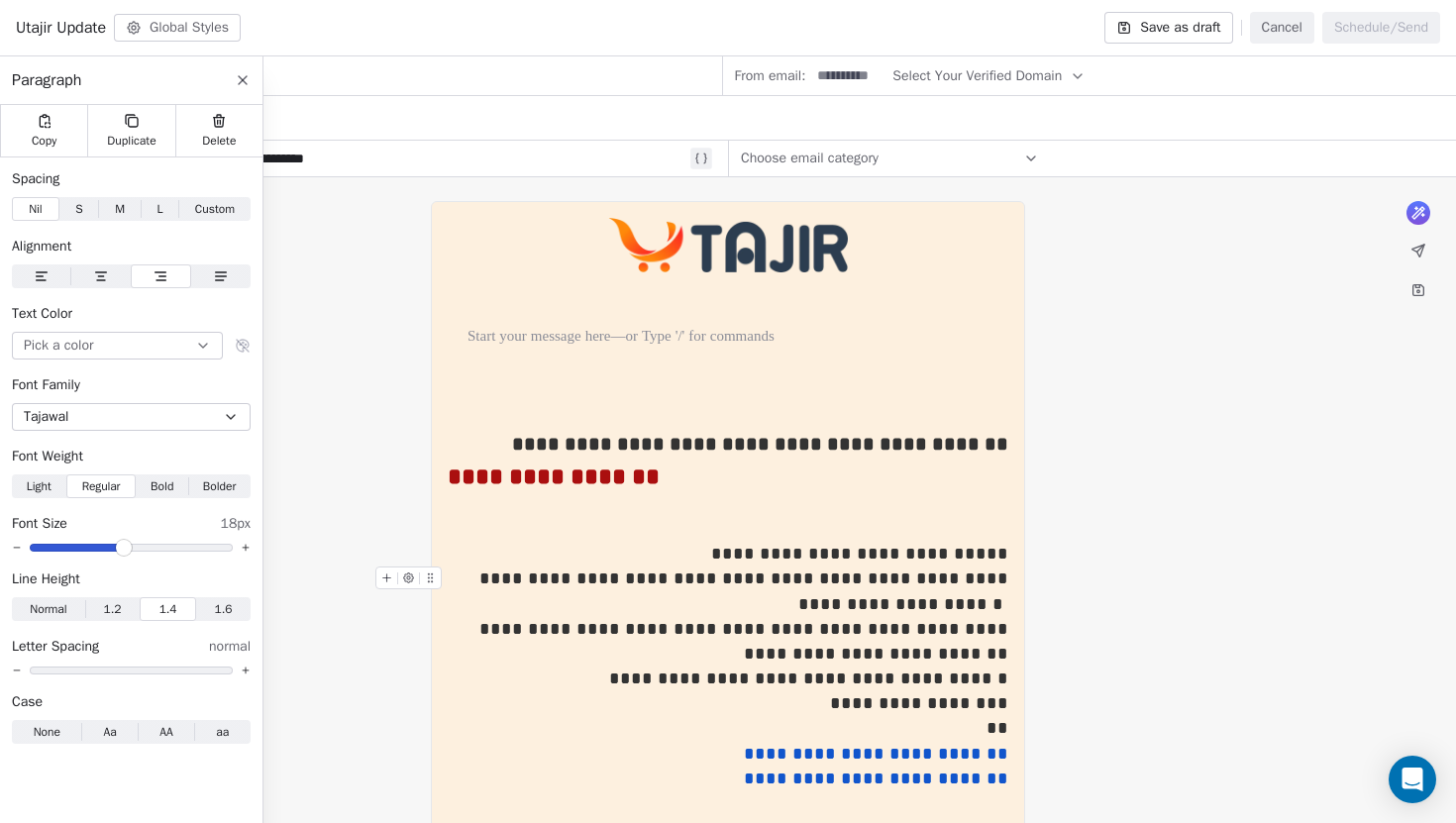 click on "**********" at bounding box center [746, 590] 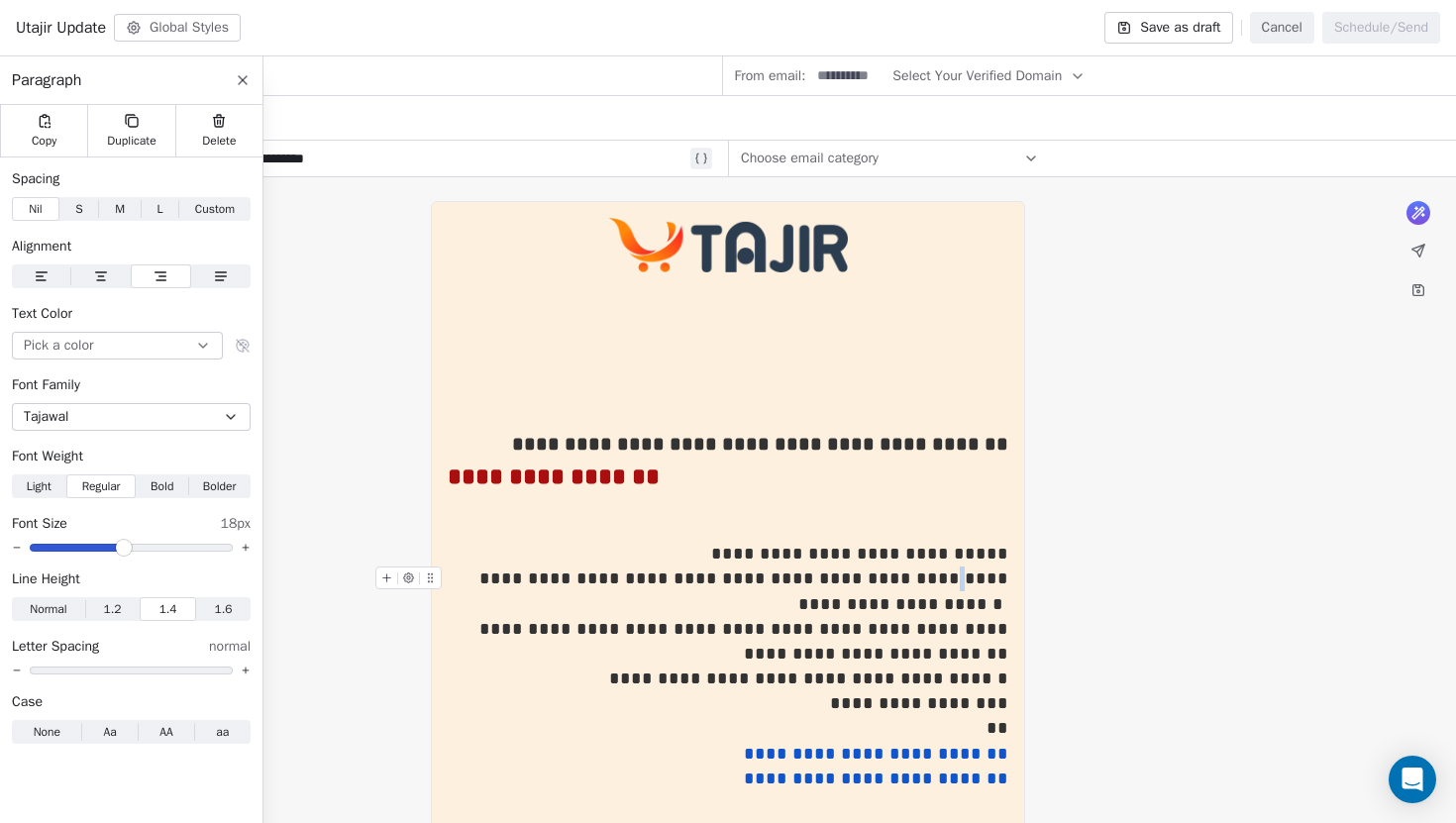 click on "**********" at bounding box center [746, 590] 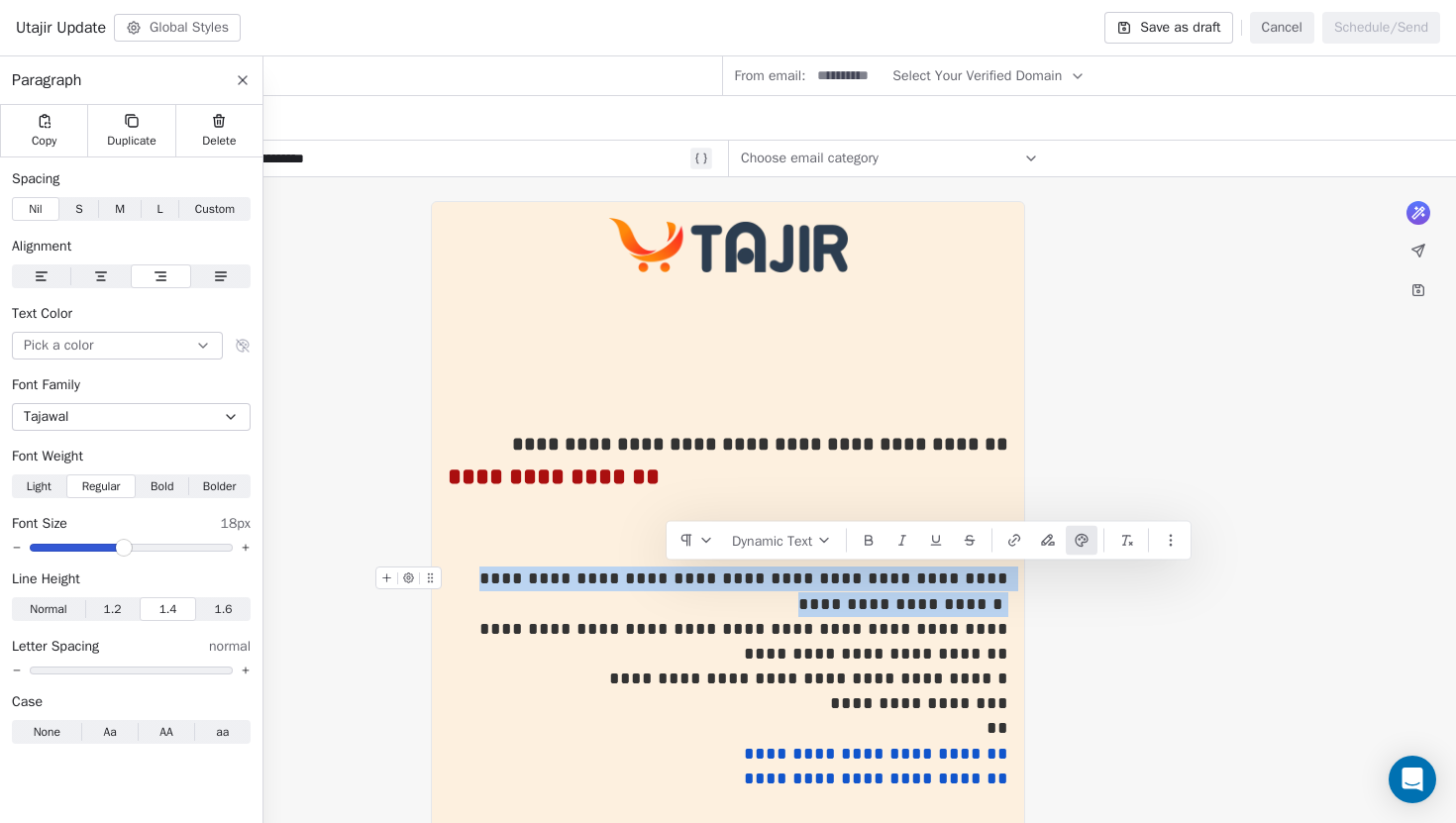 click on "**********" at bounding box center [746, 590] 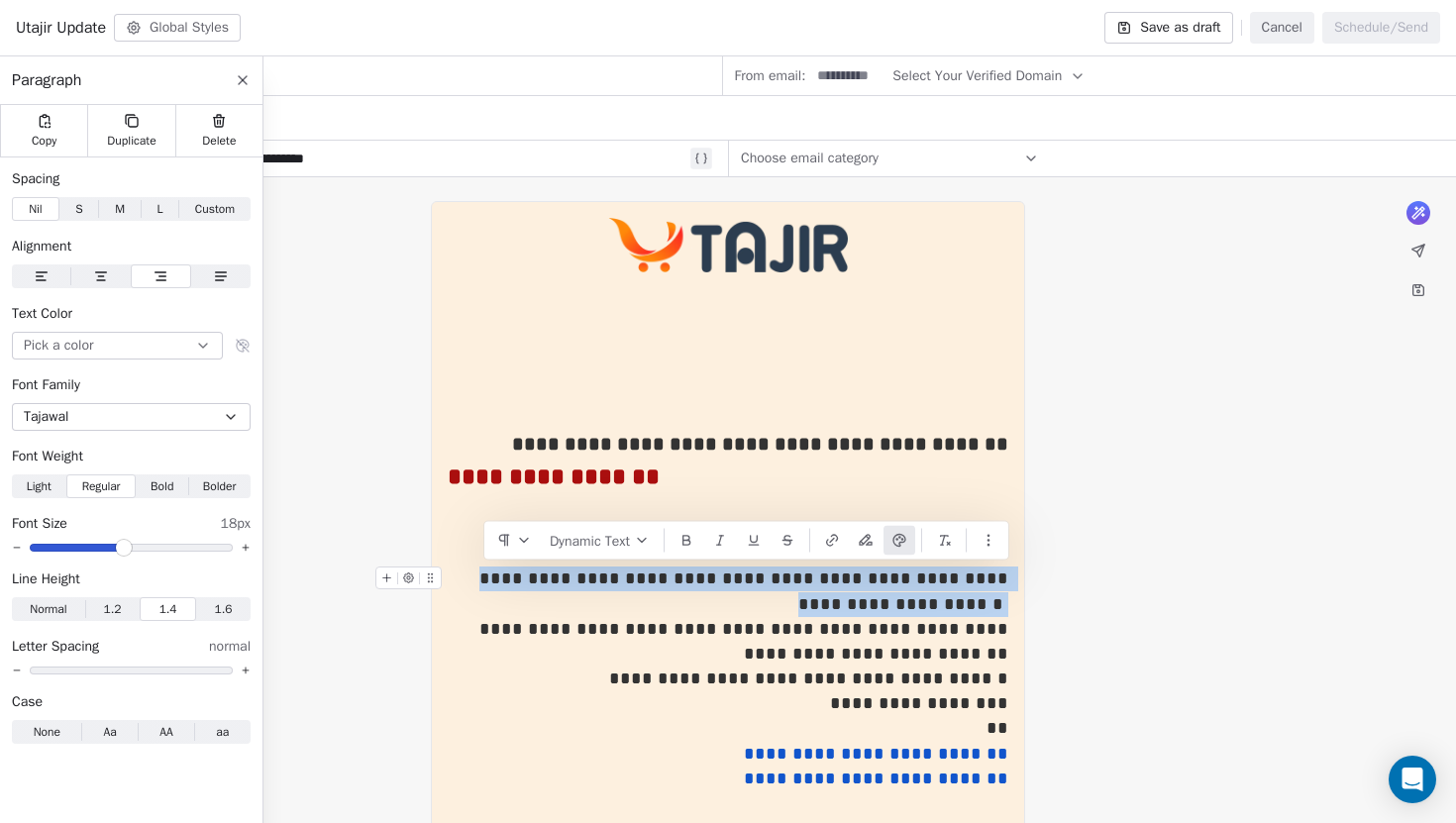 click 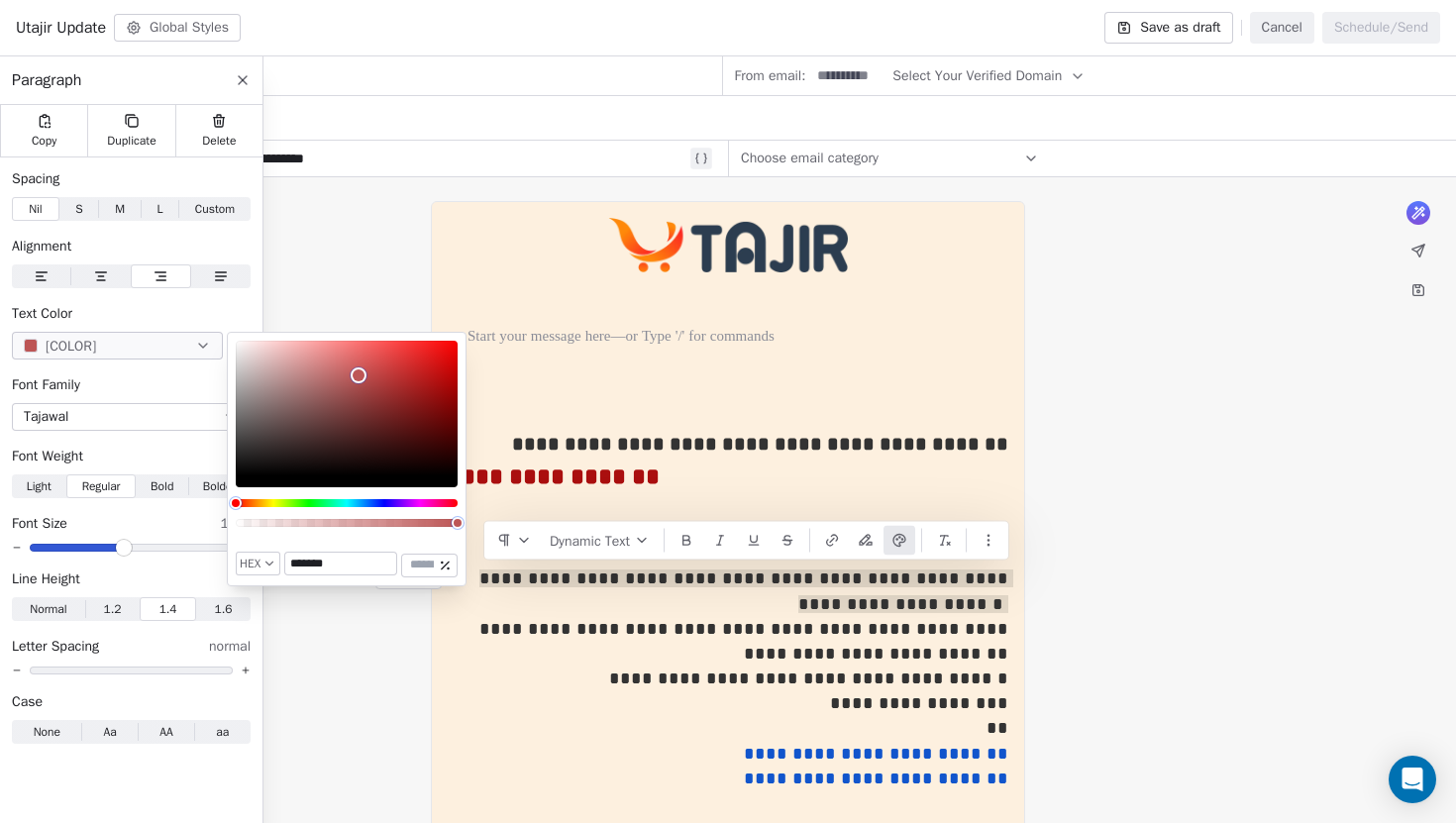 type on "*******" 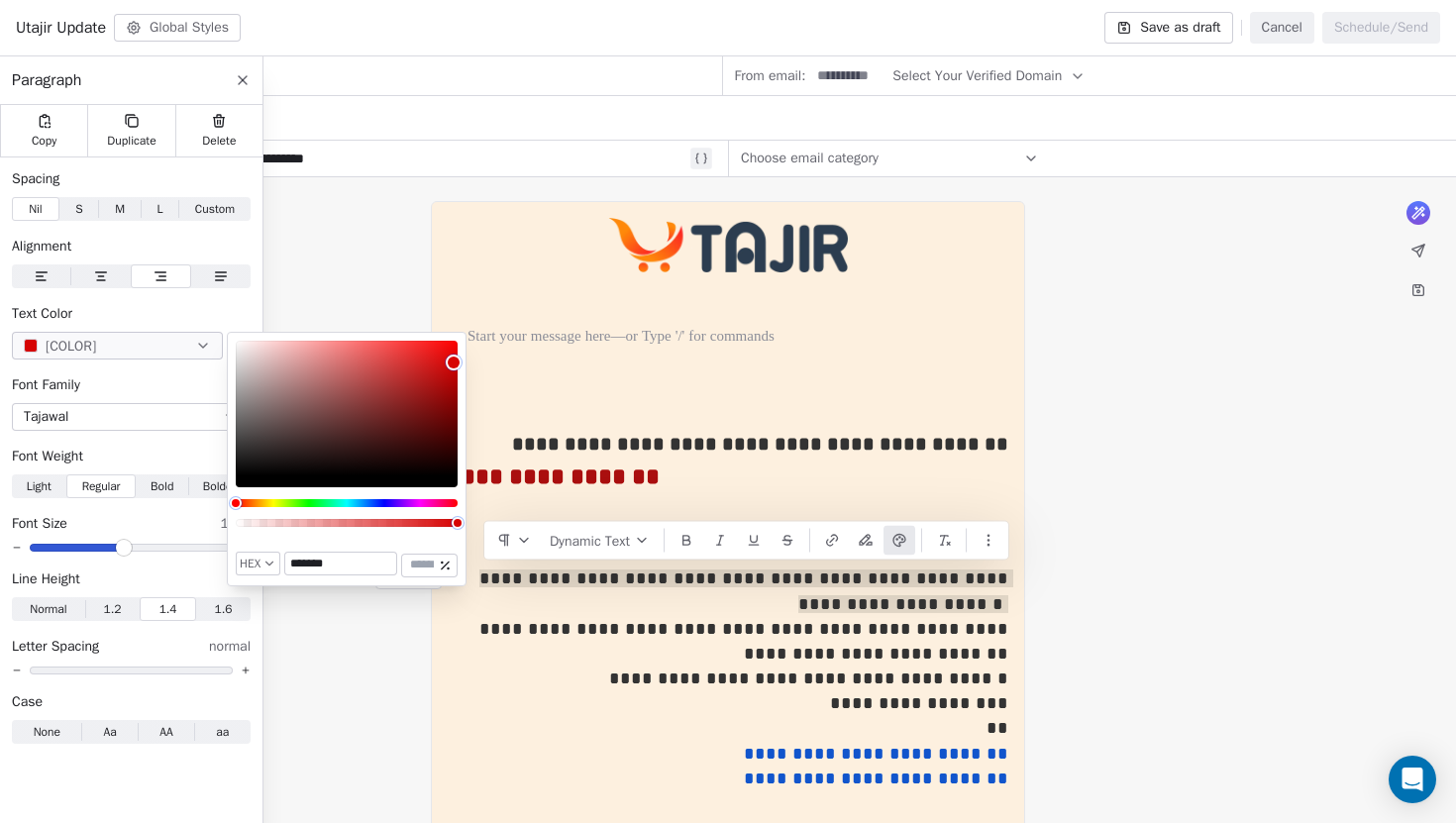 drag, startPoint x: 358, startPoint y: 375, endPoint x: 454, endPoint y: 362, distance: 96.87621 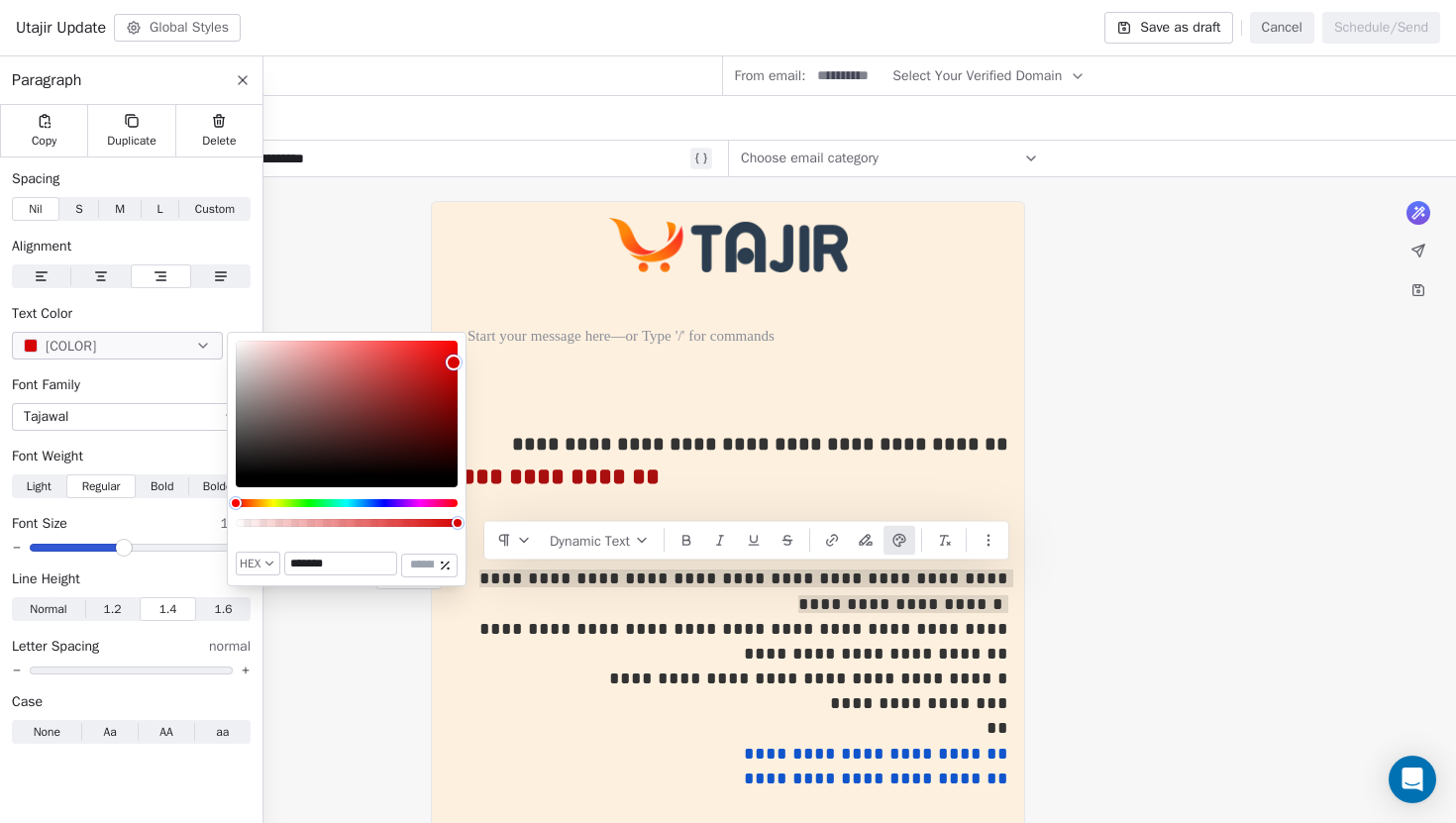 click on "Text Color" at bounding box center (131, 314) 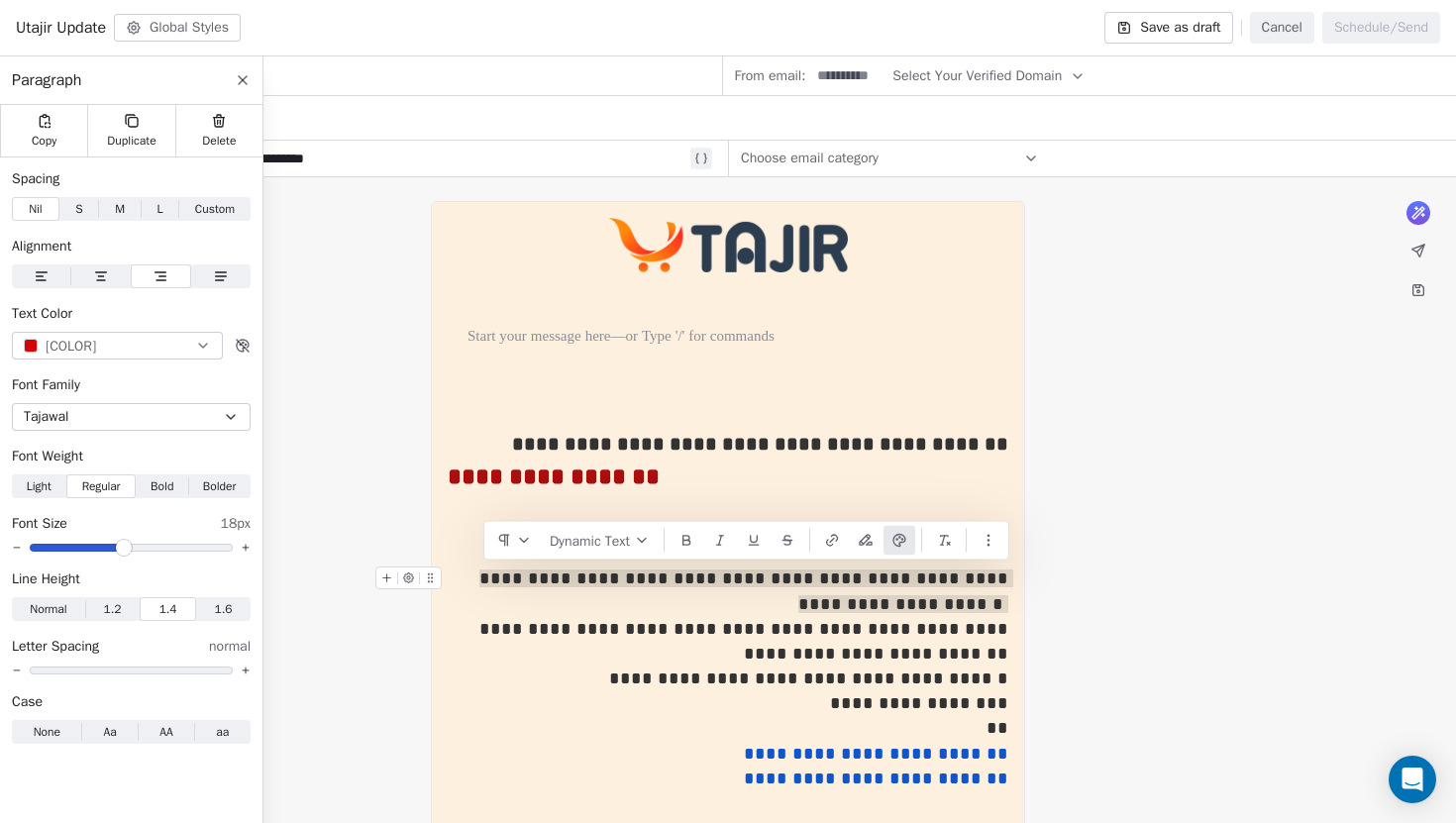 click 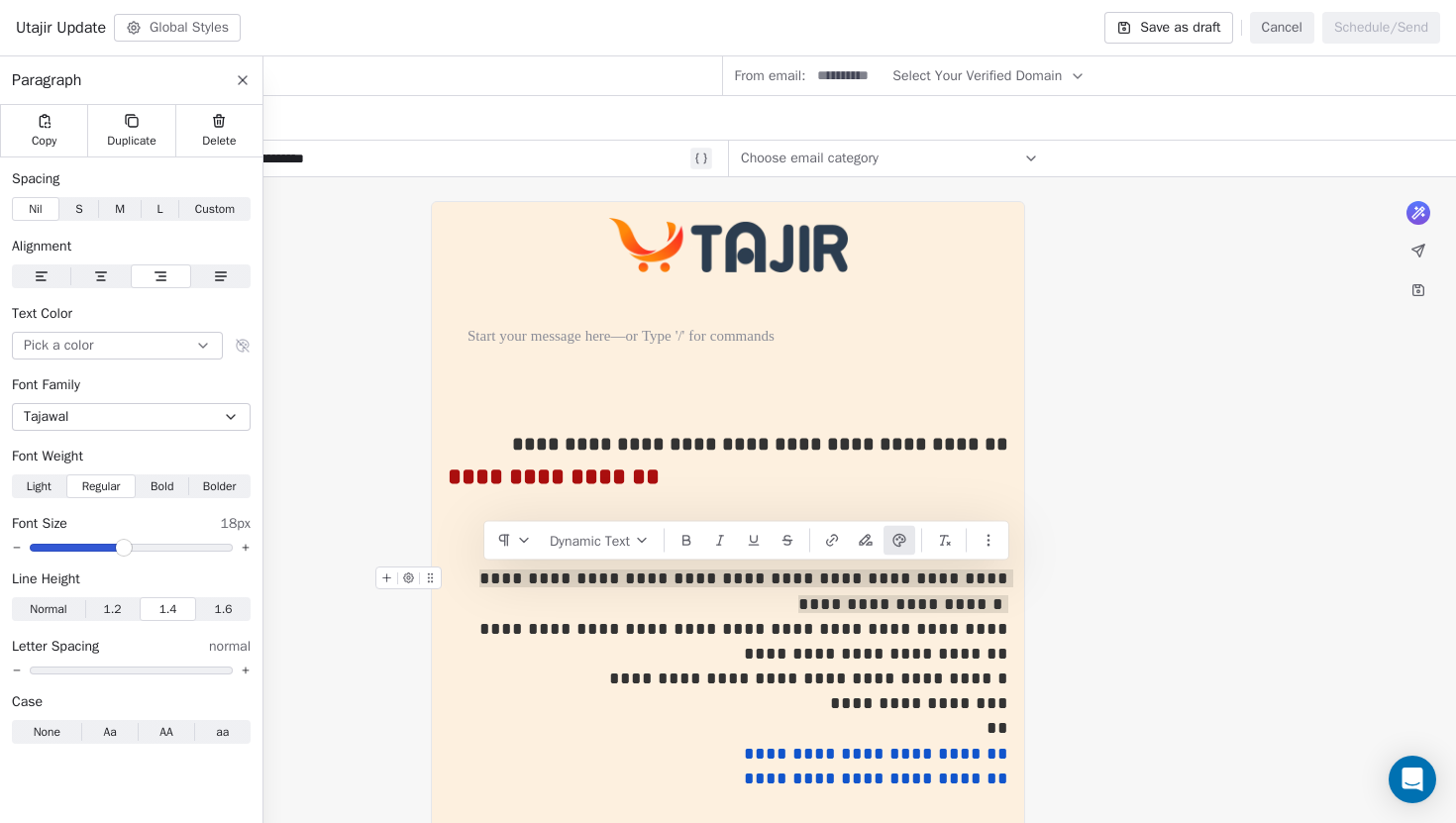 click on "Pick a color" at bounding box center [117, 346] 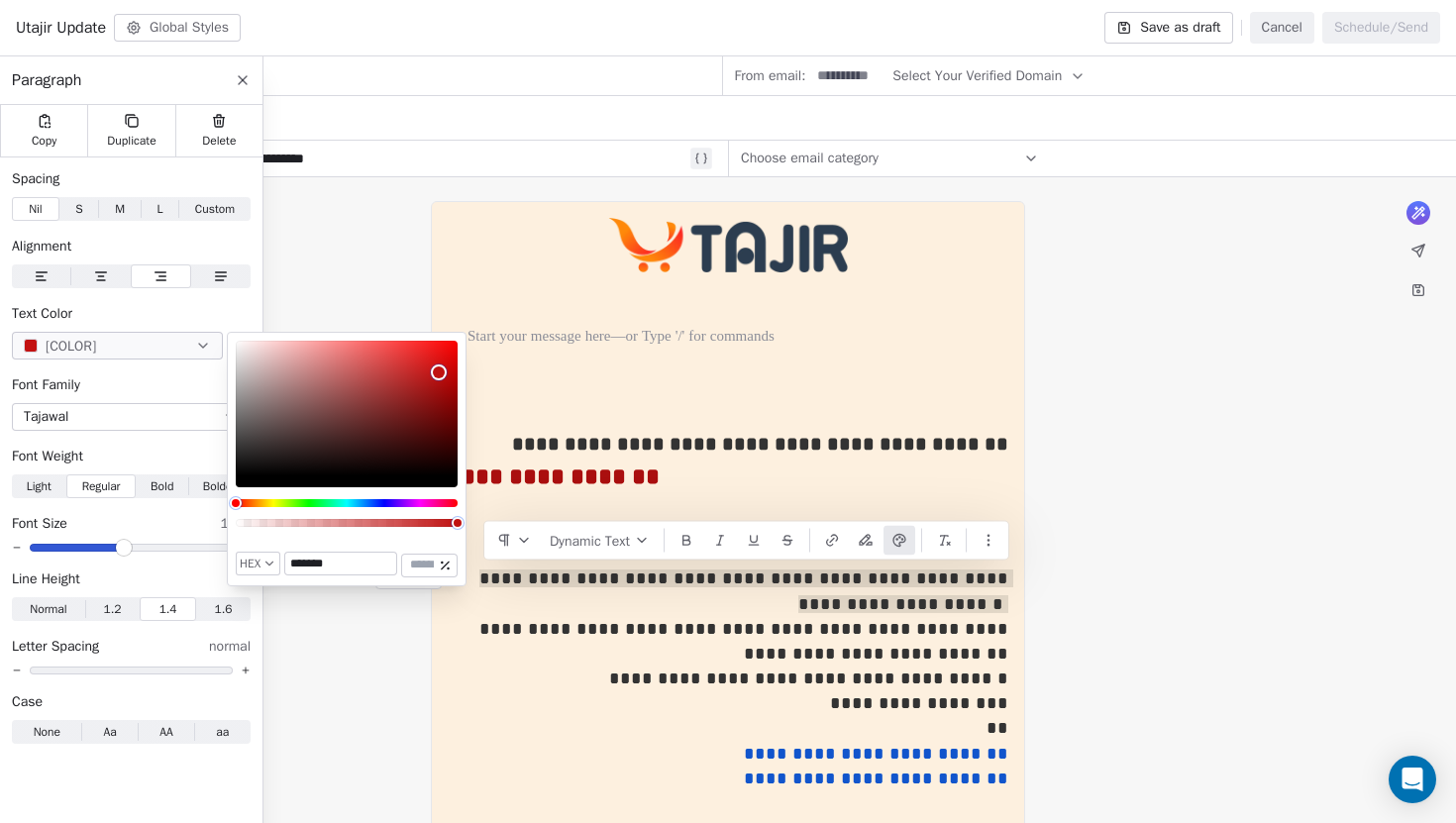 type on "*******" 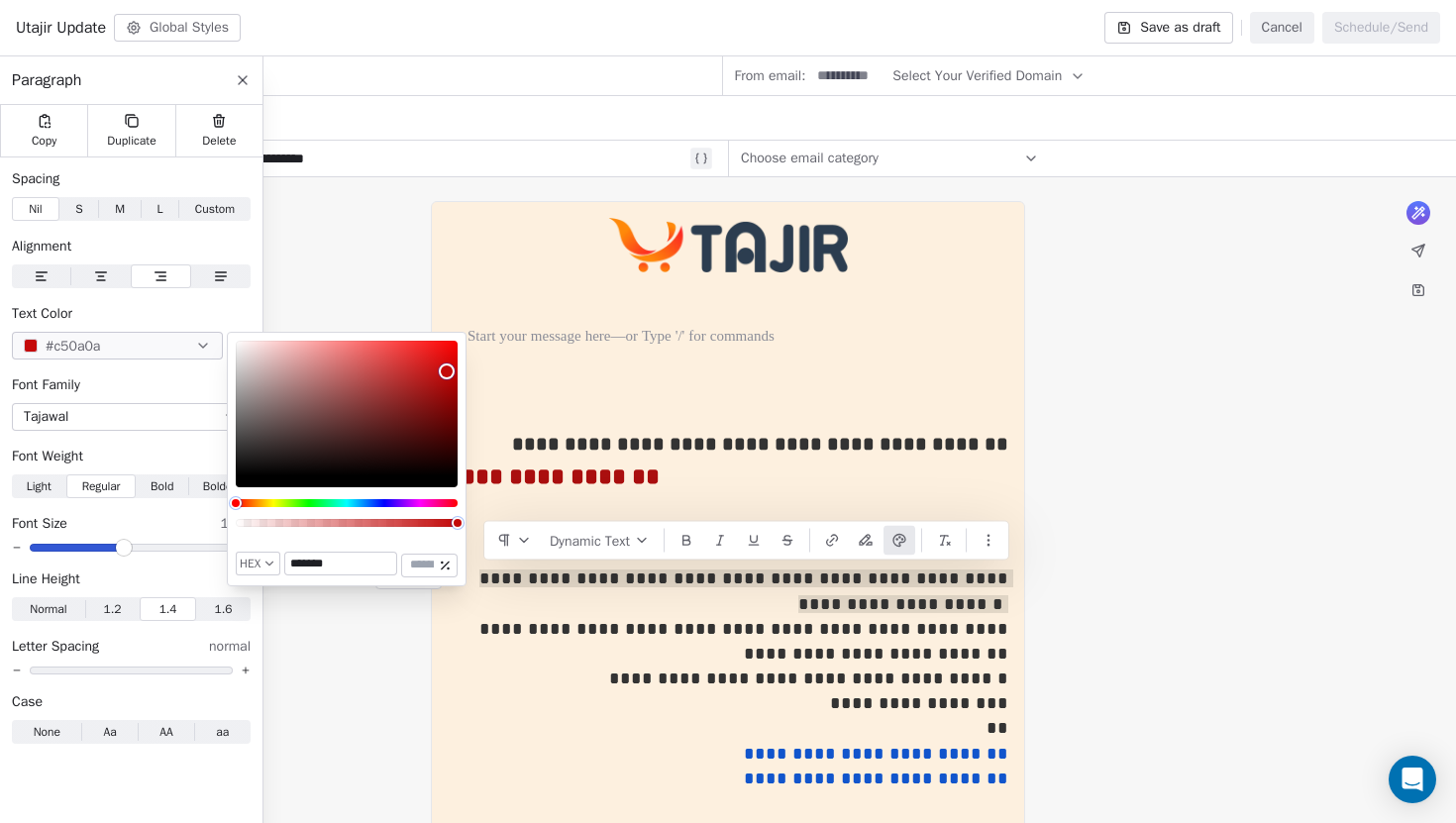 click on "Text Color" at bounding box center [131, 314] 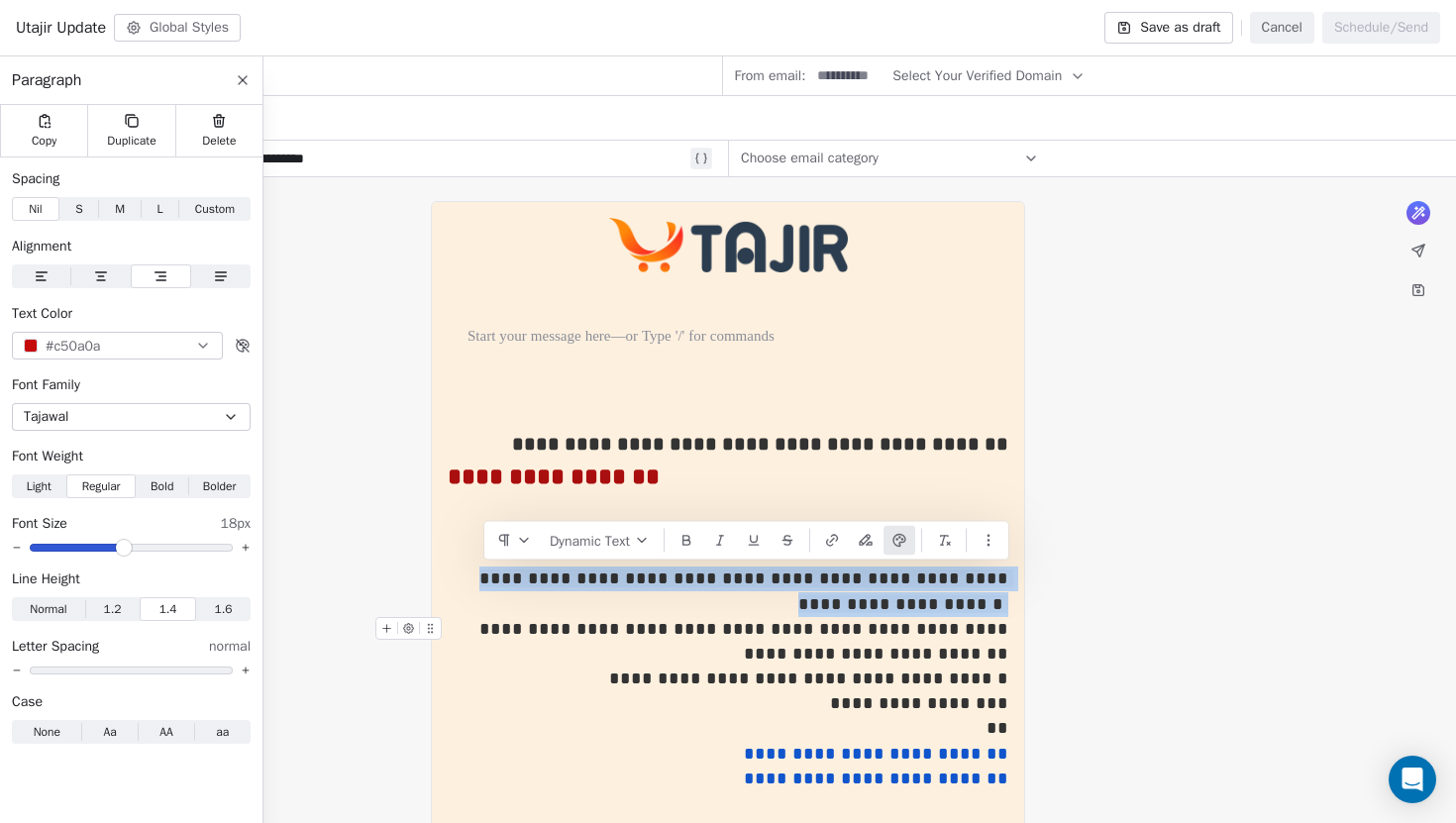 click on "**********" at bounding box center (728, 642) 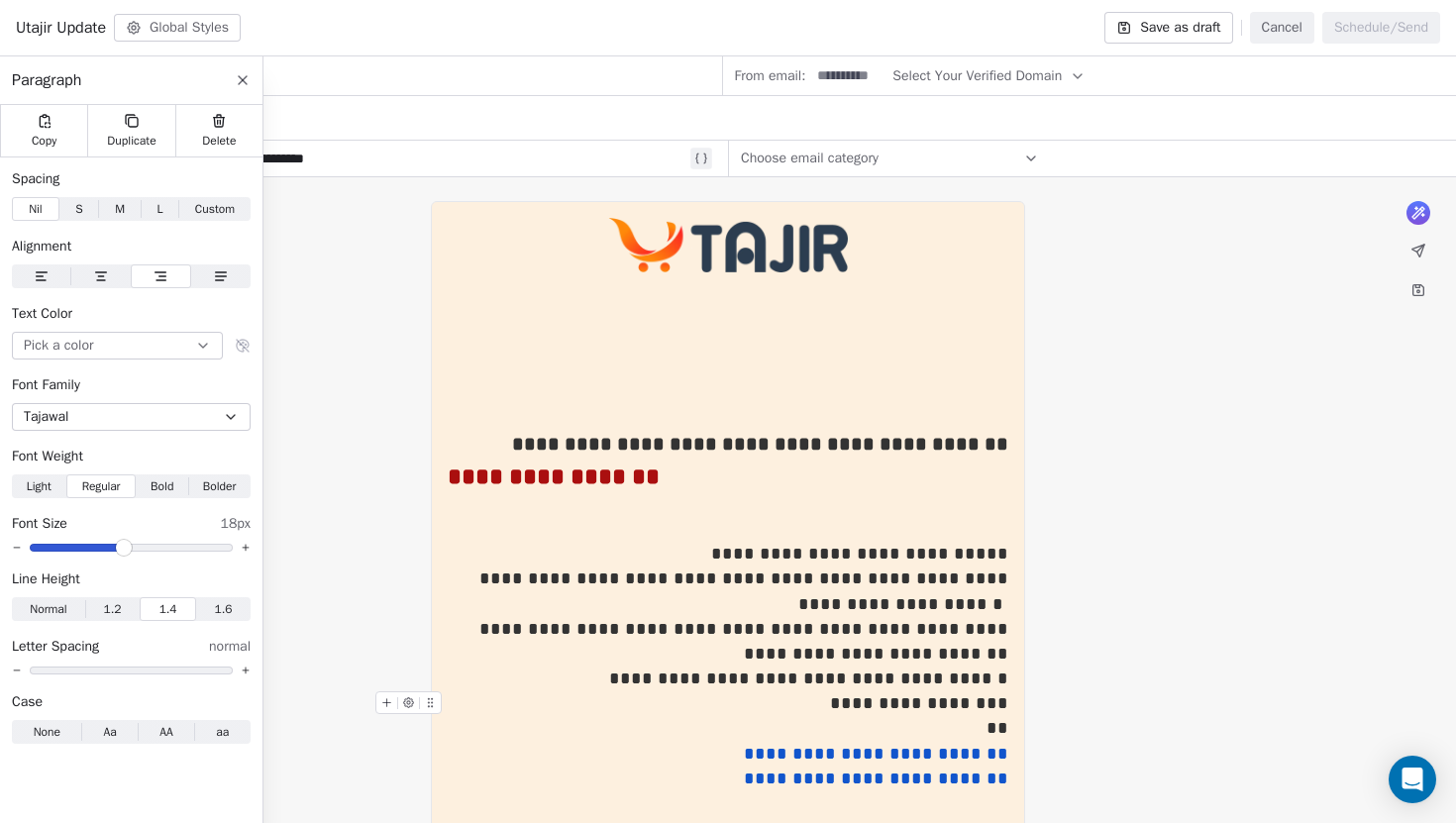 click on "**********" at bounding box center [728, 703] 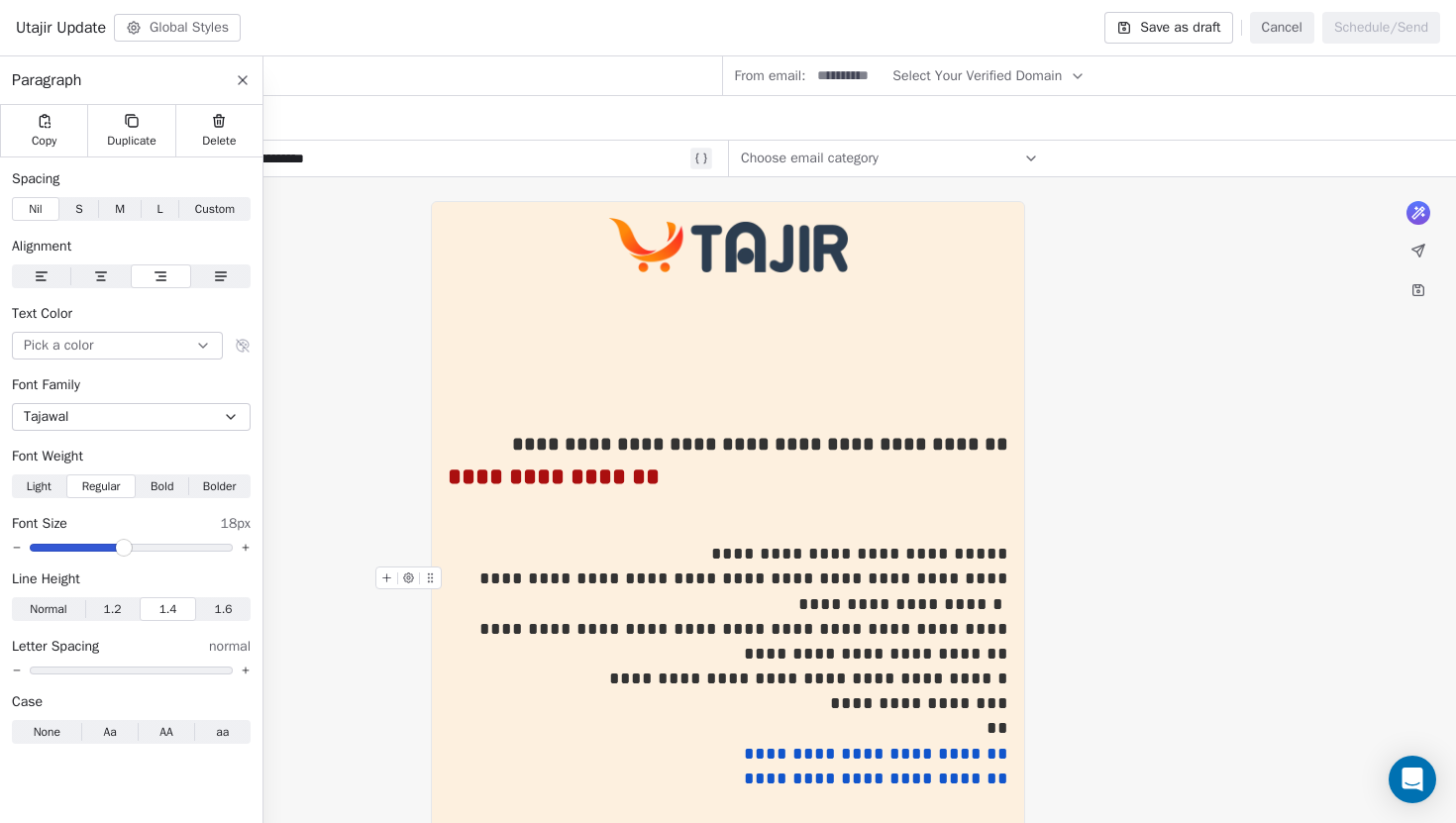 click on "**********" at bounding box center [746, 590] 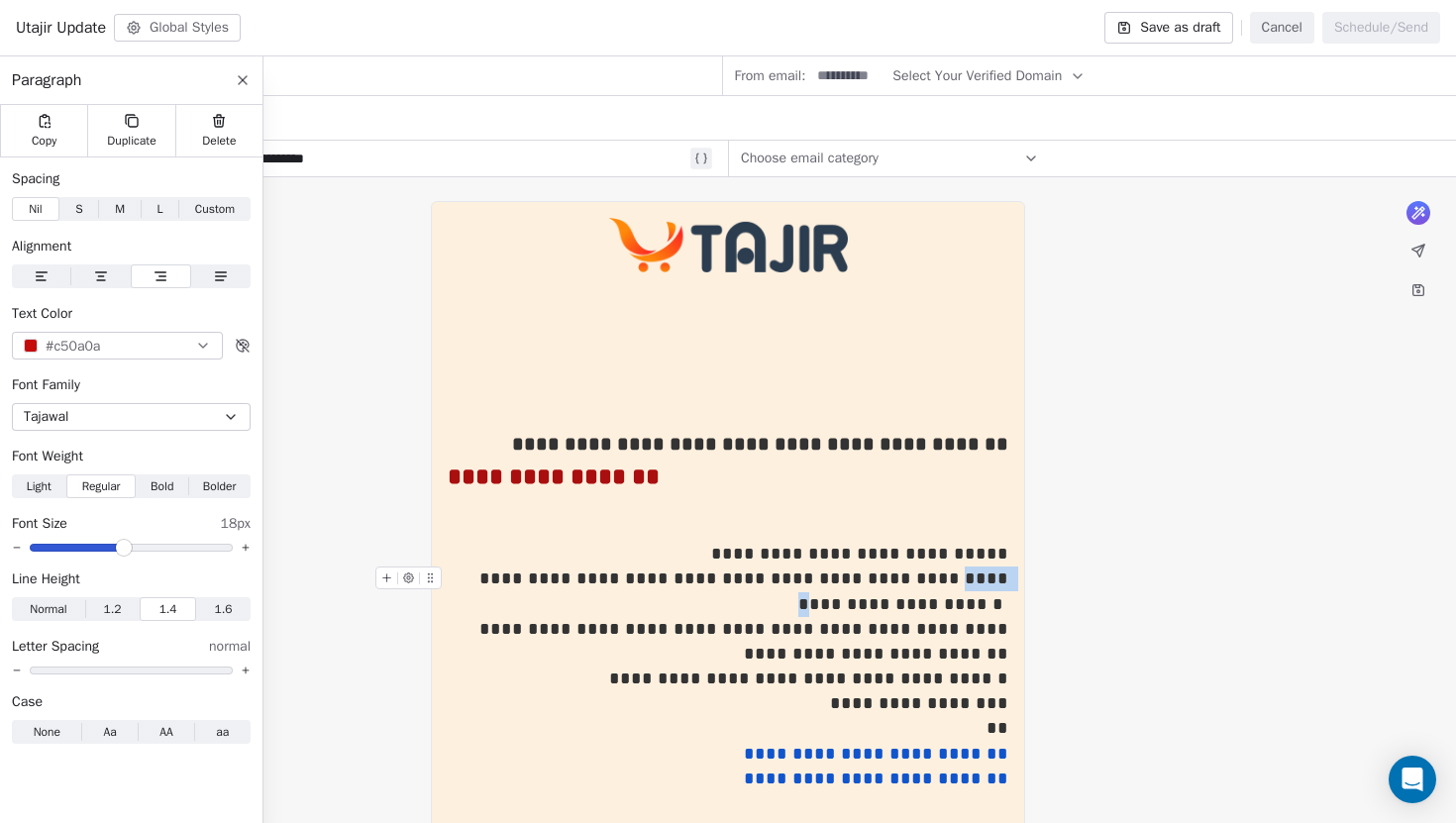 click on "**********" at bounding box center [746, 590] 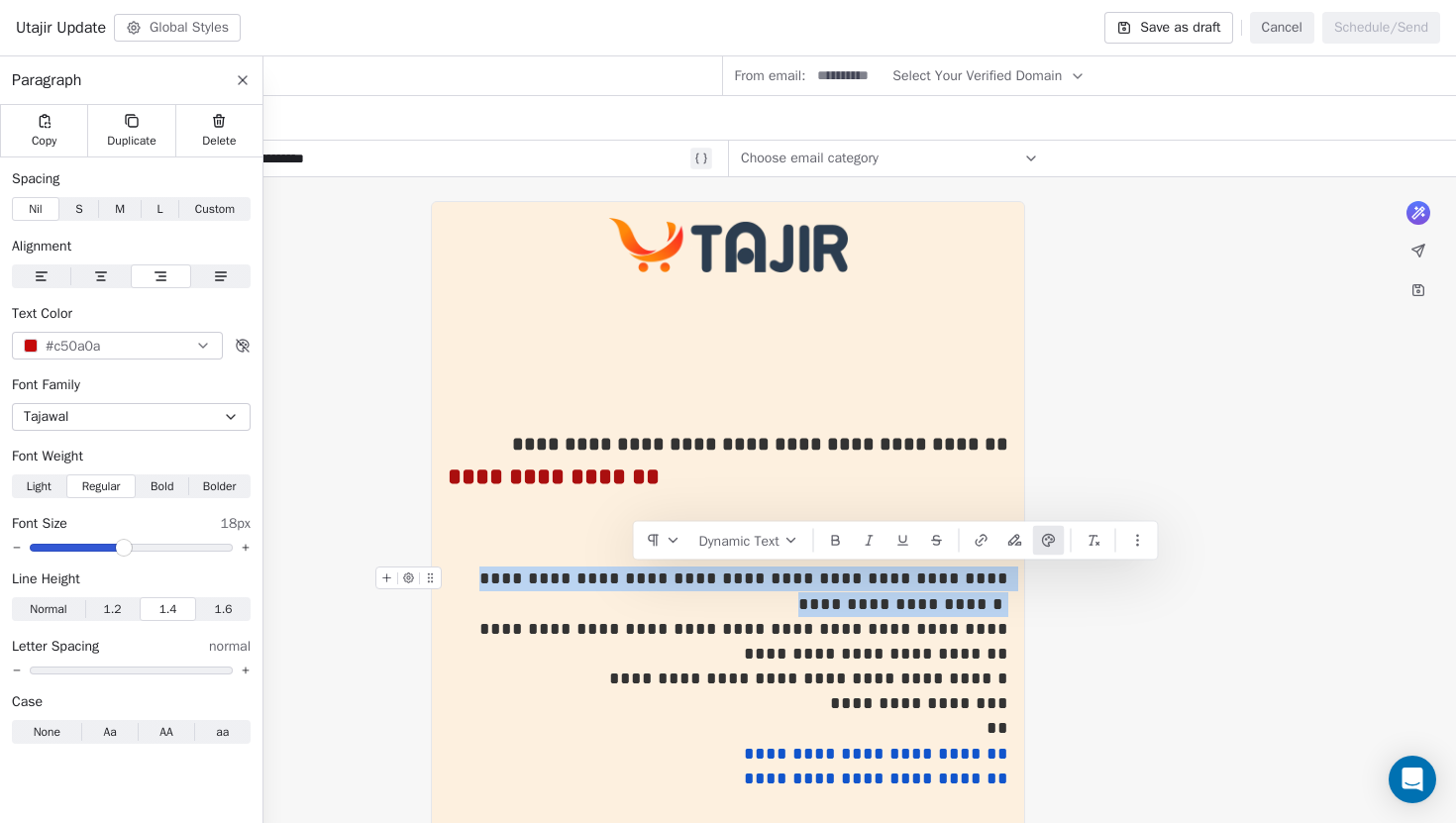 click on "**********" at bounding box center (746, 590) 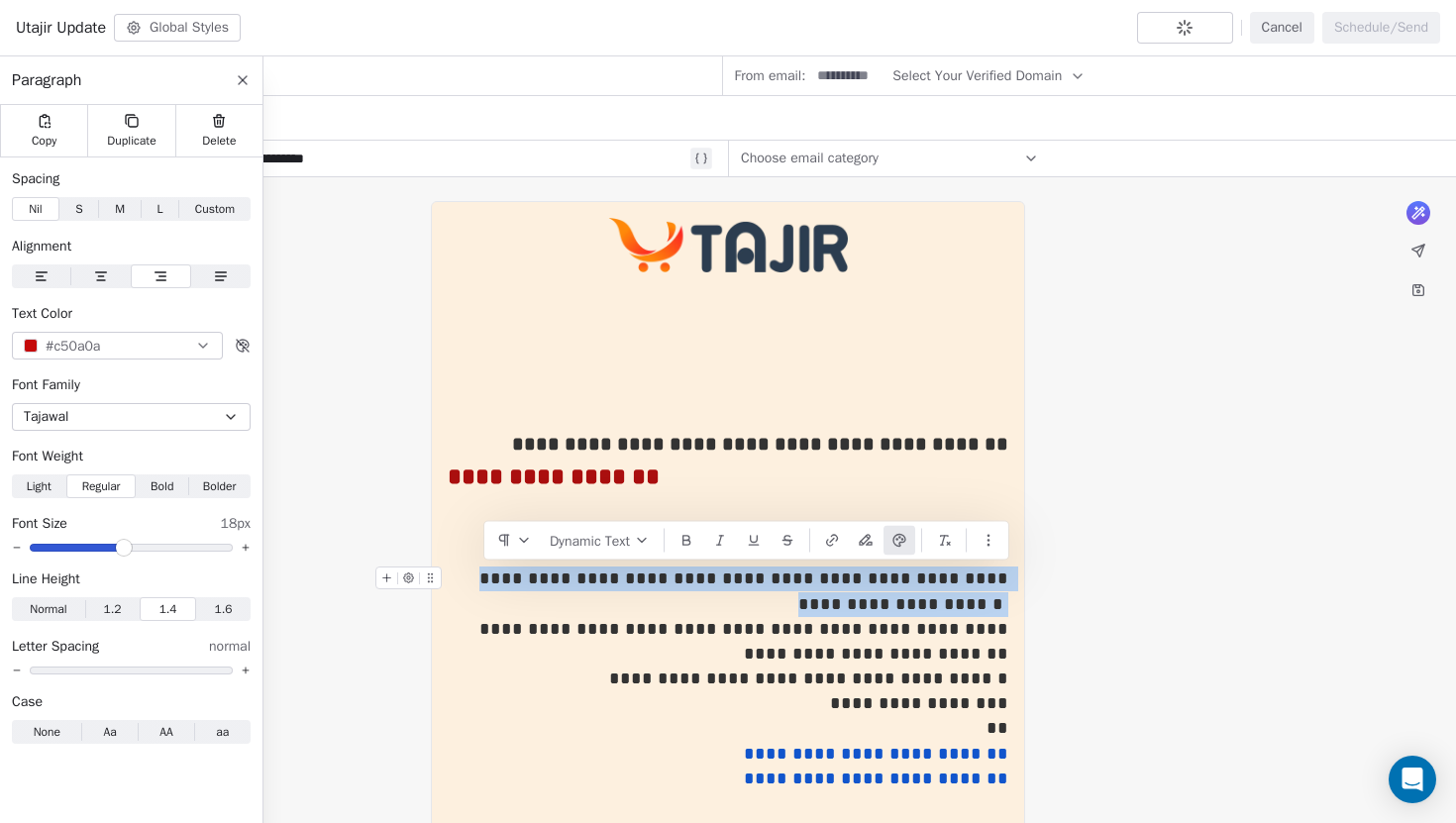 click on "Tajawal" at bounding box center (131, 417) 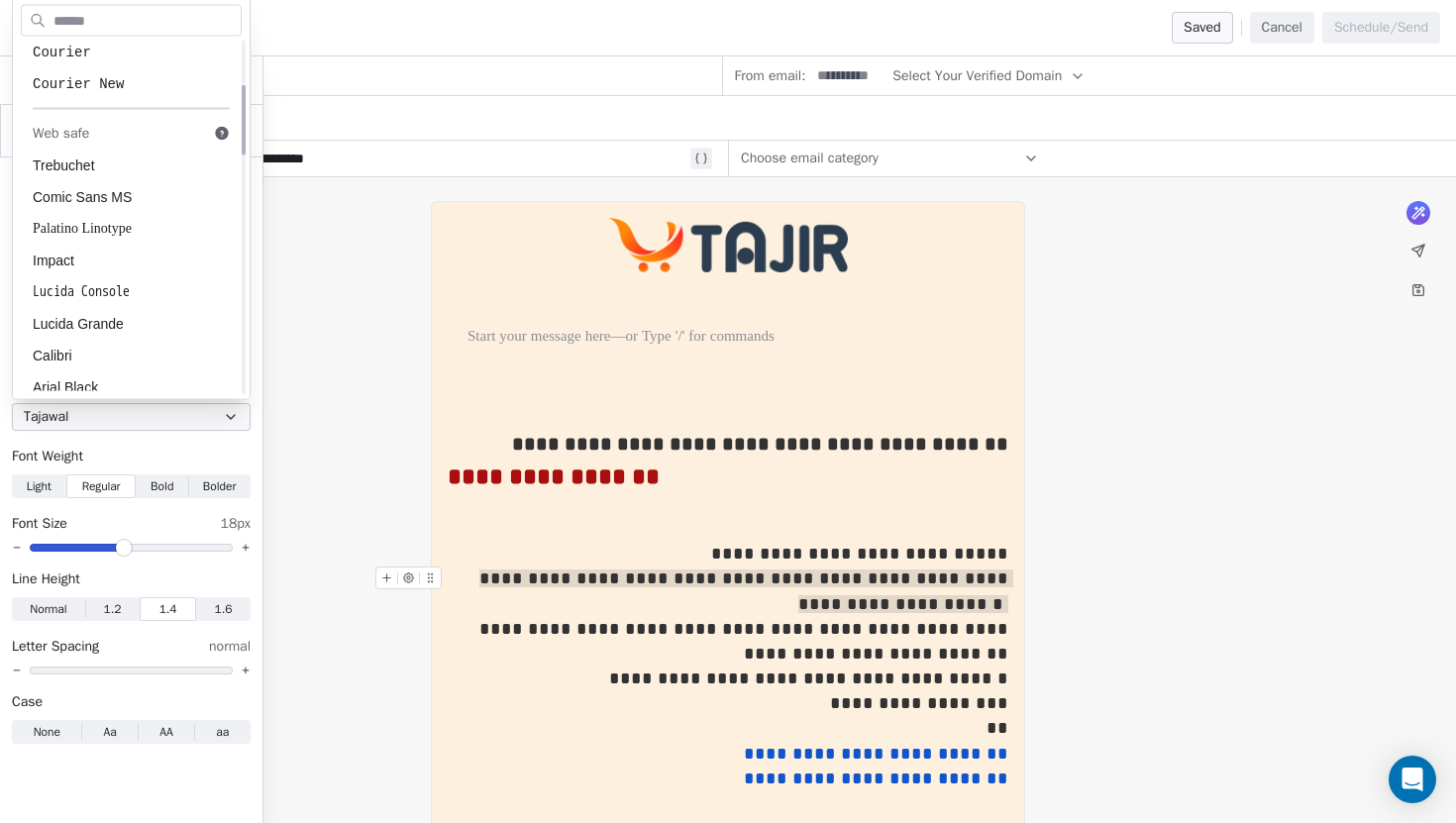 scroll, scrollTop: 219, scrollLeft: 0, axis: vertical 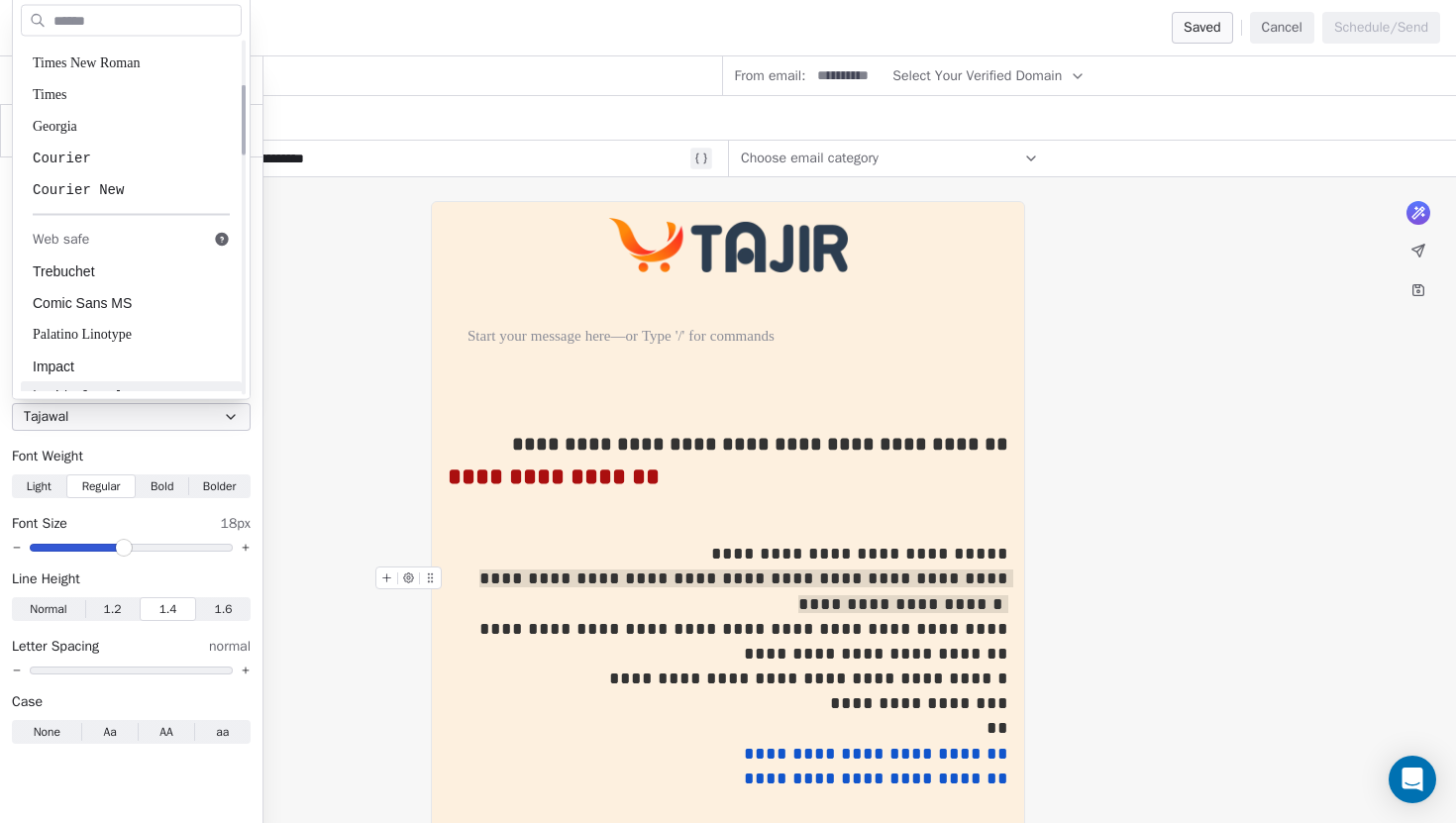 click on "Font Weight" at bounding box center (131, 457) 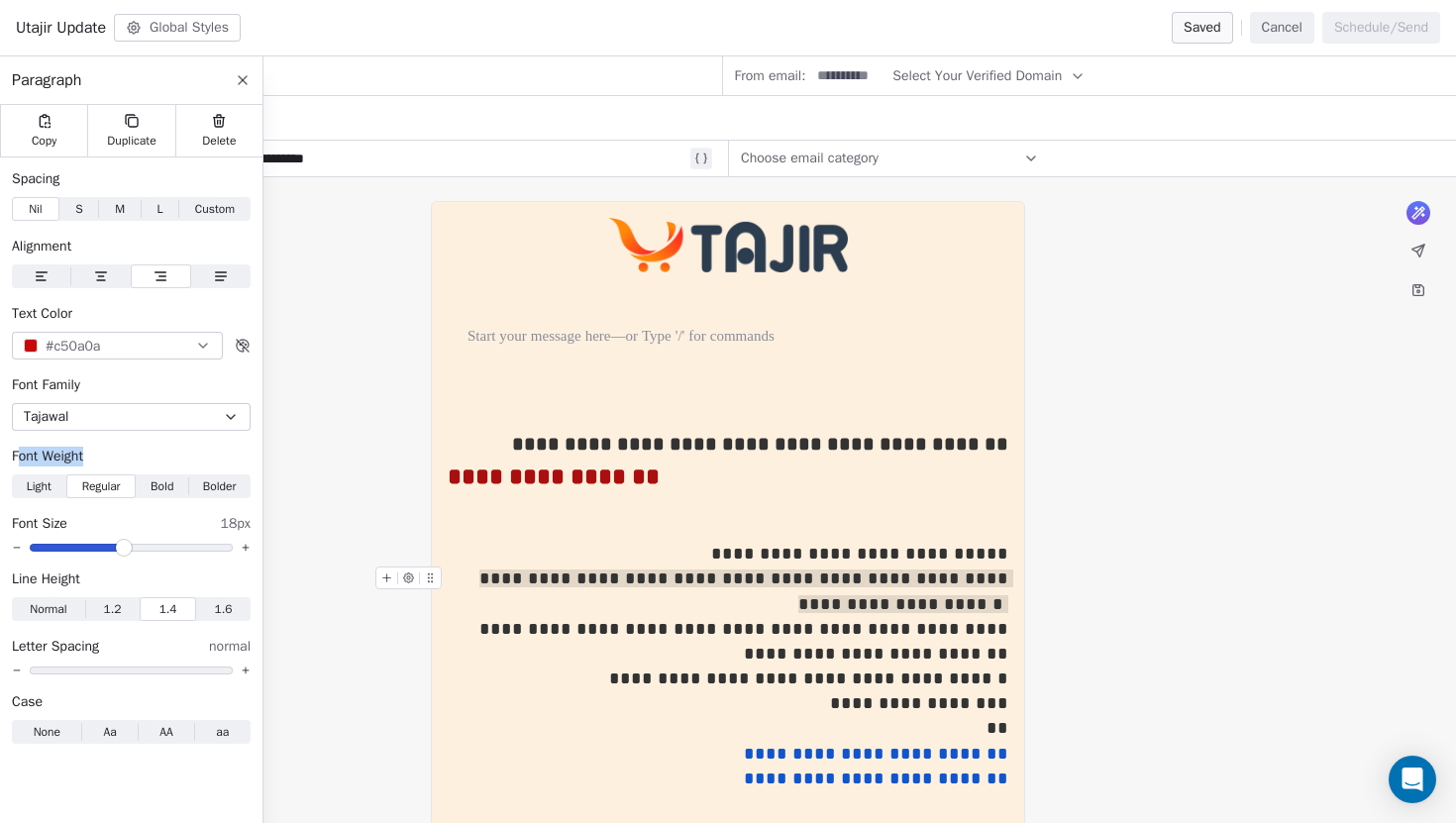 drag, startPoint x: 17, startPoint y: 458, endPoint x: 126, endPoint y: 459, distance: 109.00459 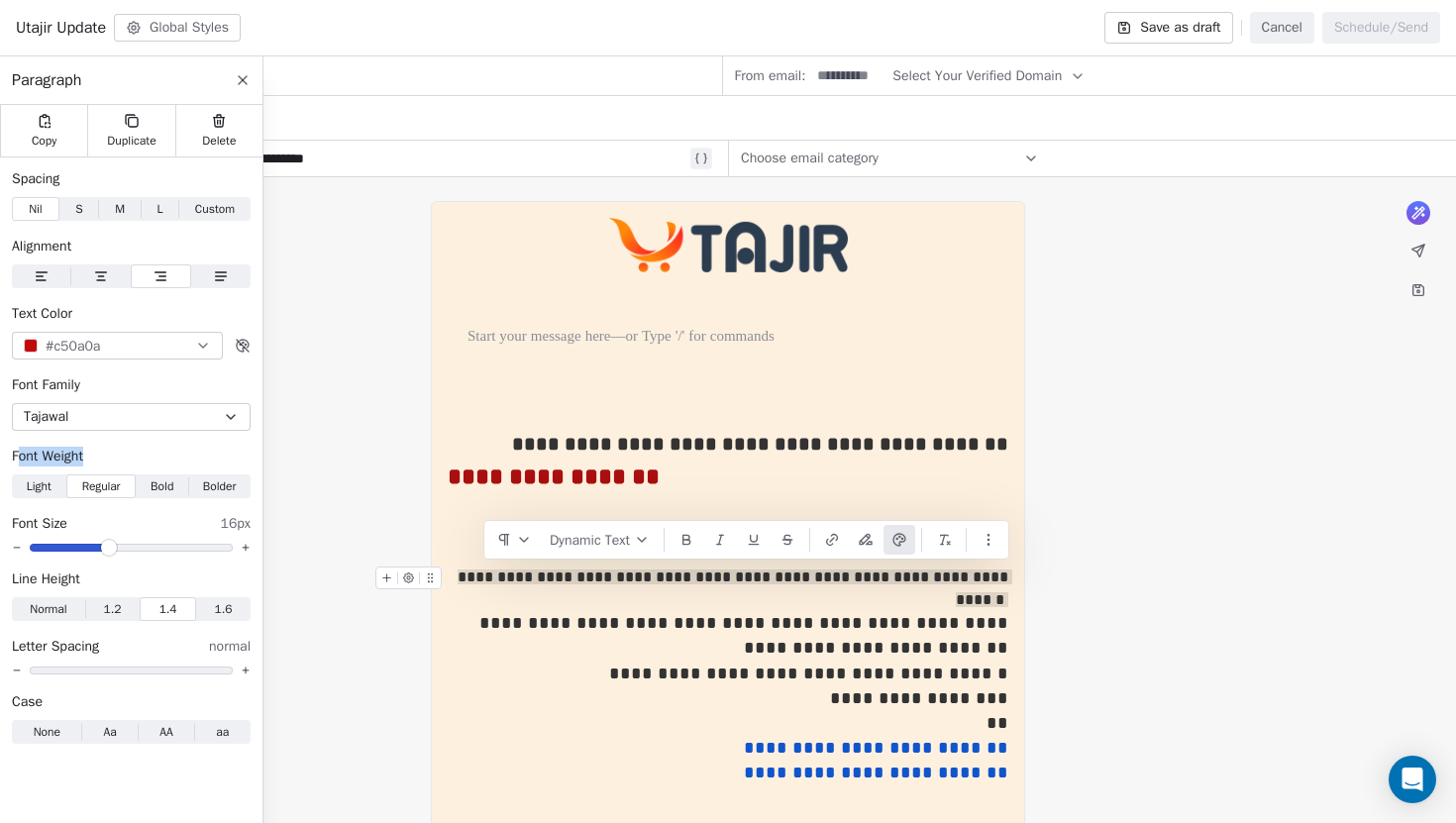 click at bounding box center (109, 548) 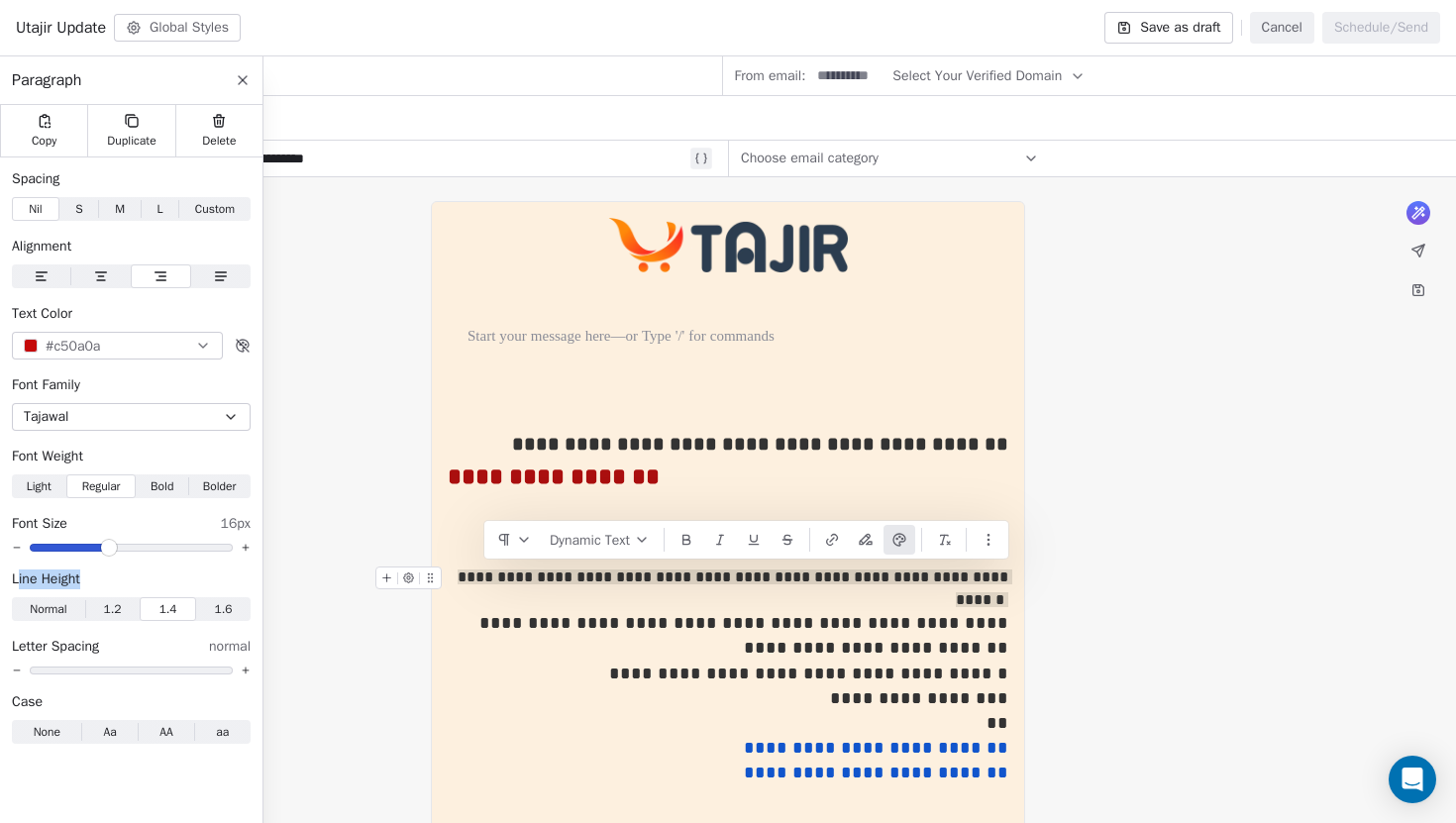 drag, startPoint x: 20, startPoint y: 578, endPoint x: 106, endPoint y: 584, distance: 86.20905 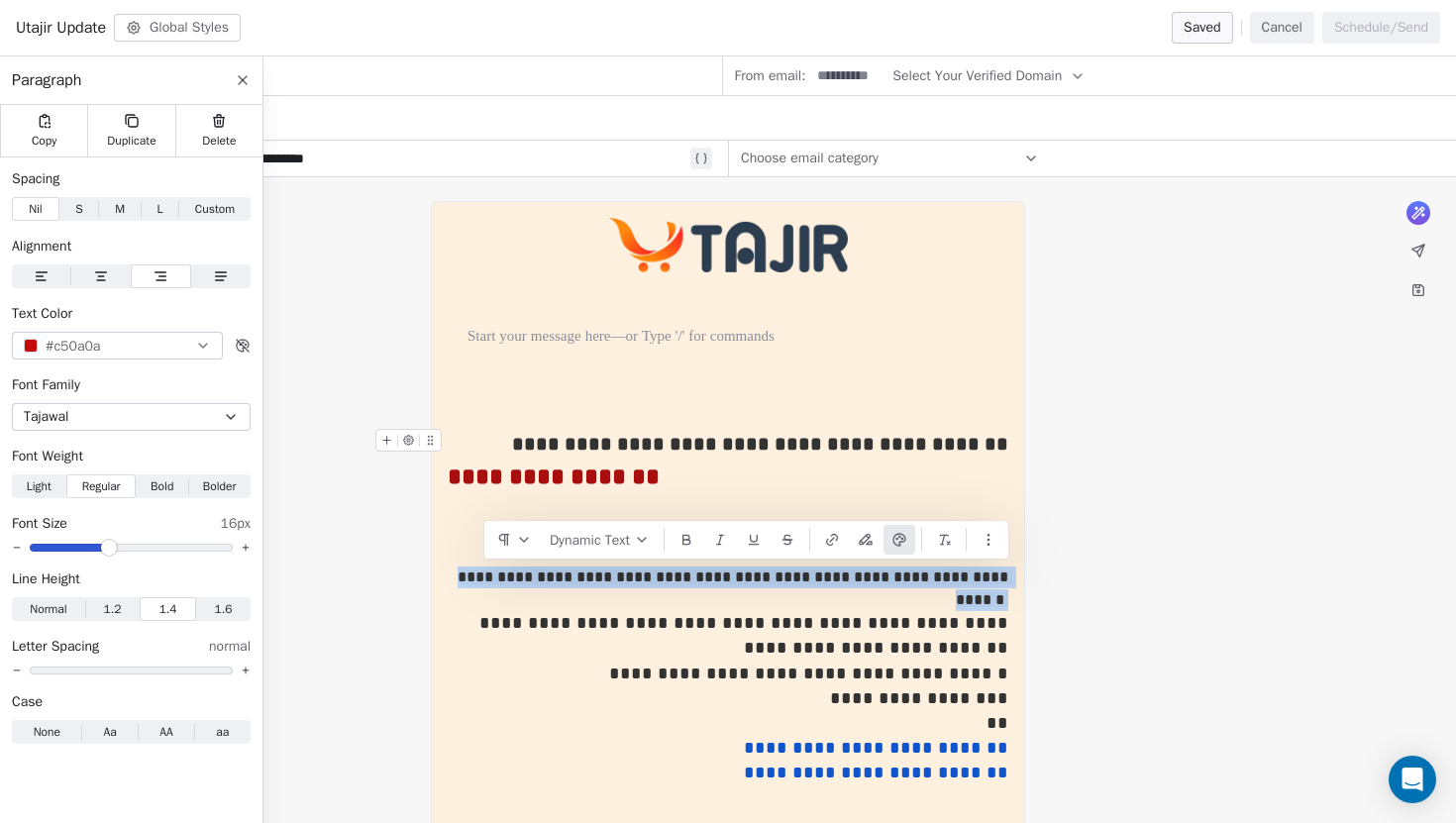 click on "**********" at bounding box center (760, 444) 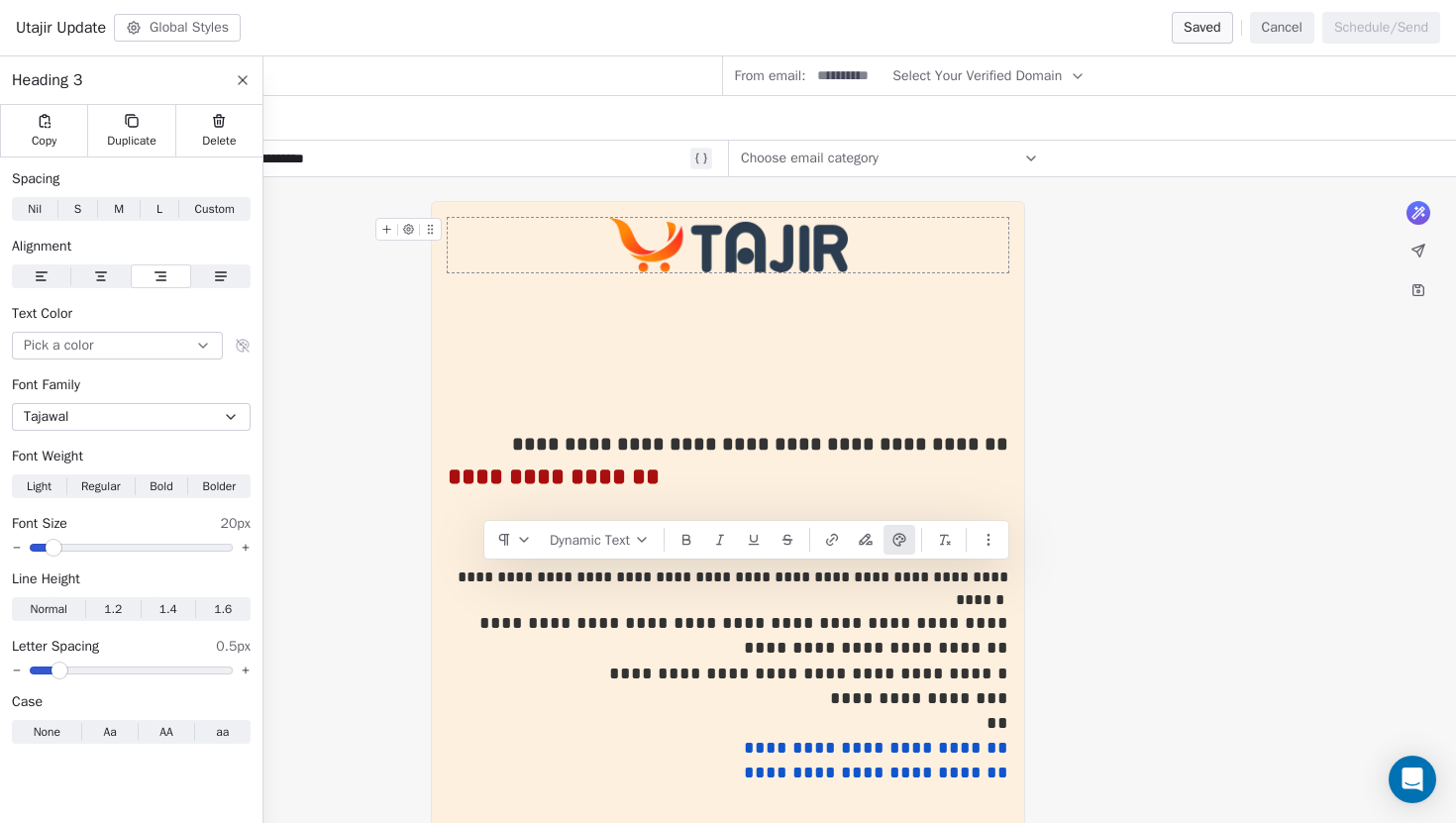click at bounding box center [728, 245] 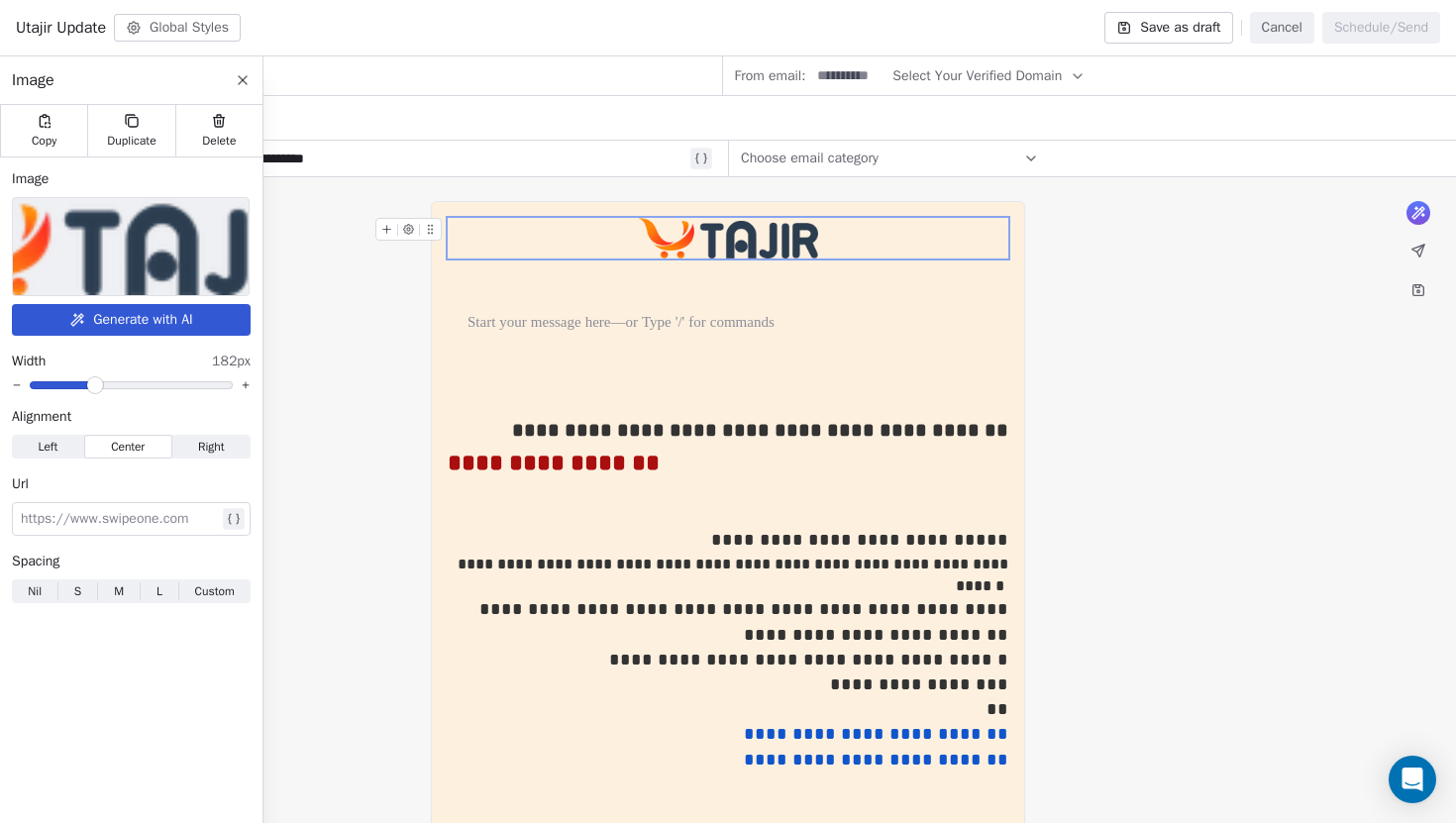 click at bounding box center [95, 385] 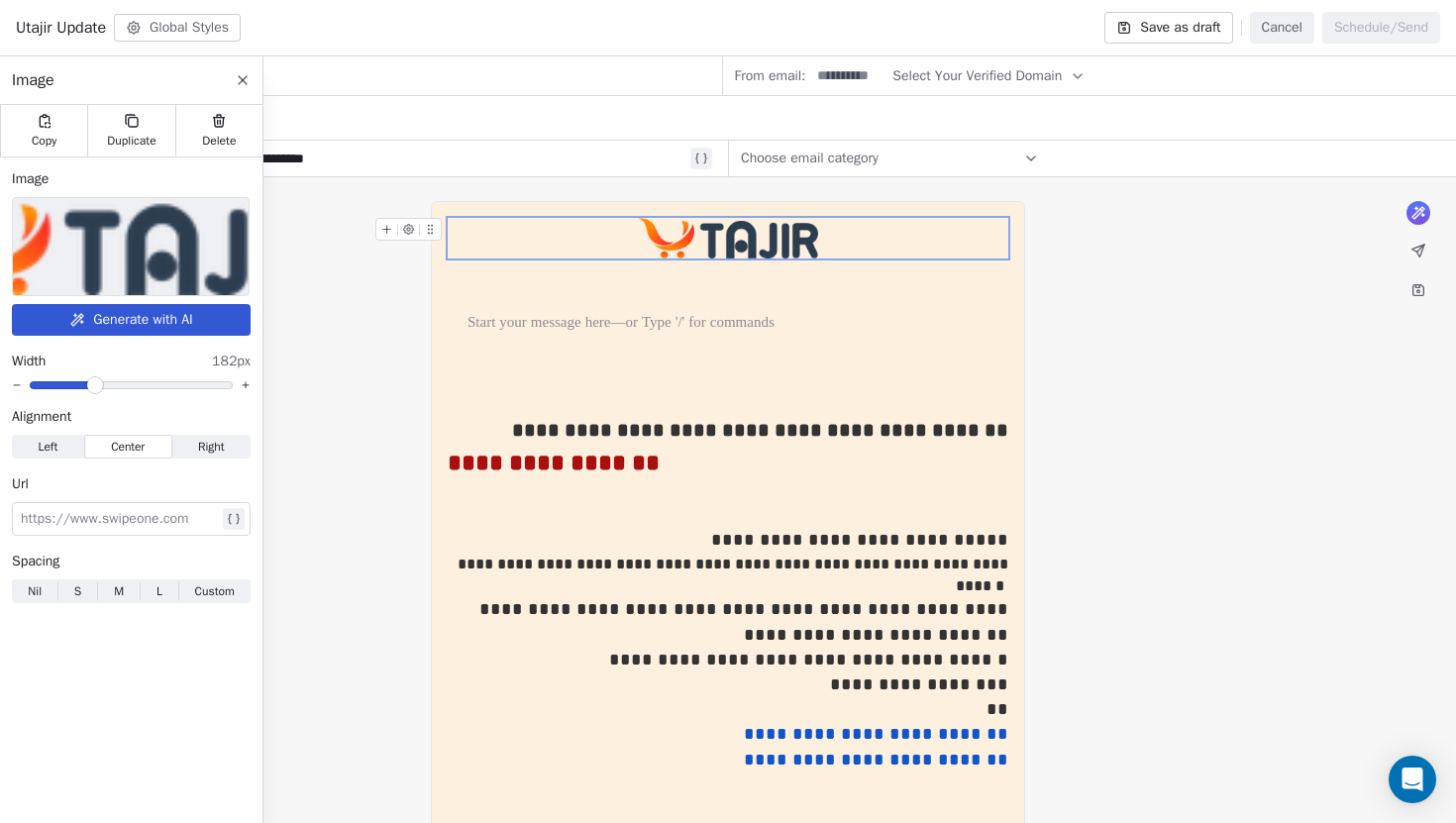click on "Right" at bounding box center (211, 447) 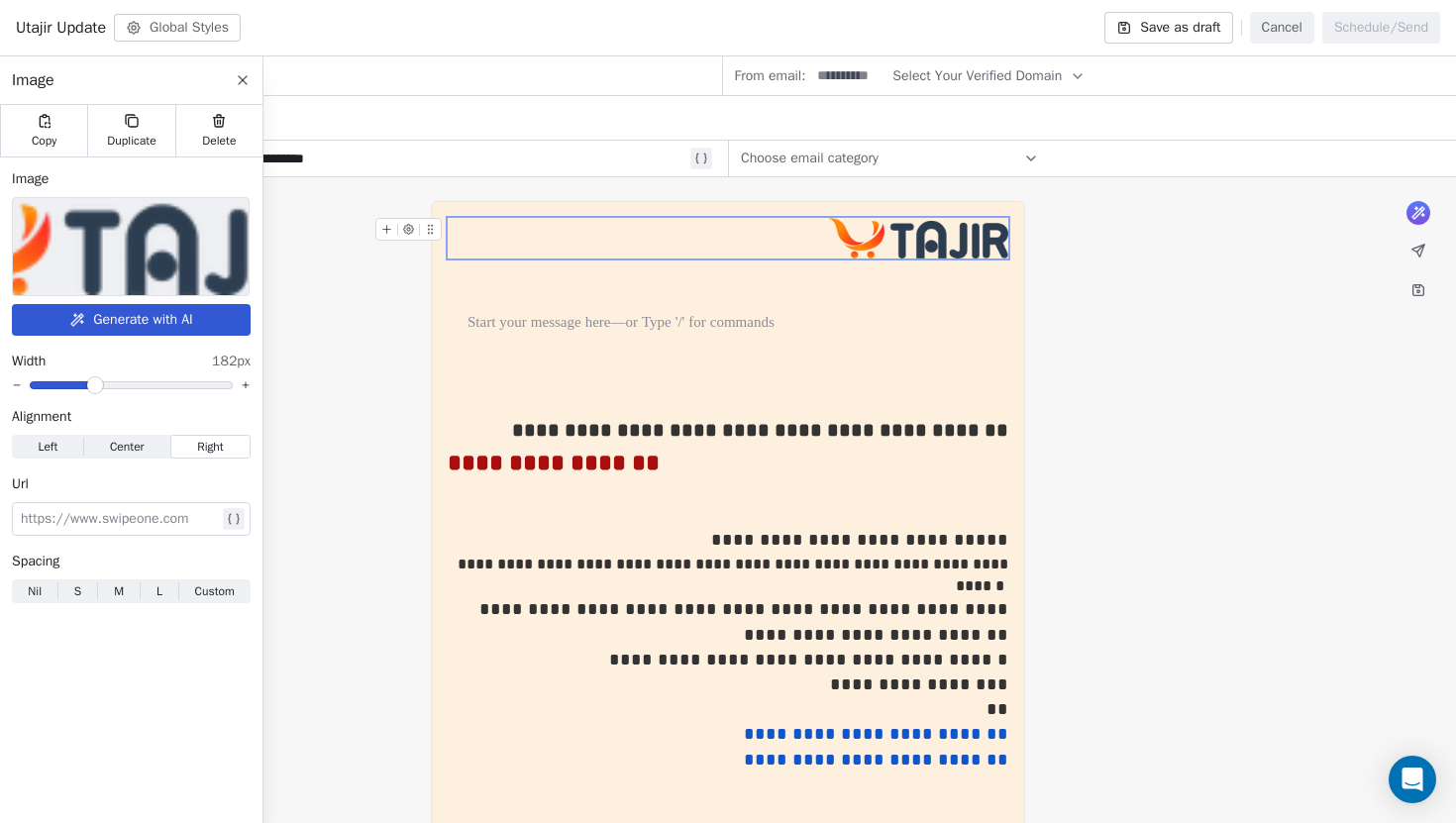 click on "Left" at bounding box center [48, 447] 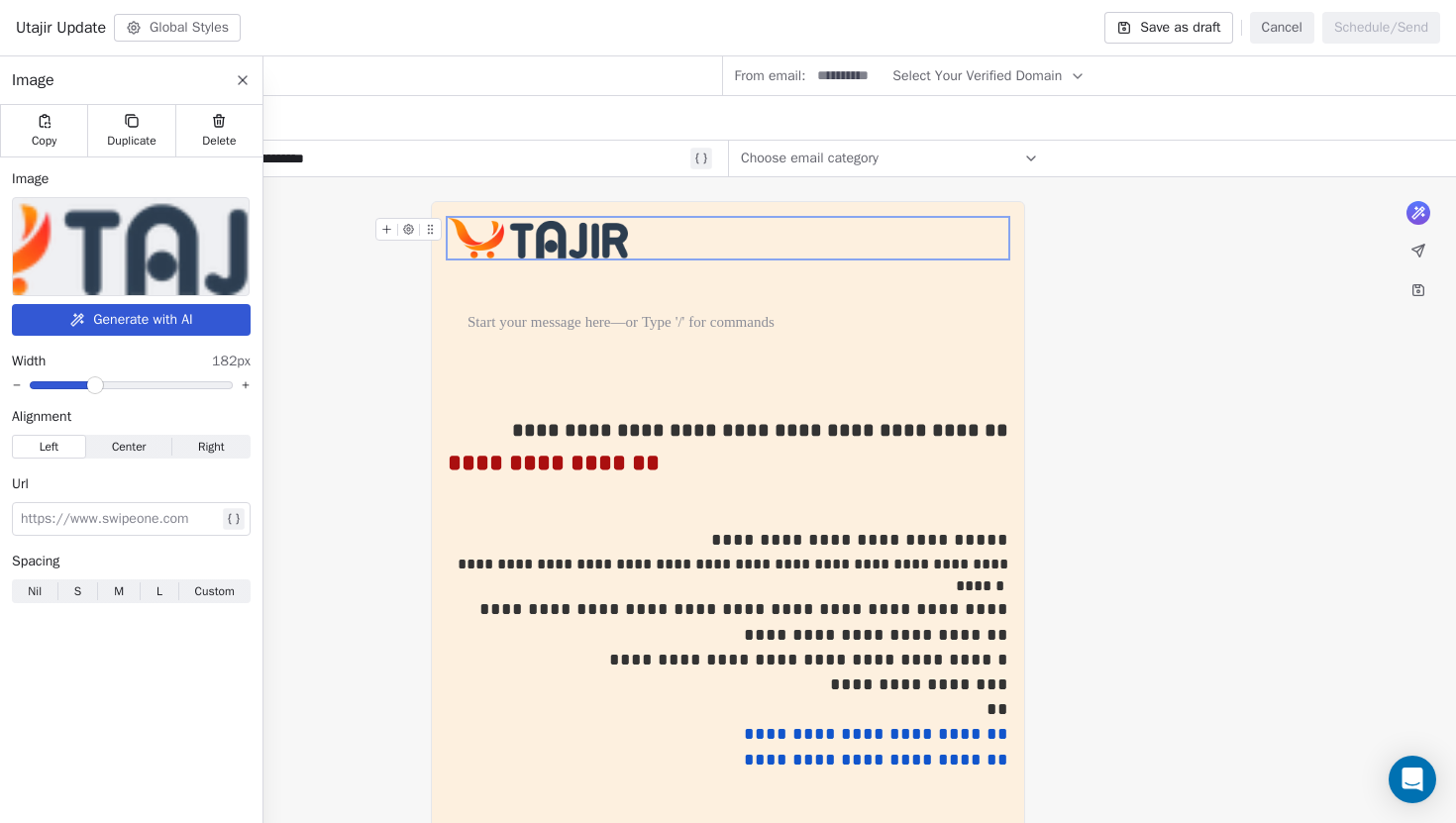 click on "Center" at bounding box center (129, 447) 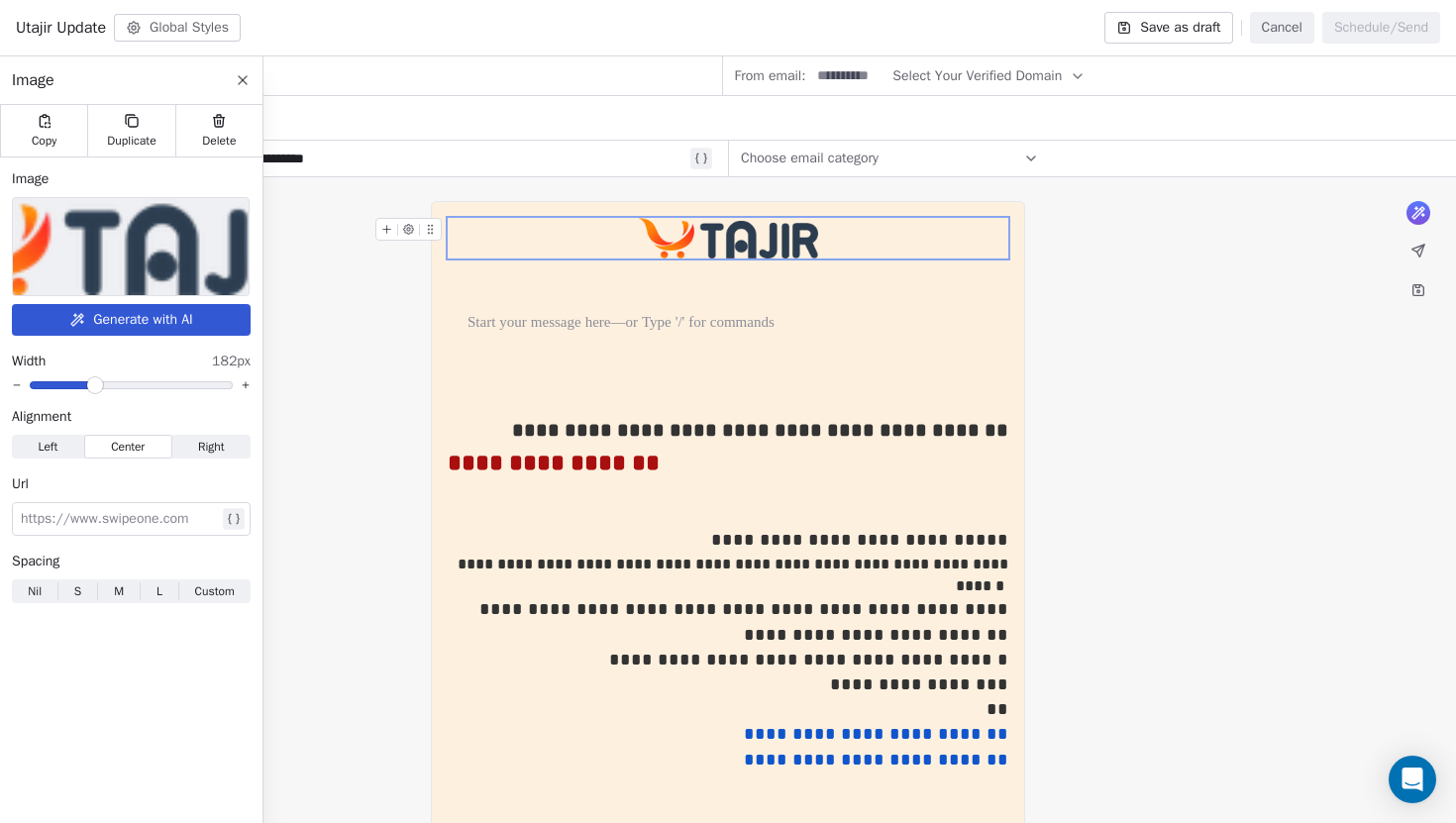 click at bounding box center [119, 519] 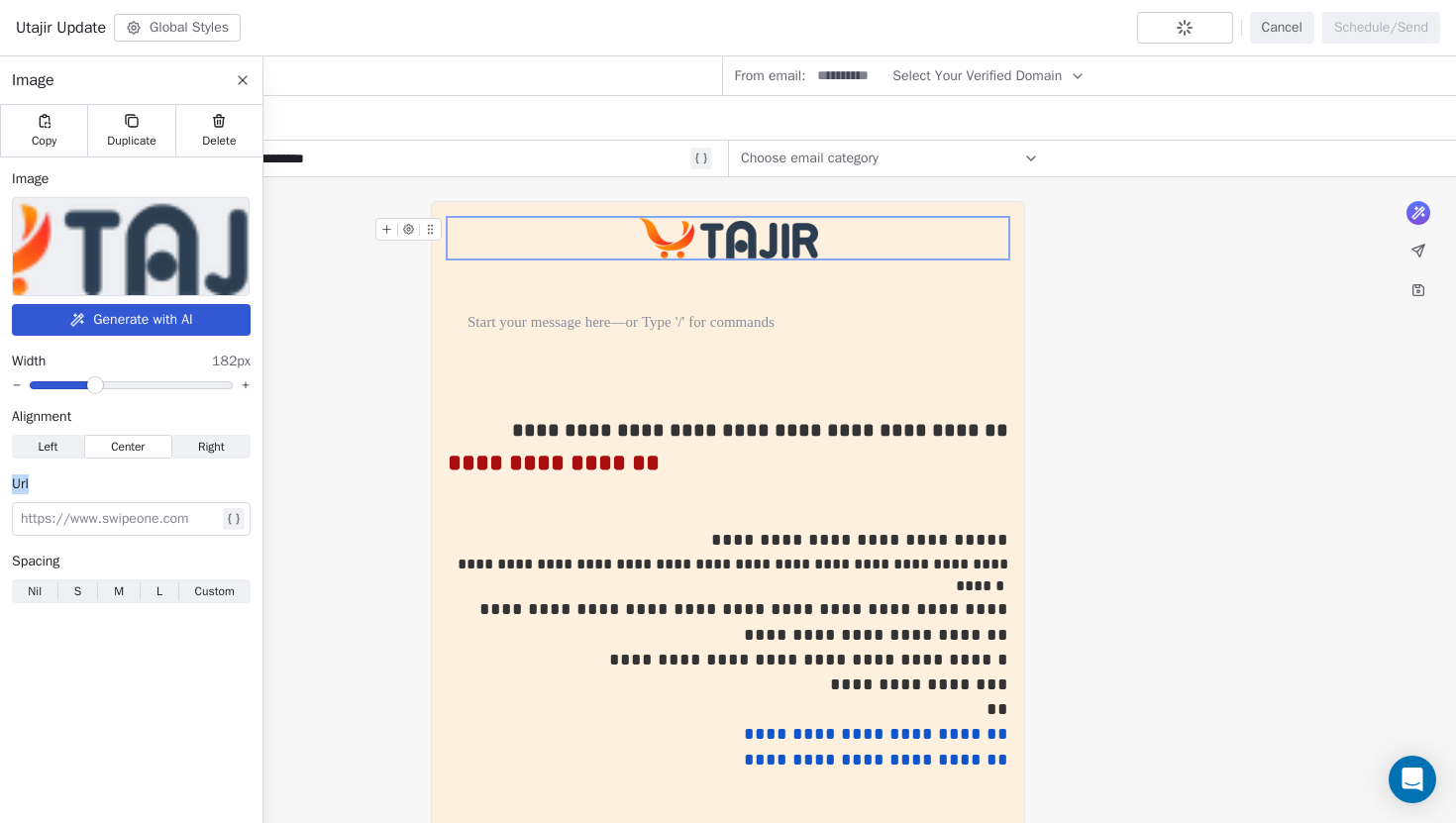 drag, startPoint x: 13, startPoint y: 480, endPoint x: 52, endPoint y: 495, distance: 41.78516 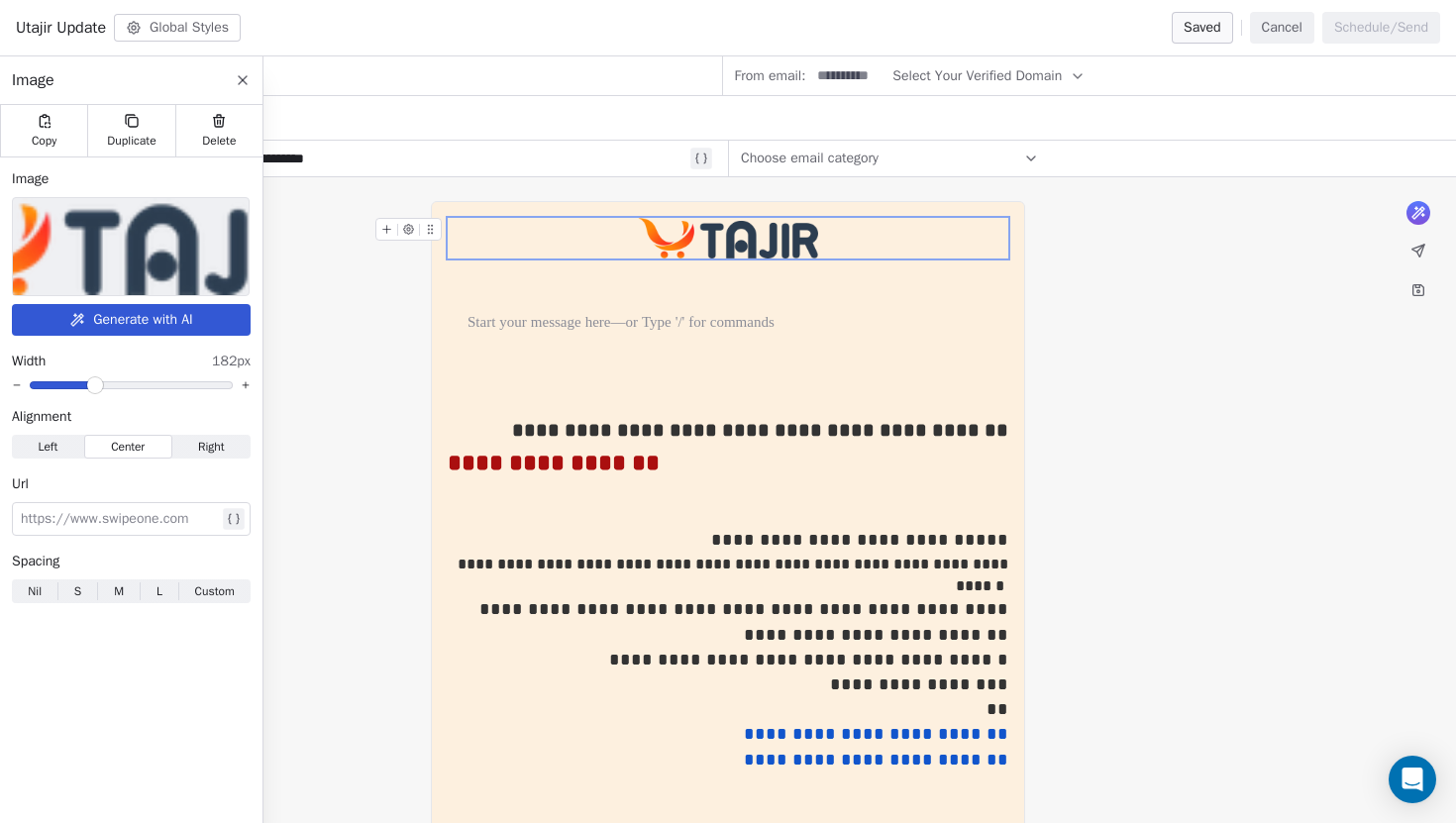 click on "Url" at bounding box center [131, 484] 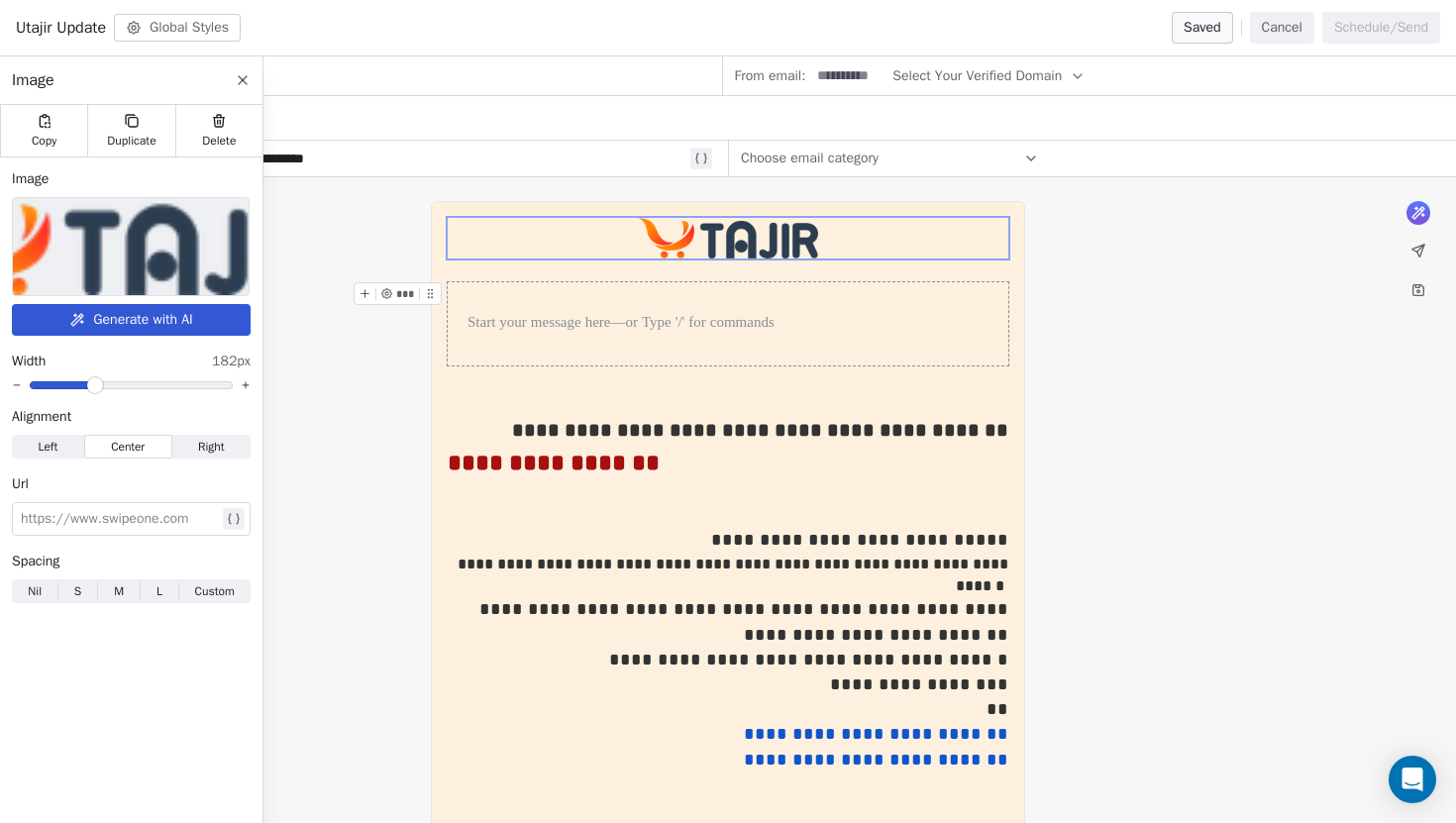 click at bounding box center (119, 519) 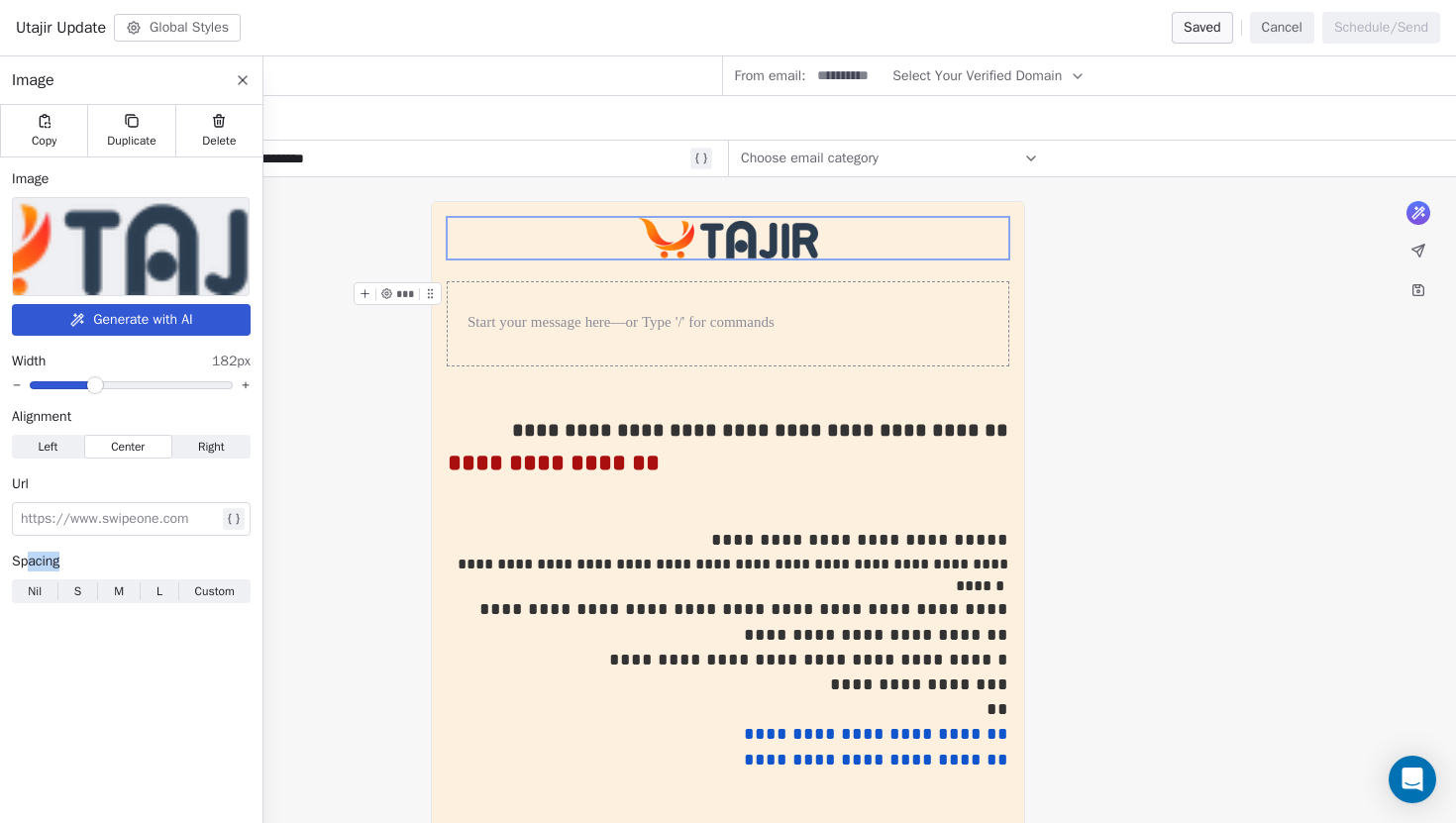 drag, startPoint x: 29, startPoint y: 563, endPoint x: 87, endPoint y: 572, distance: 58.694122 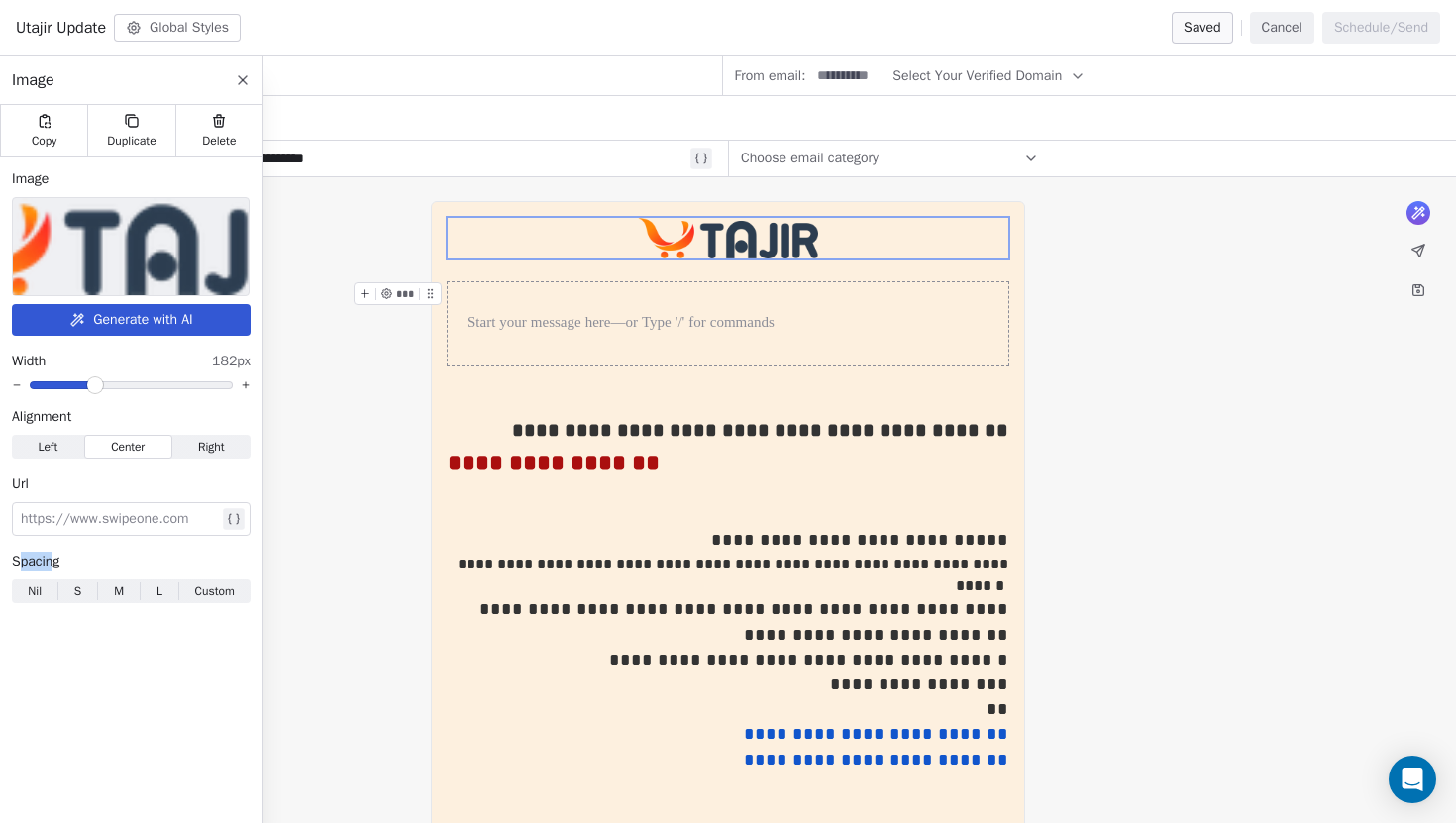 drag, startPoint x: 18, startPoint y: 559, endPoint x: 55, endPoint y: 559, distance: 37 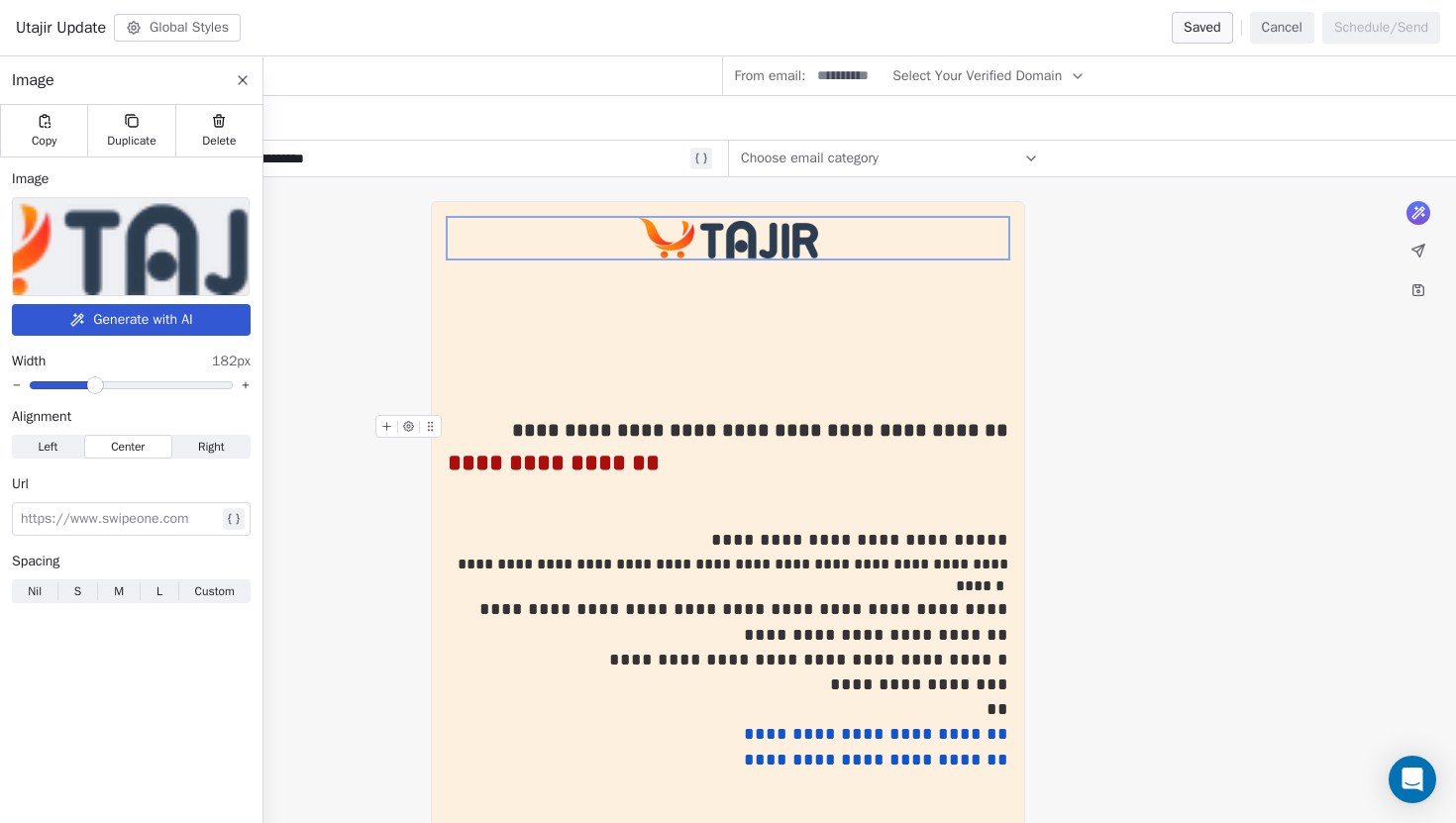 click on "**********" at bounding box center (760, 430) 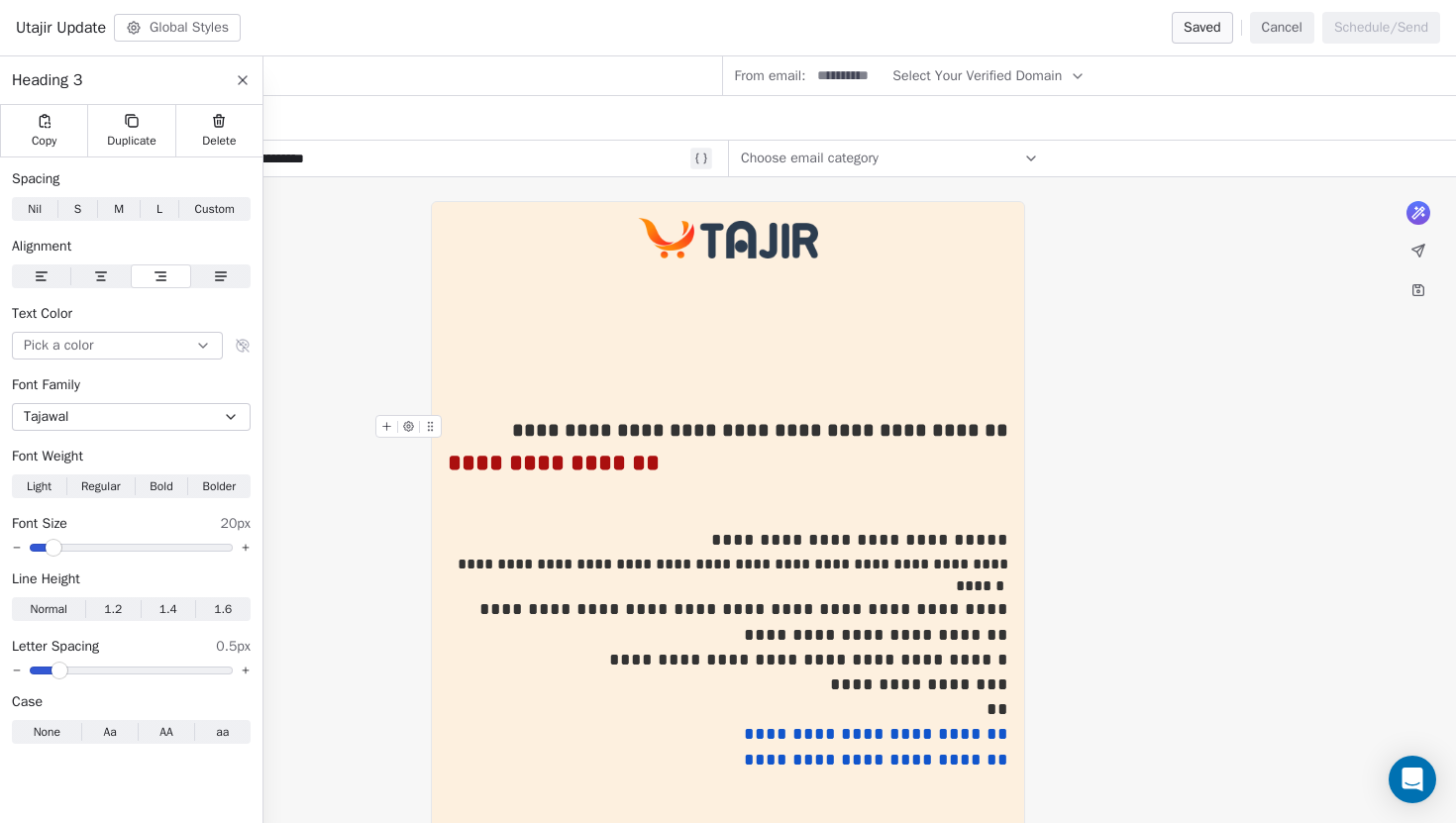 click on "**********" at bounding box center (760, 430) 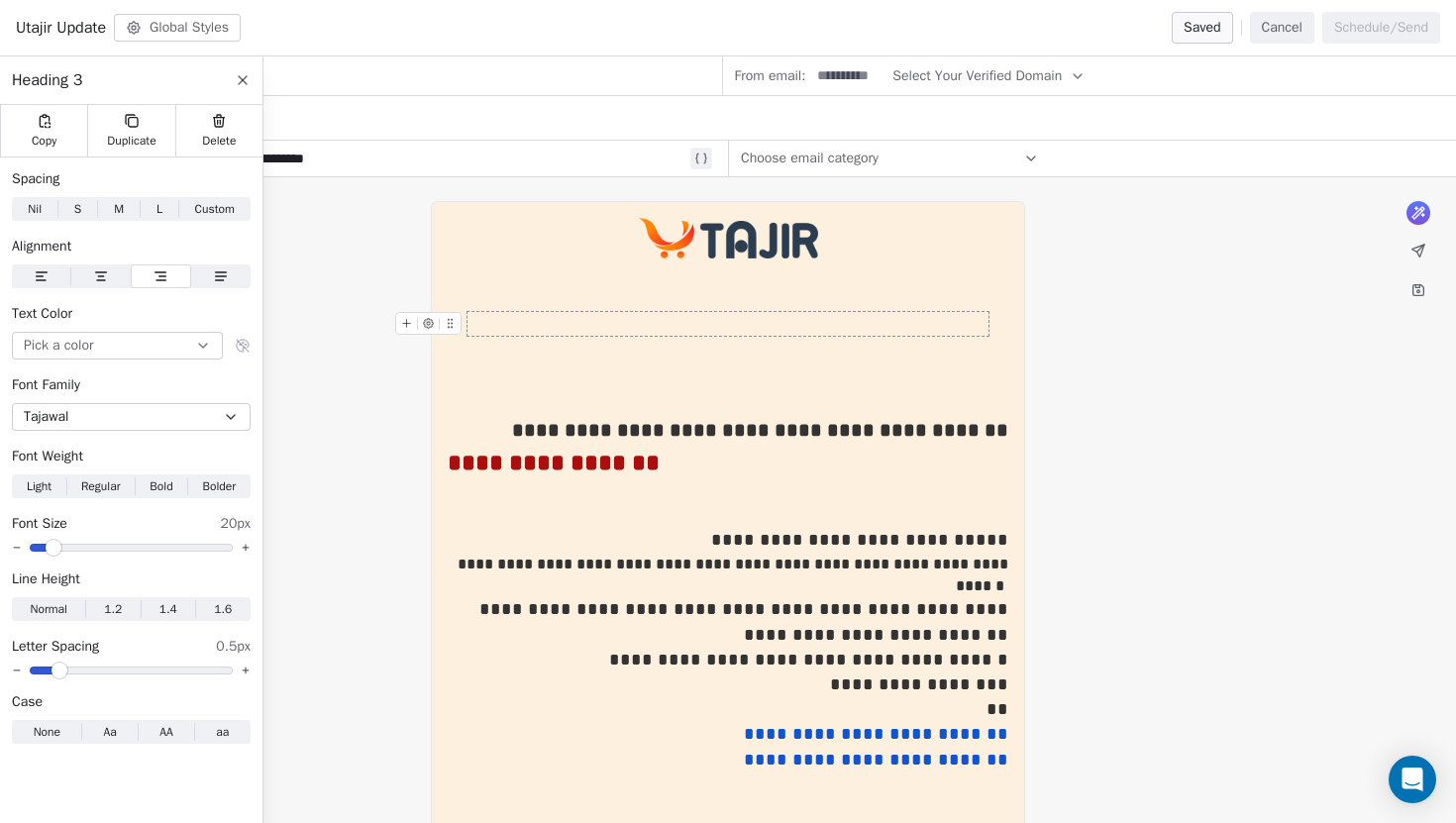 click at bounding box center [728, 324] 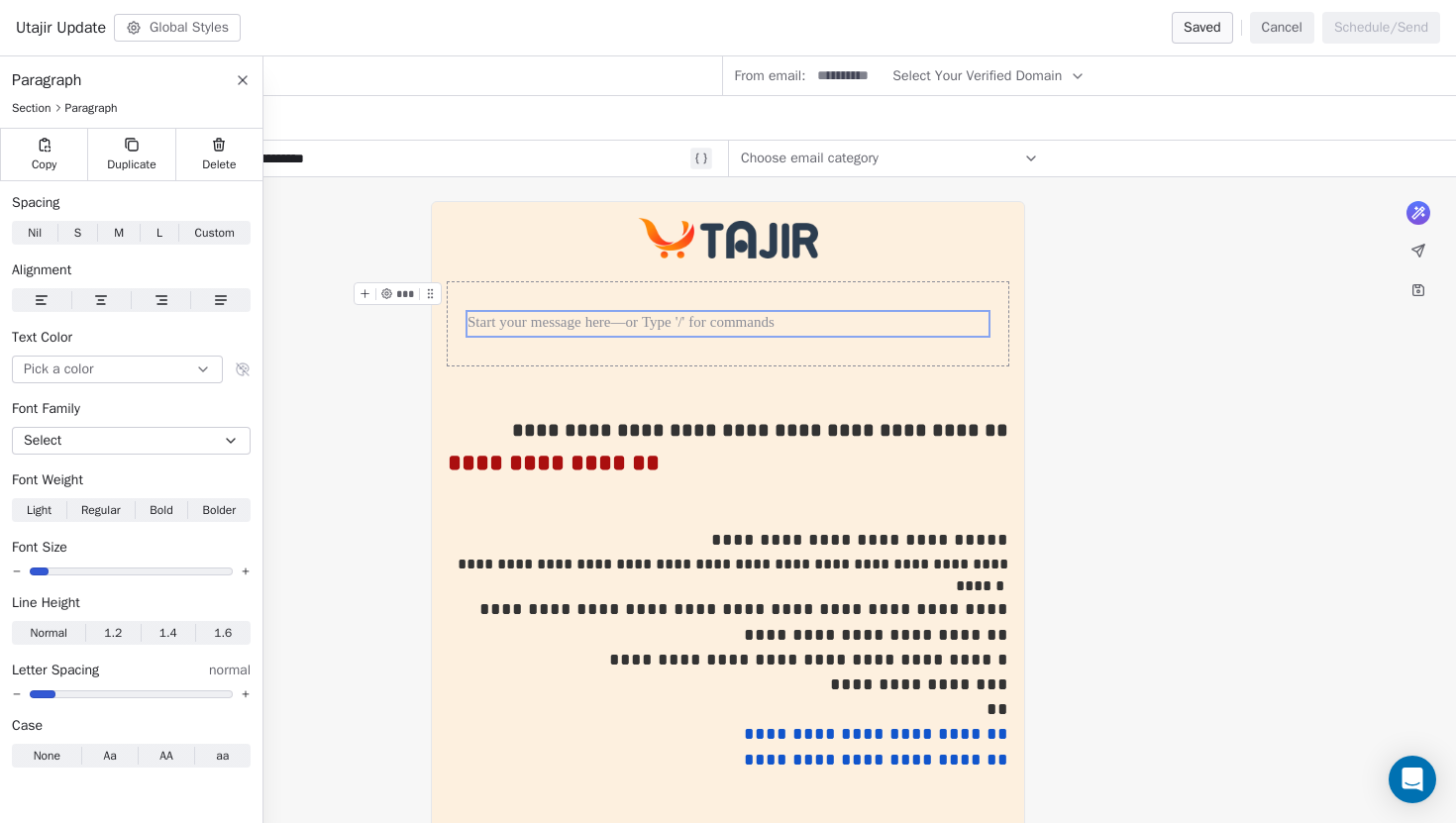 click at bounding box center [728, 324] 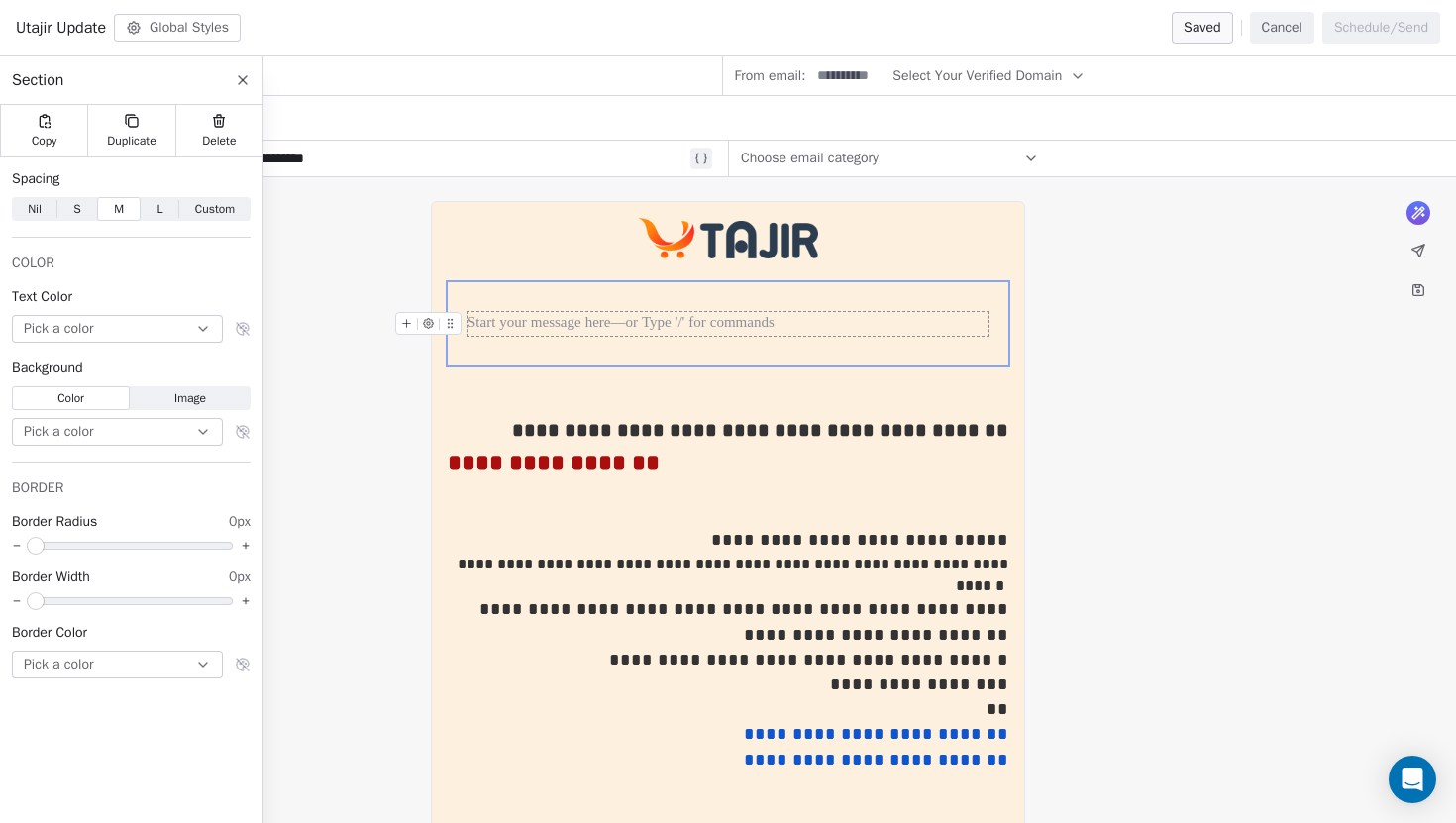 click at bounding box center [728, 324] 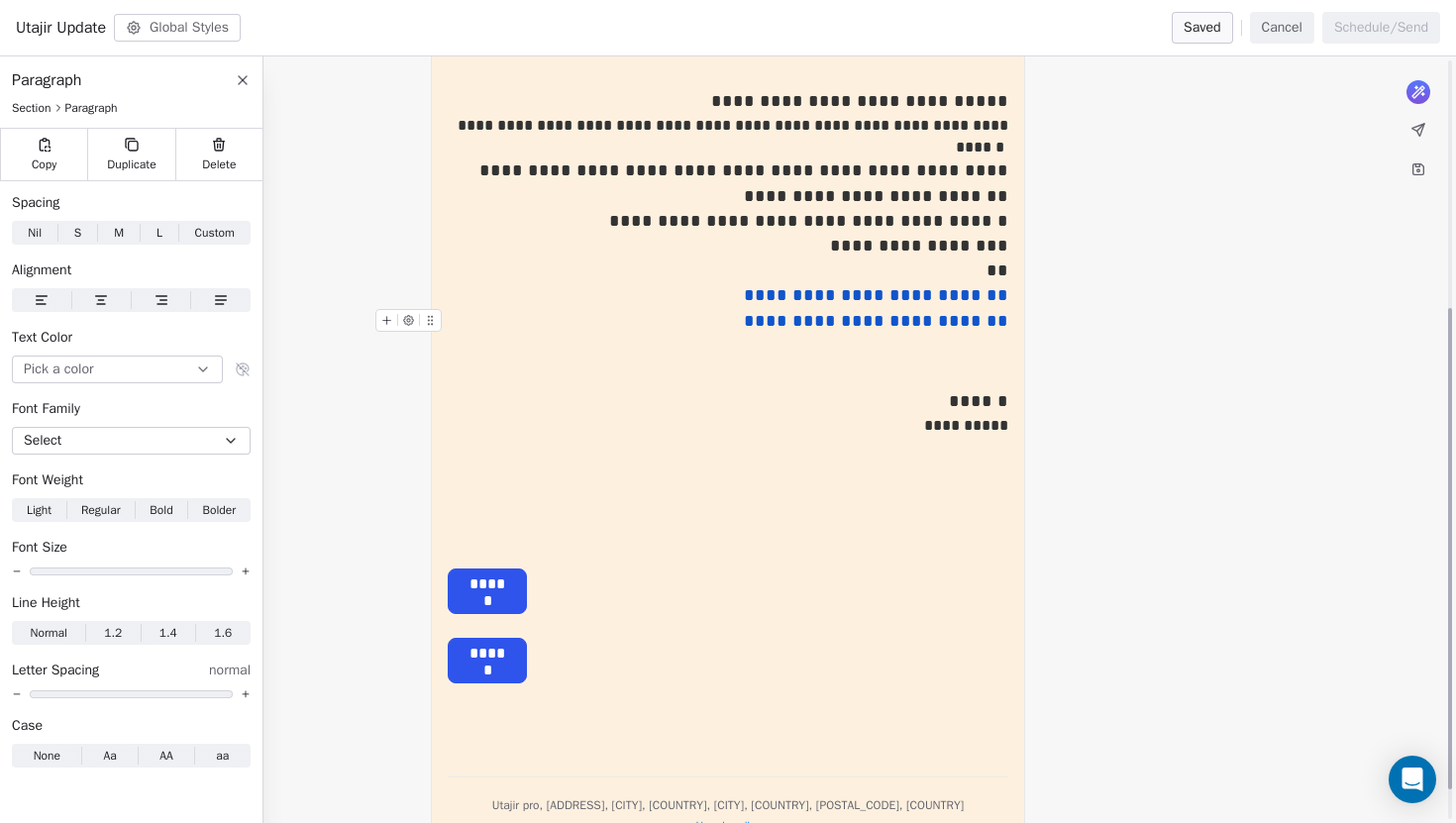 scroll, scrollTop: 441, scrollLeft: 0, axis: vertical 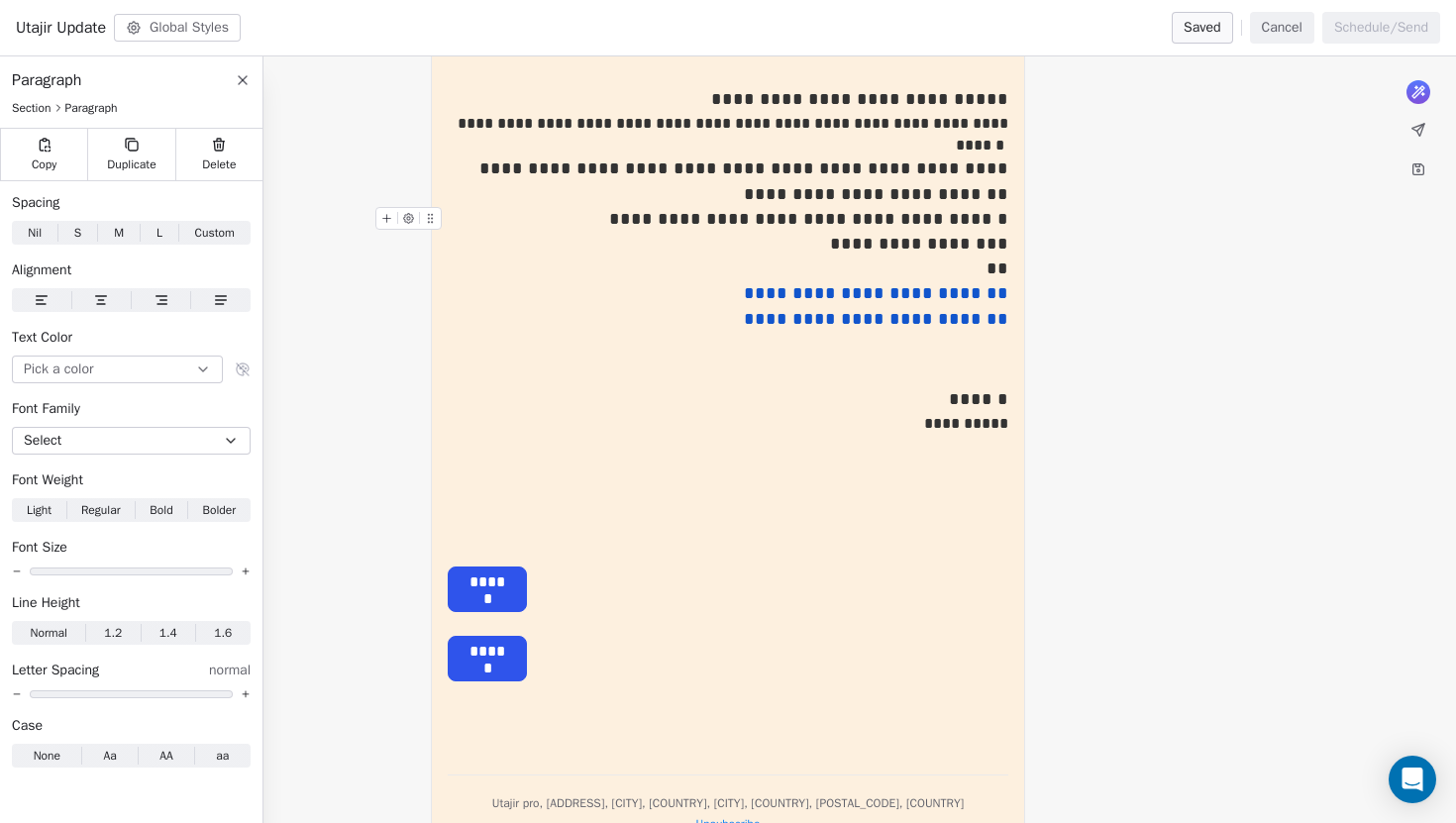 click on "**********" at bounding box center [808, 219] 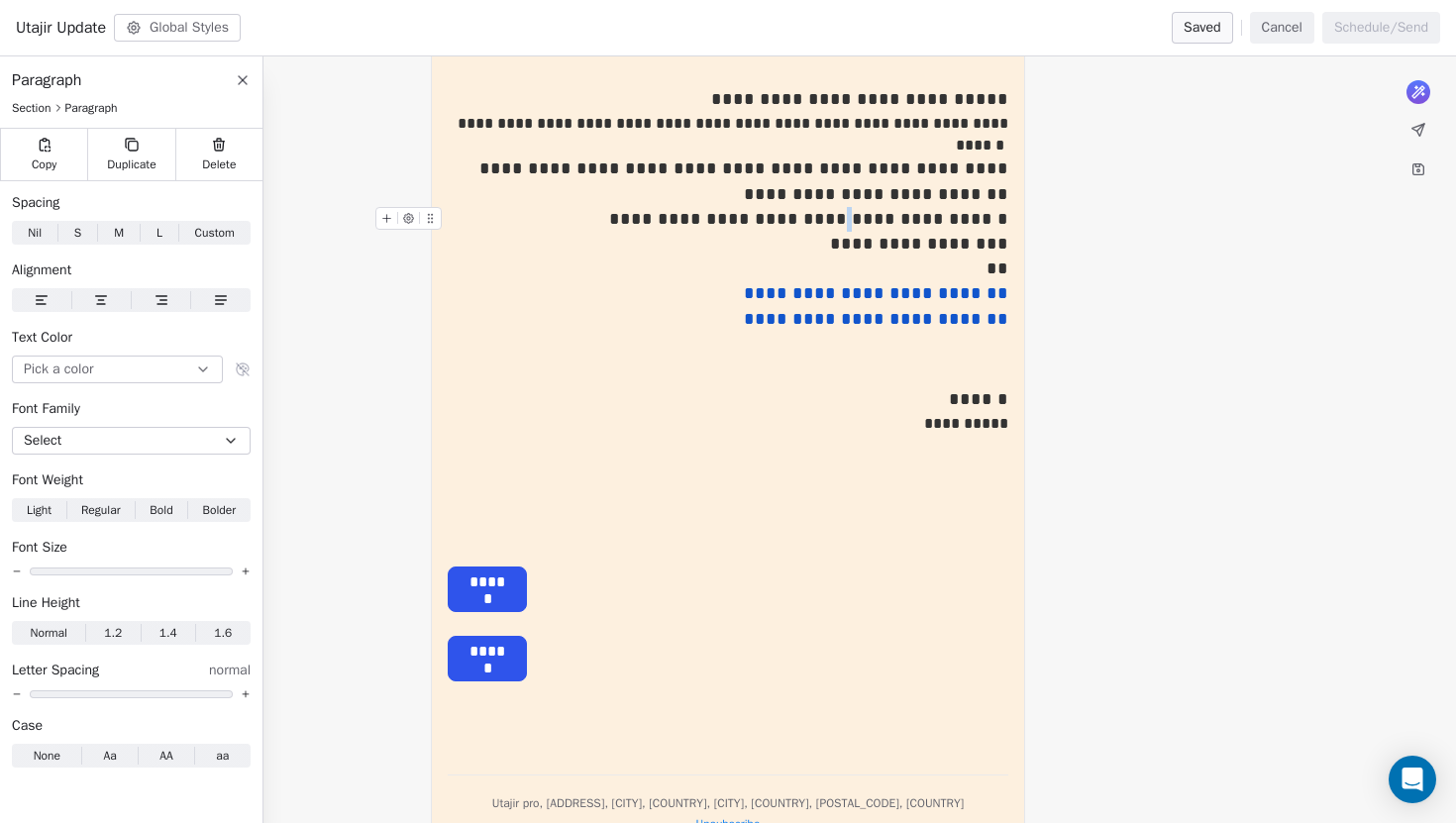 click on "**********" at bounding box center [808, 219] 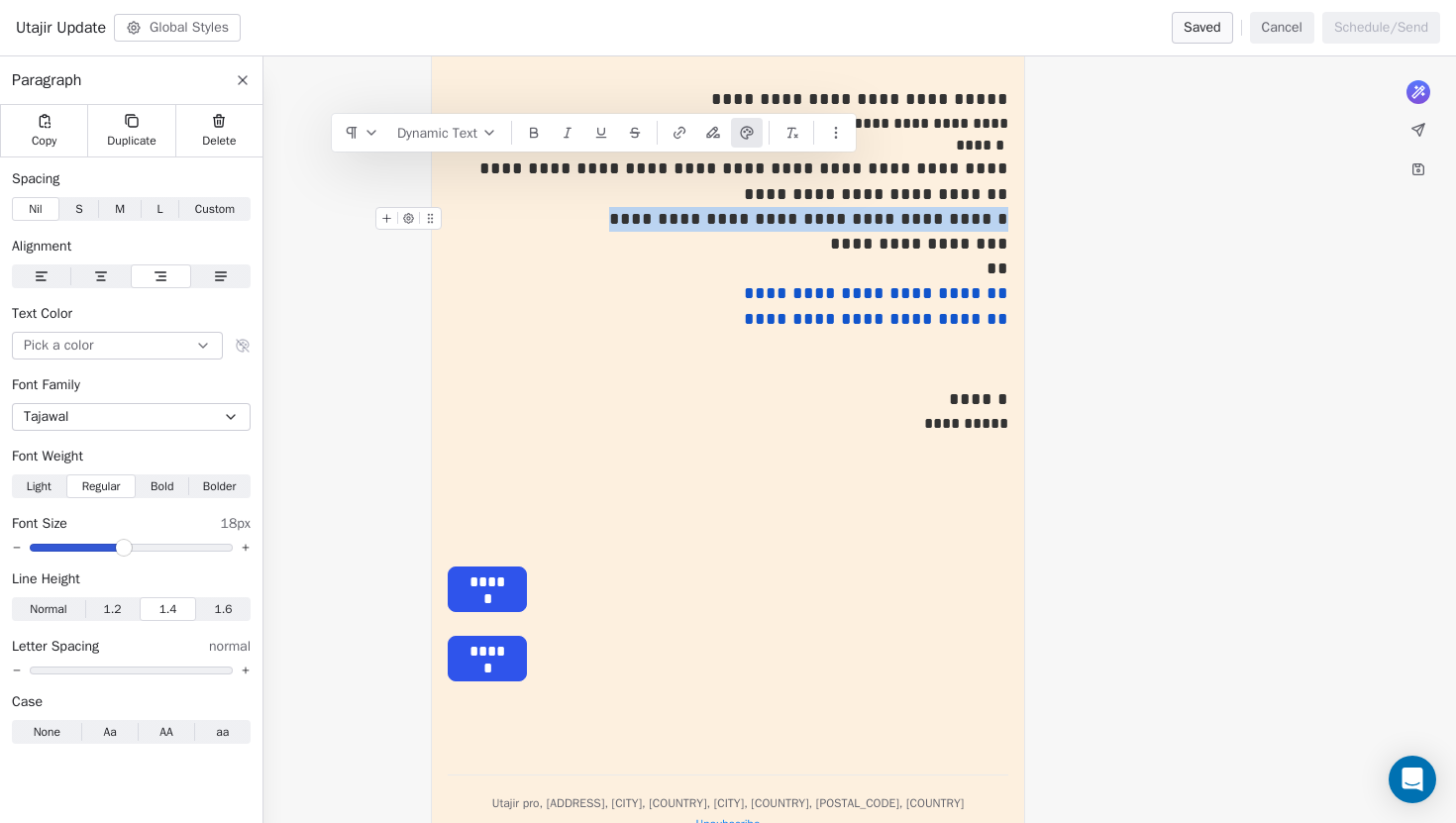 click on "**********" at bounding box center [808, 219] 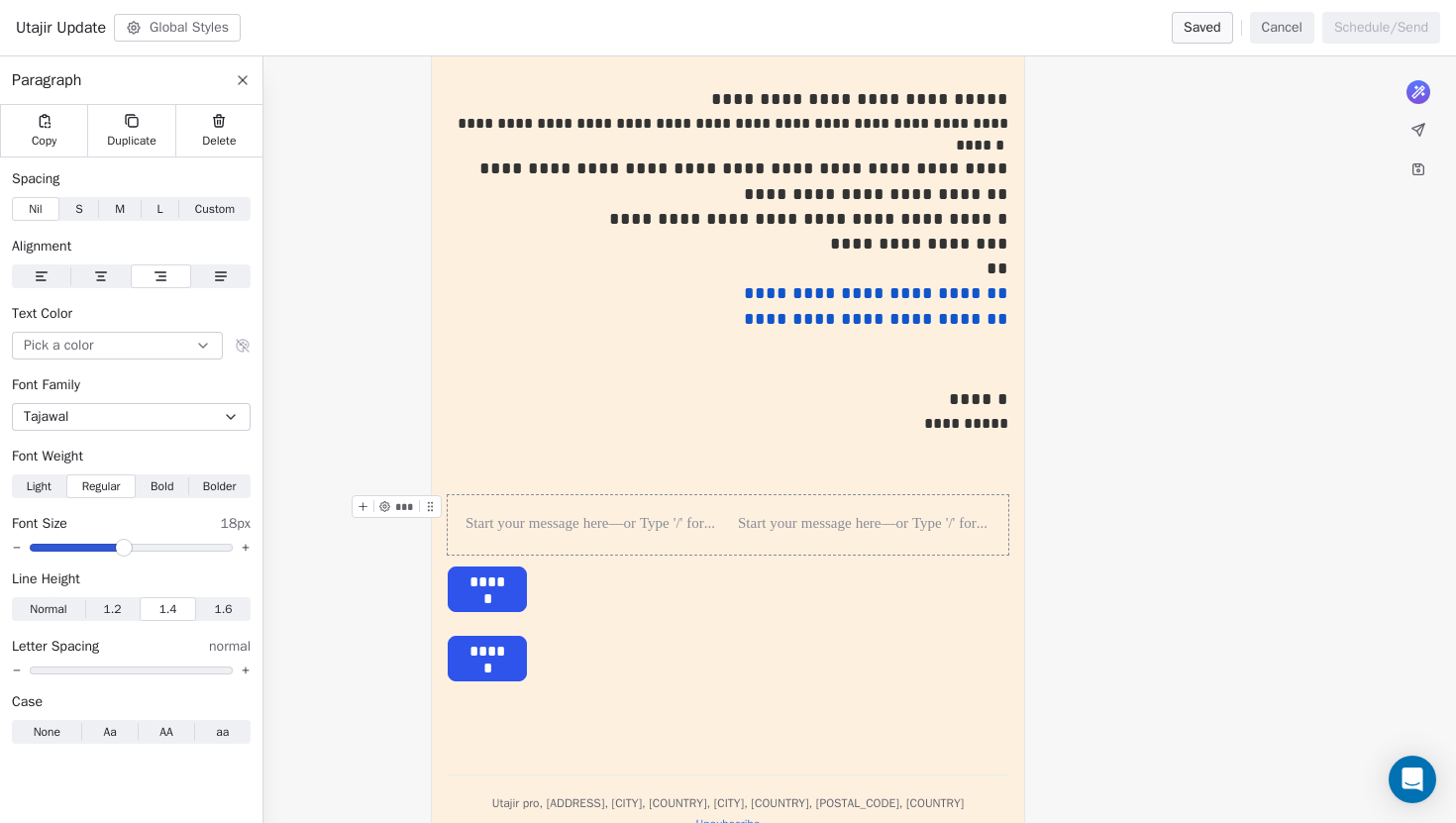 click on "*** ***" at bounding box center [728, 525] 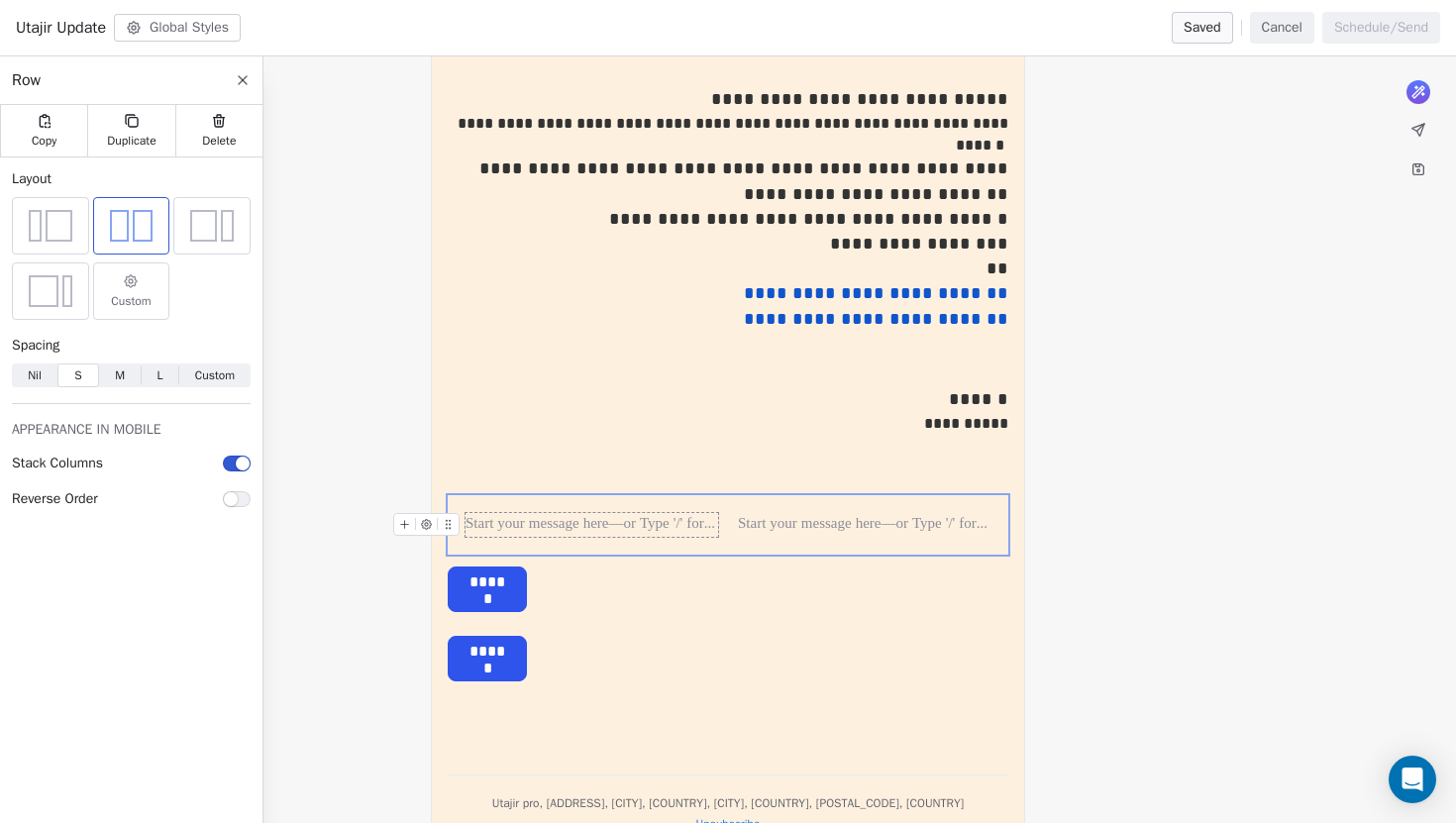 click at bounding box center [591, 525] 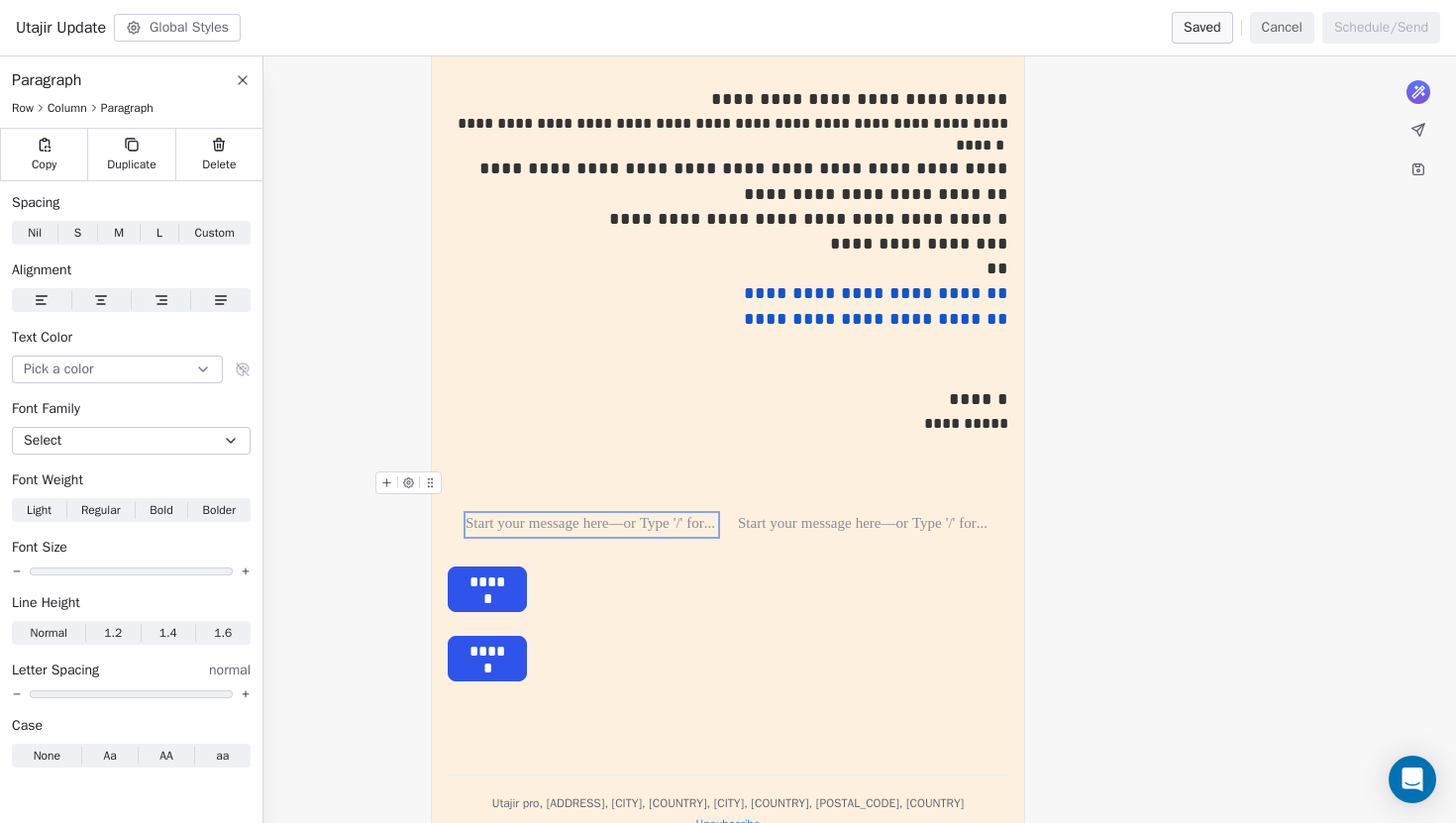 click on "Utajir pro Contacts People Marketing Workflows Campaigns Sales Pipelines Sequences Beta Tools Apps AI Agents Help & Support Campaigns Create new campaign All ( 1 ) All ( 1 ) Drafts ( 1 ) Drafts ( 1 ) In Progress ( 0 ) In Progress ( 0 ) Scheduled ( 0 ) Scheduled ( 0 ) Sent ( 0 ) Sent ( 0 ) Name Status Analytics Actions Utajir Update Created on [DATE], [TIME] To: No segment selected Draft - Open Rate - Click Rate - Unsubscribe Showing 1 to 1 of 1 campaigns Previous Page 1 of 1 Next Utajir Update Global Styles Saved Cancel Schedule/Send Paragraph Row Column Paragraph Copy Duplicate Delete Spacing Nil Nil S S M M L L Custom Custom Alignment Text Color Pick a color Font Family Select Font Weight Light Light Regular Regular Bold Bold Bolder Bolder Font Size Line Height Normal Normal 1.2 1.2 1.4 1.4 1.6 1.6 Letter Spacing normal Case None None Aa Aa AA AA aa aa From name: ****** From email: Select Your Verified Domain To: Select a segment Subject: [REDACTED] or" at bounding box center (728, 411) 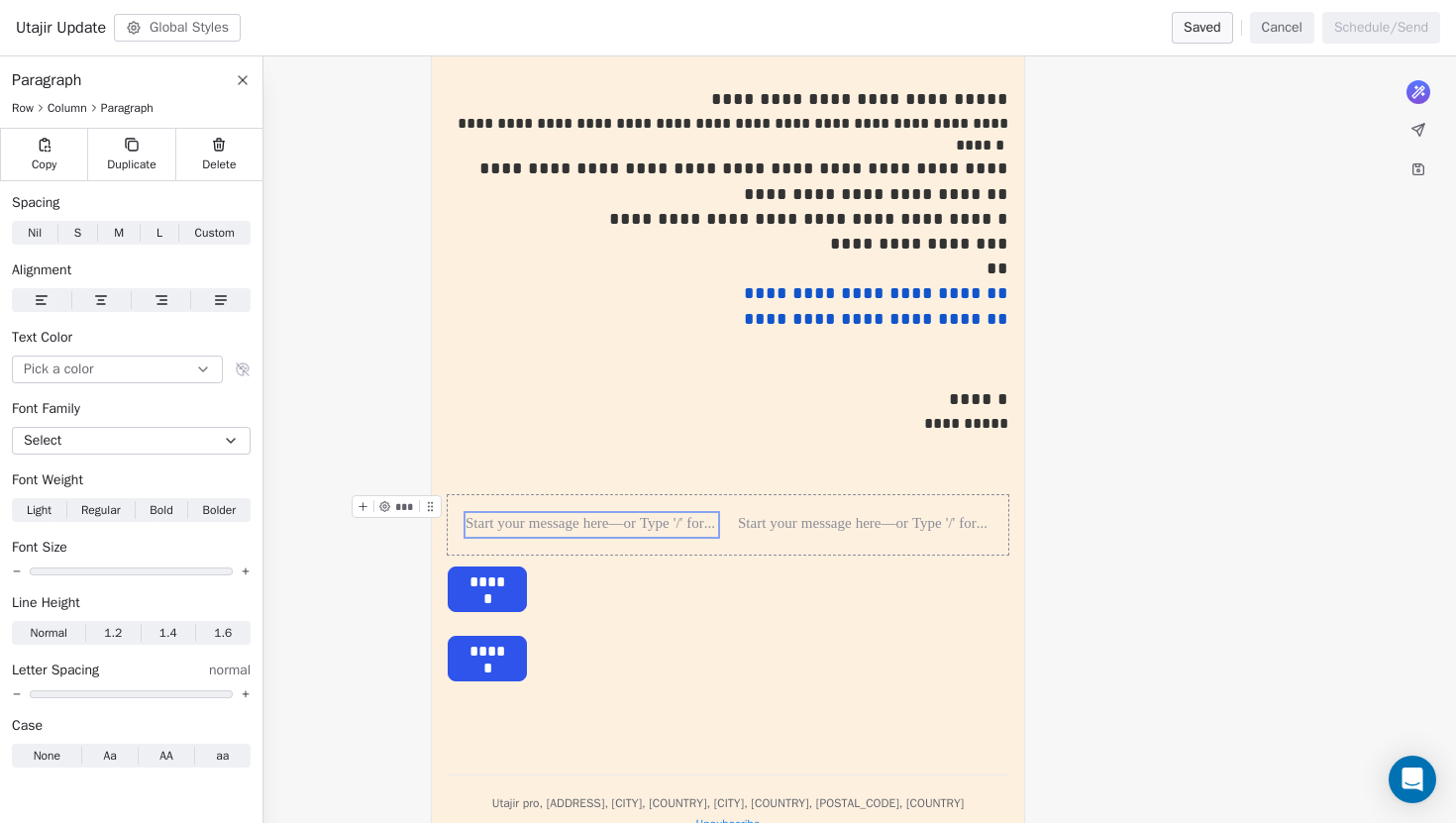click on "[REDACTED], [ADDRESS], [CITY], [COUNTRY], [CITY], [COUNTRY], [POSTAL_CODE], [COUNTRY] Unsubscribe" at bounding box center [728, 305] 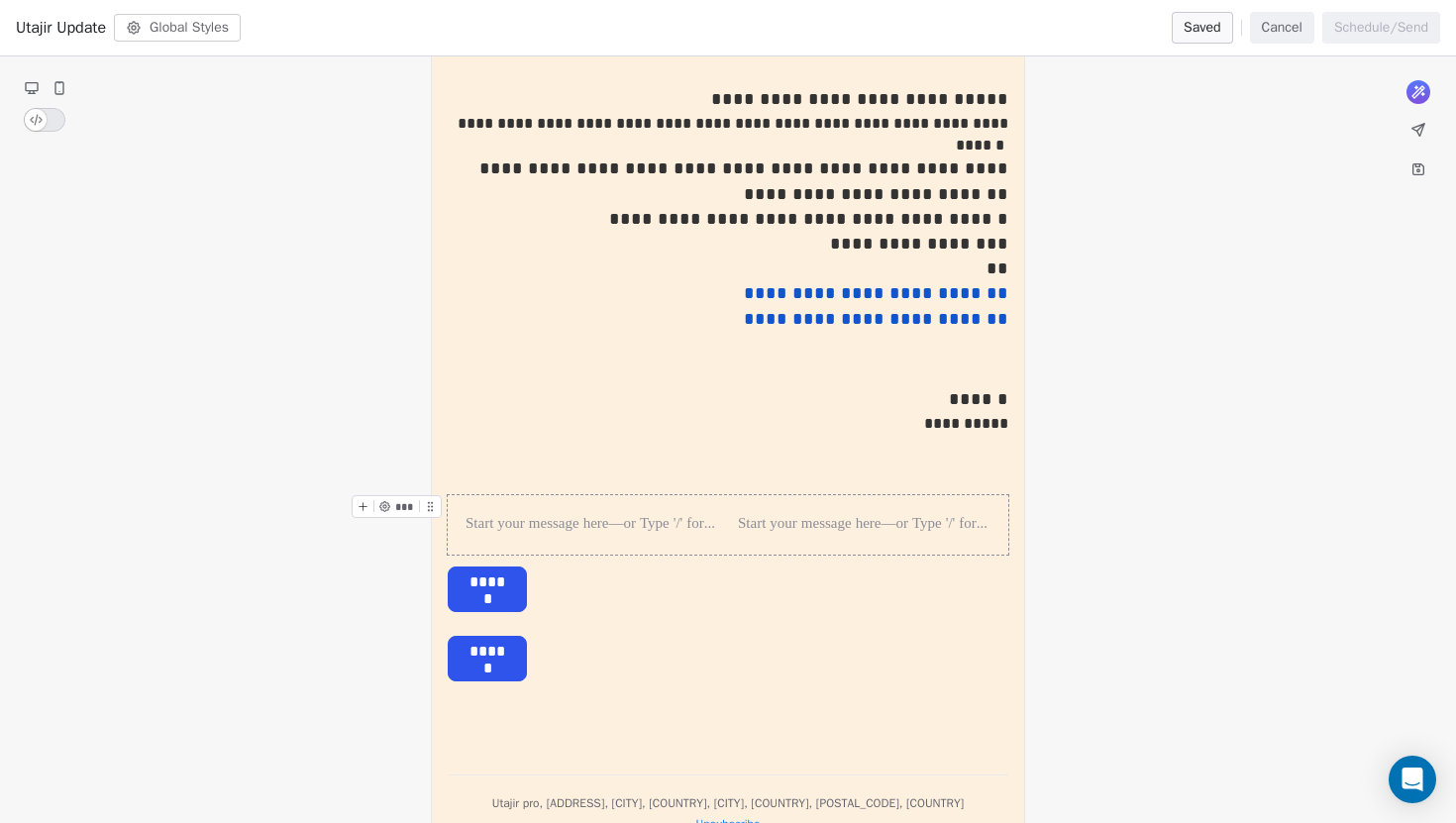 click on "[REDACTED], [ADDRESS], [CITY], [COUNTRY], [CITY], [COUNTRY], [POSTAL_CODE], [COUNTRY] Unsubscribe" at bounding box center (728, 305) 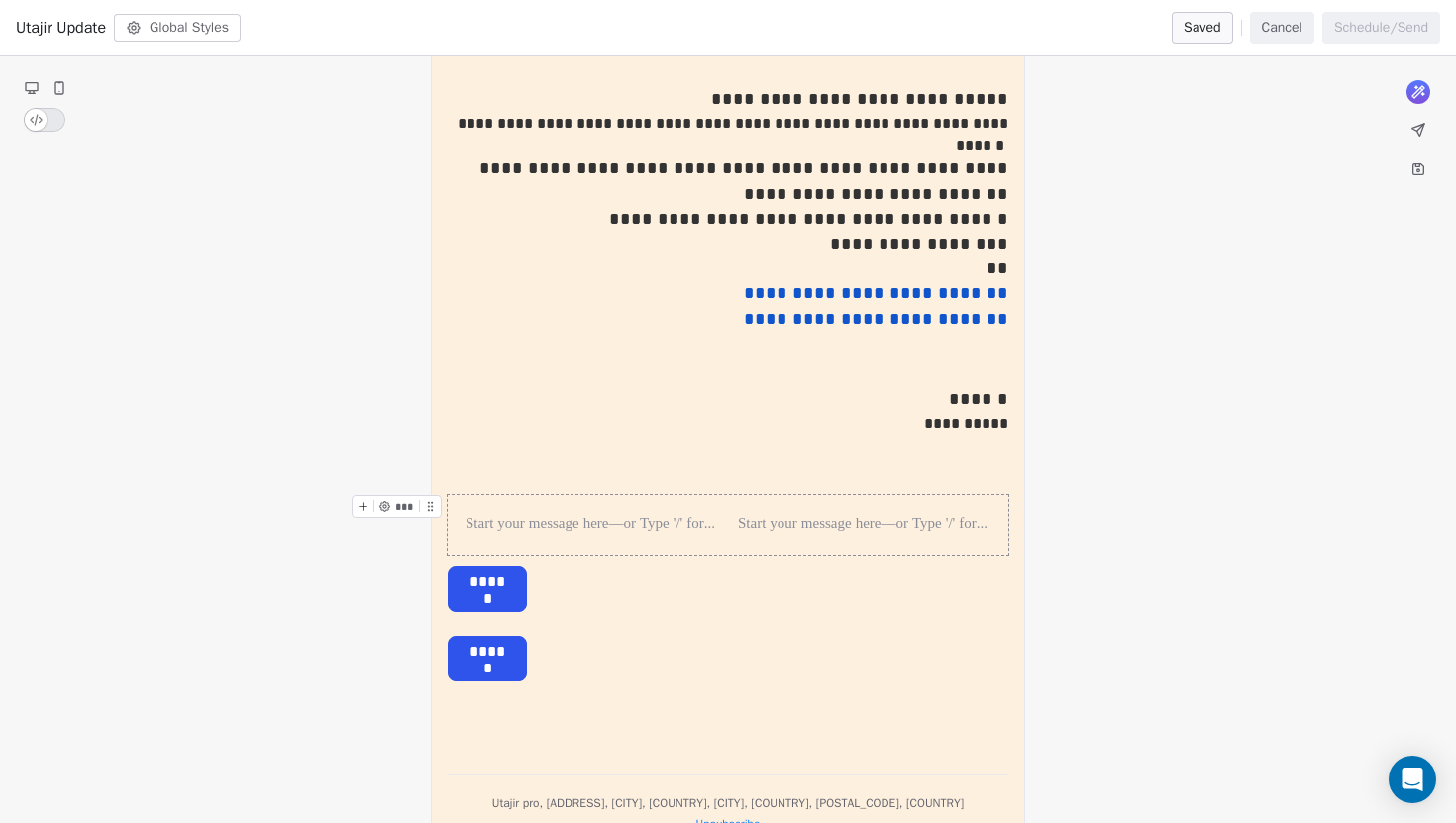 click 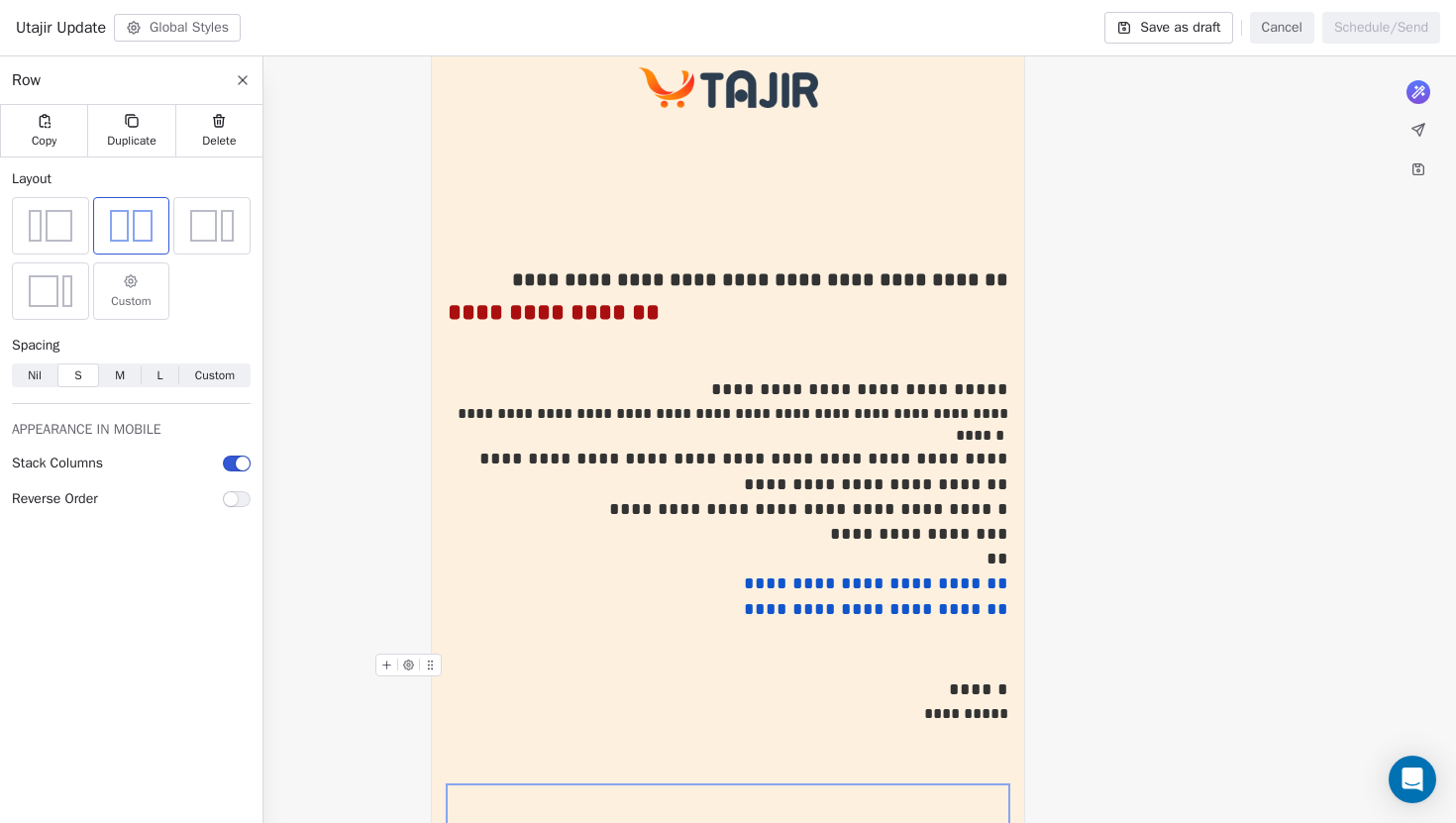 click on "******" at bounding box center (728, 666) 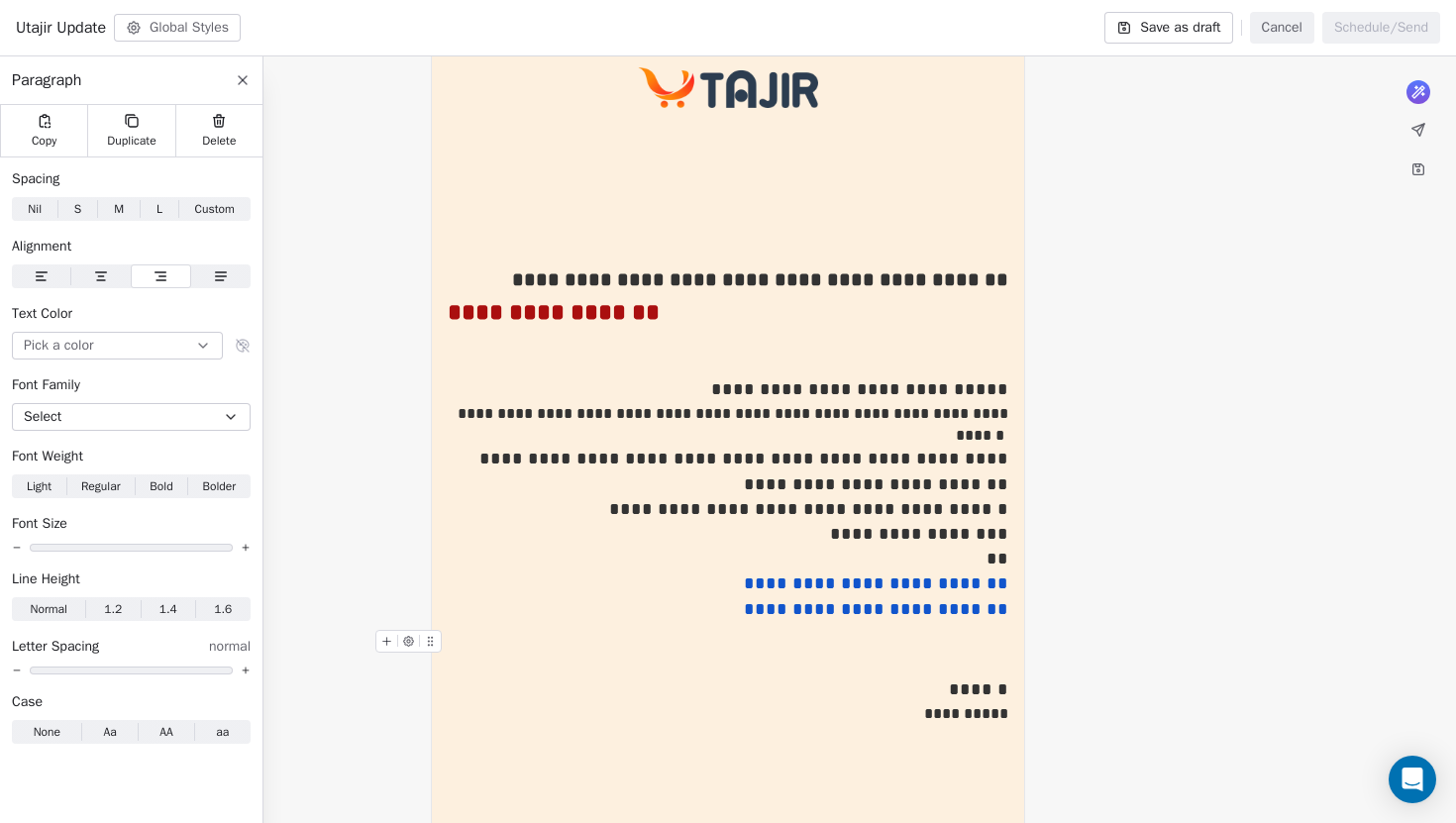 click 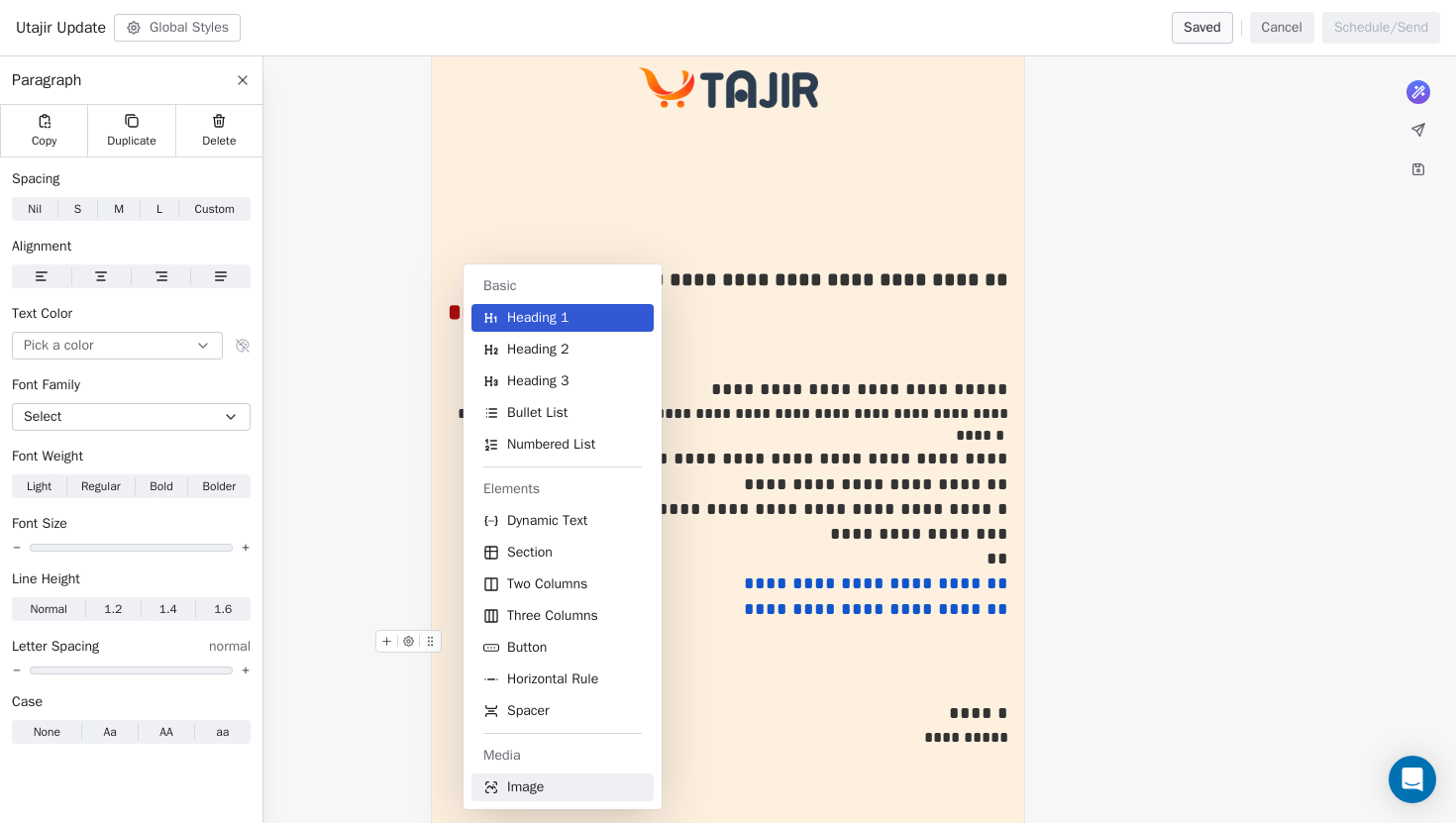 click on "Image" at bounding box center [563, 787] 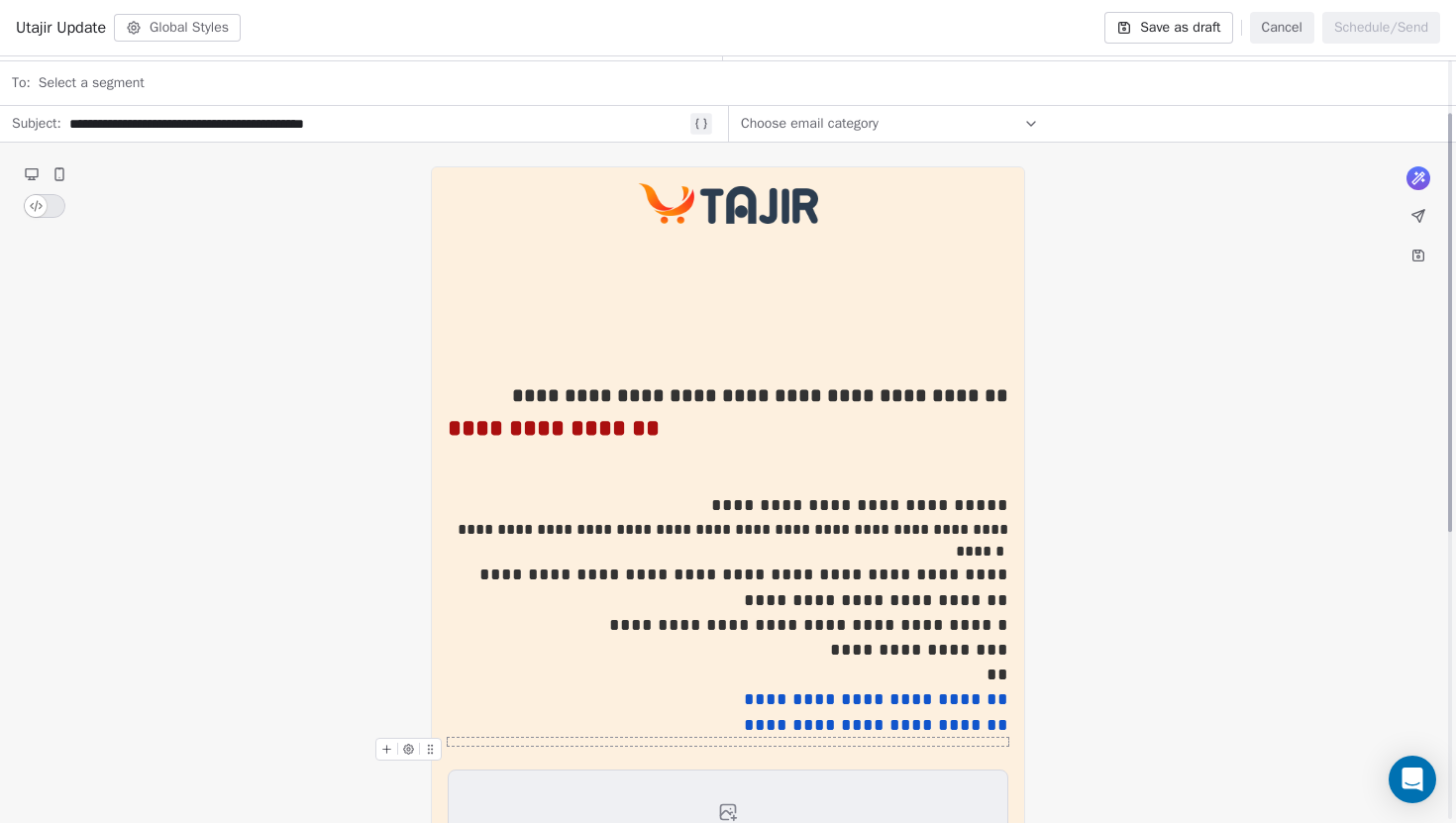 scroll, scrollTop: 0, scrollLeft: 0, axis: both 